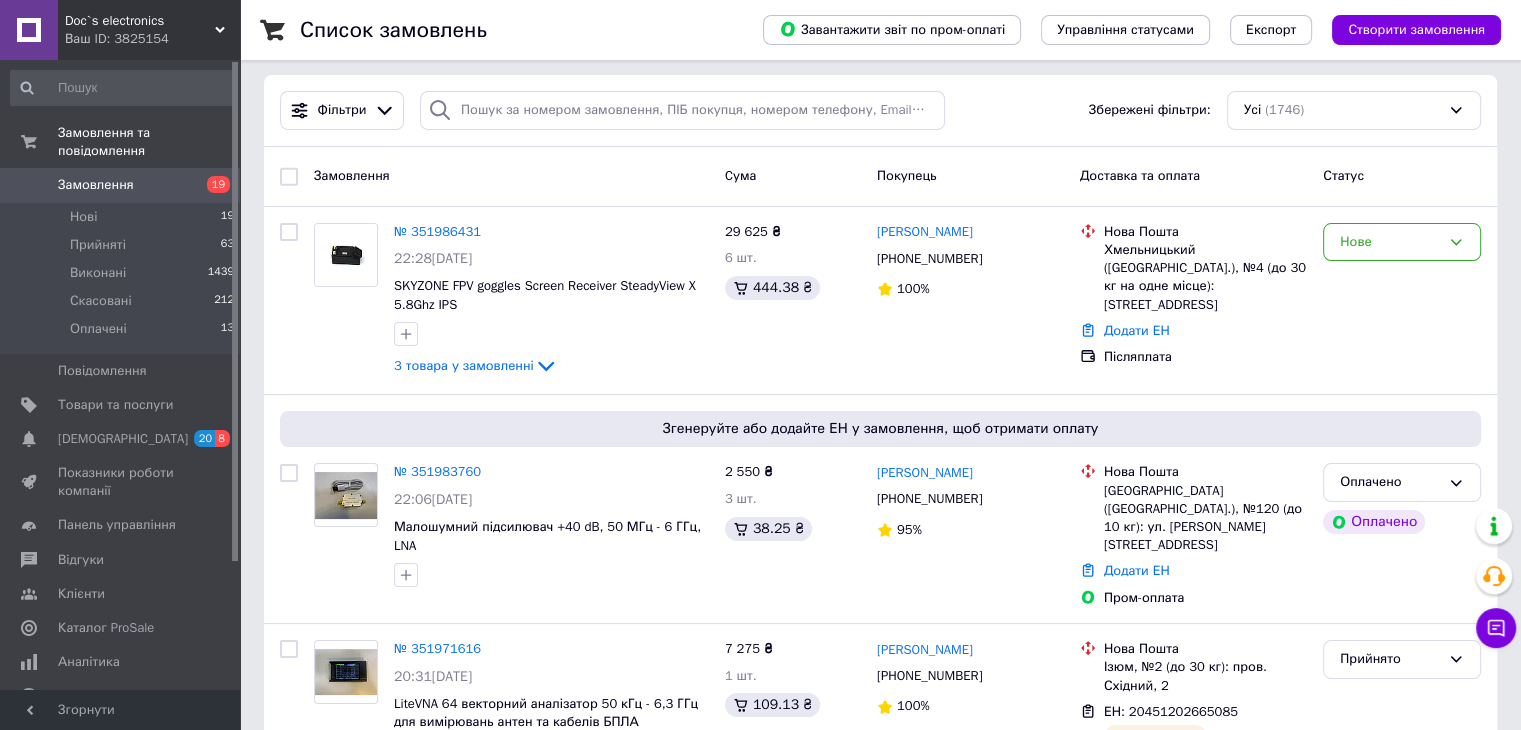 scroll, scrollTop: 107, scrollLeft: 0, axis: vertical 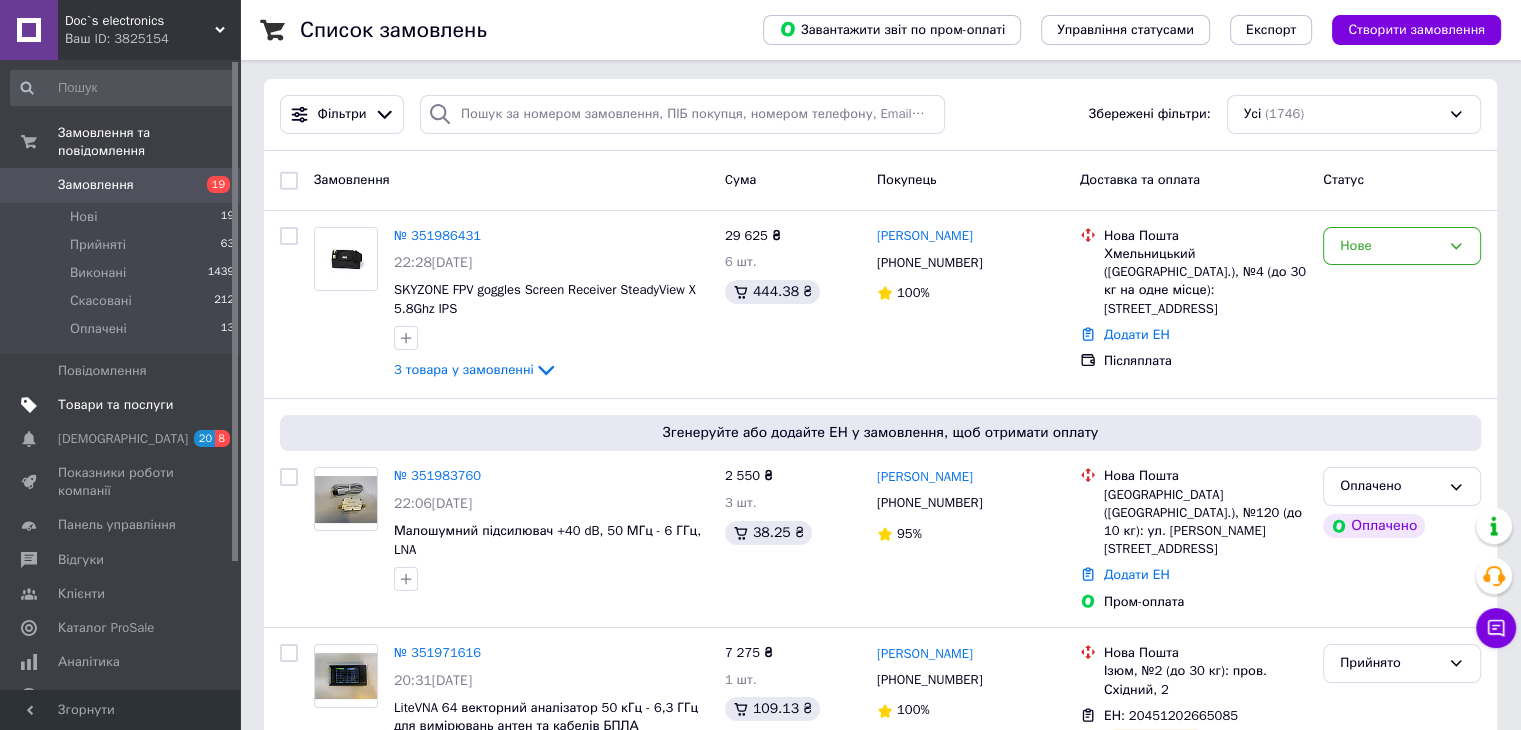 click on "Товари та послуги" at bounding box center (115, 405) 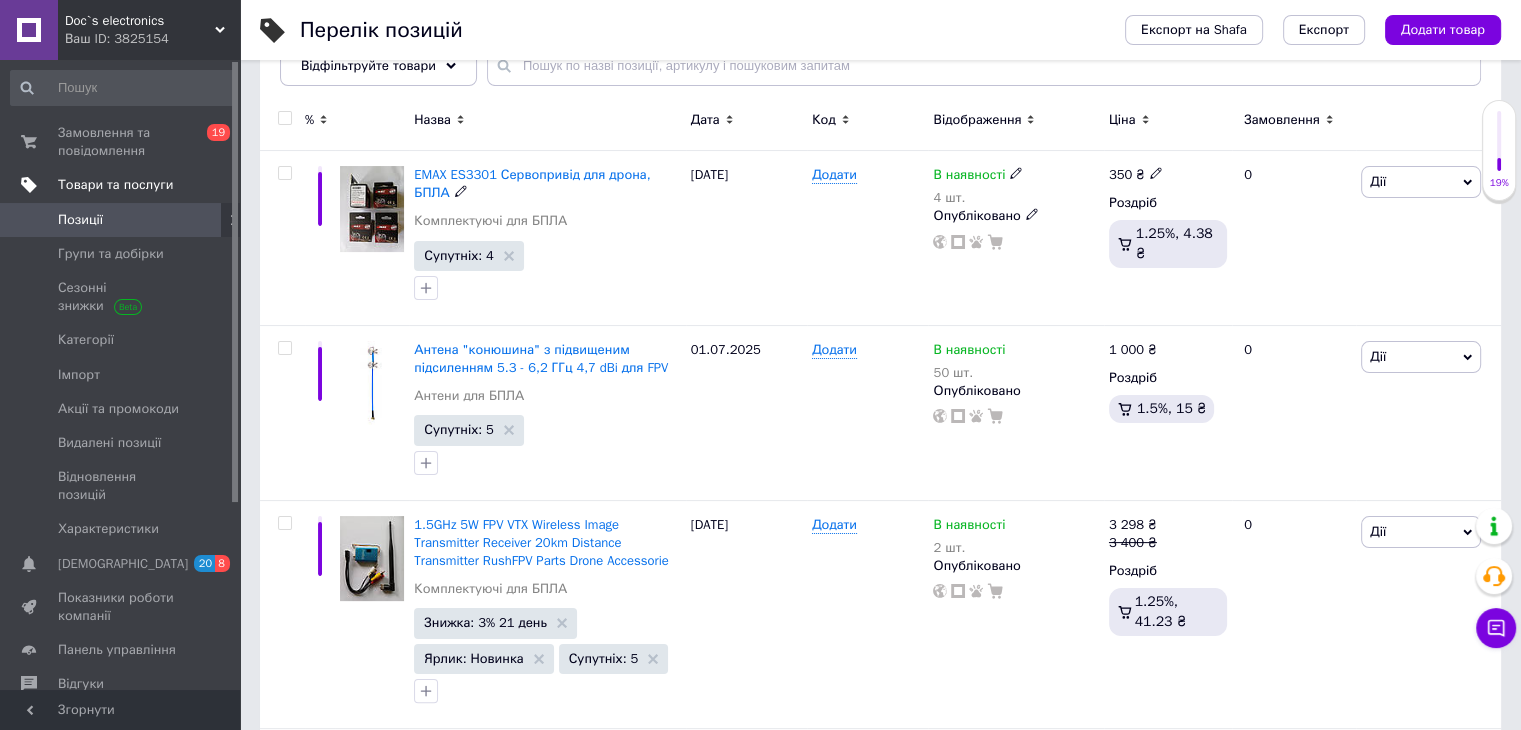 scroll, scrollTop: 180, scrollLeft: 0, axis: vertical 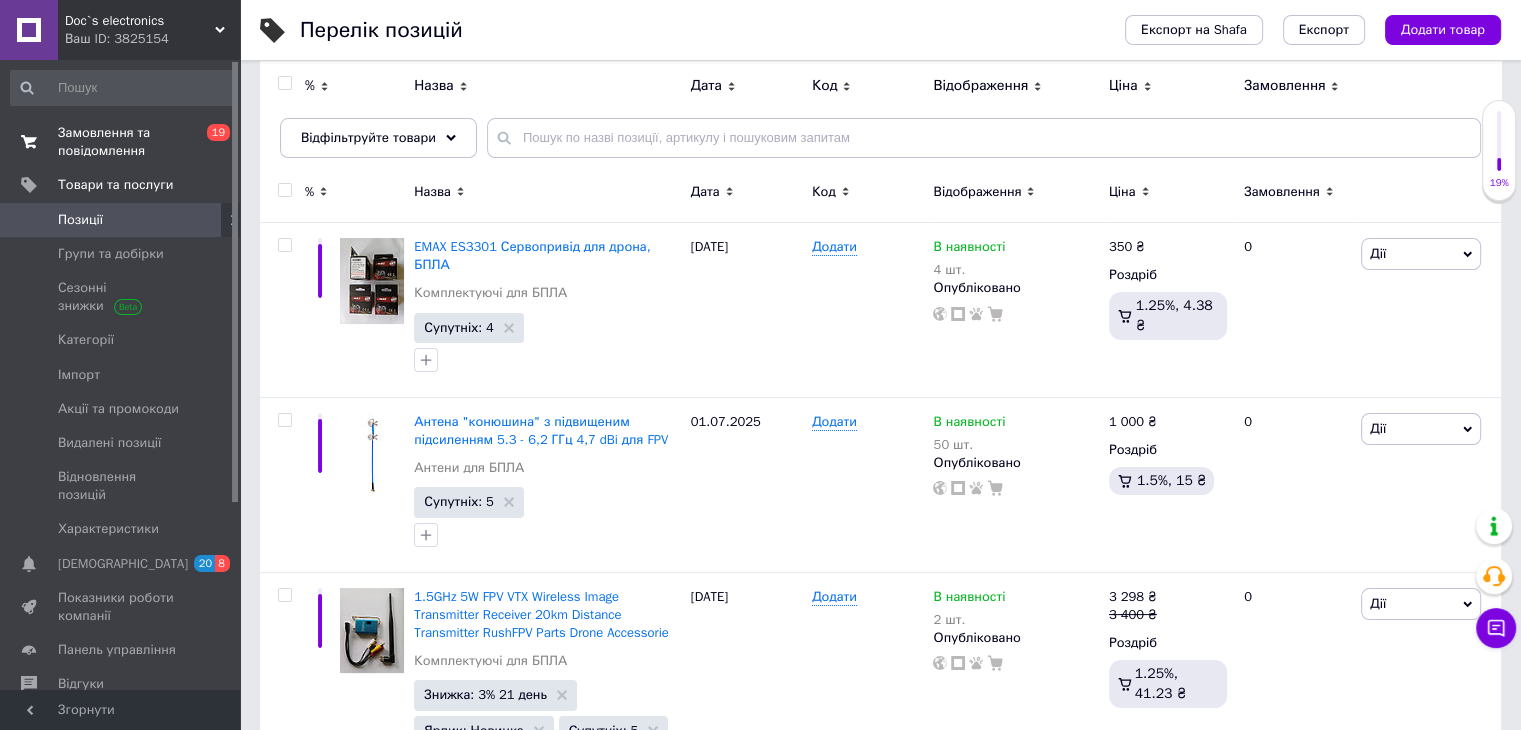 click on "Замовлення та повідомлення" at bounding box center [121, 142] 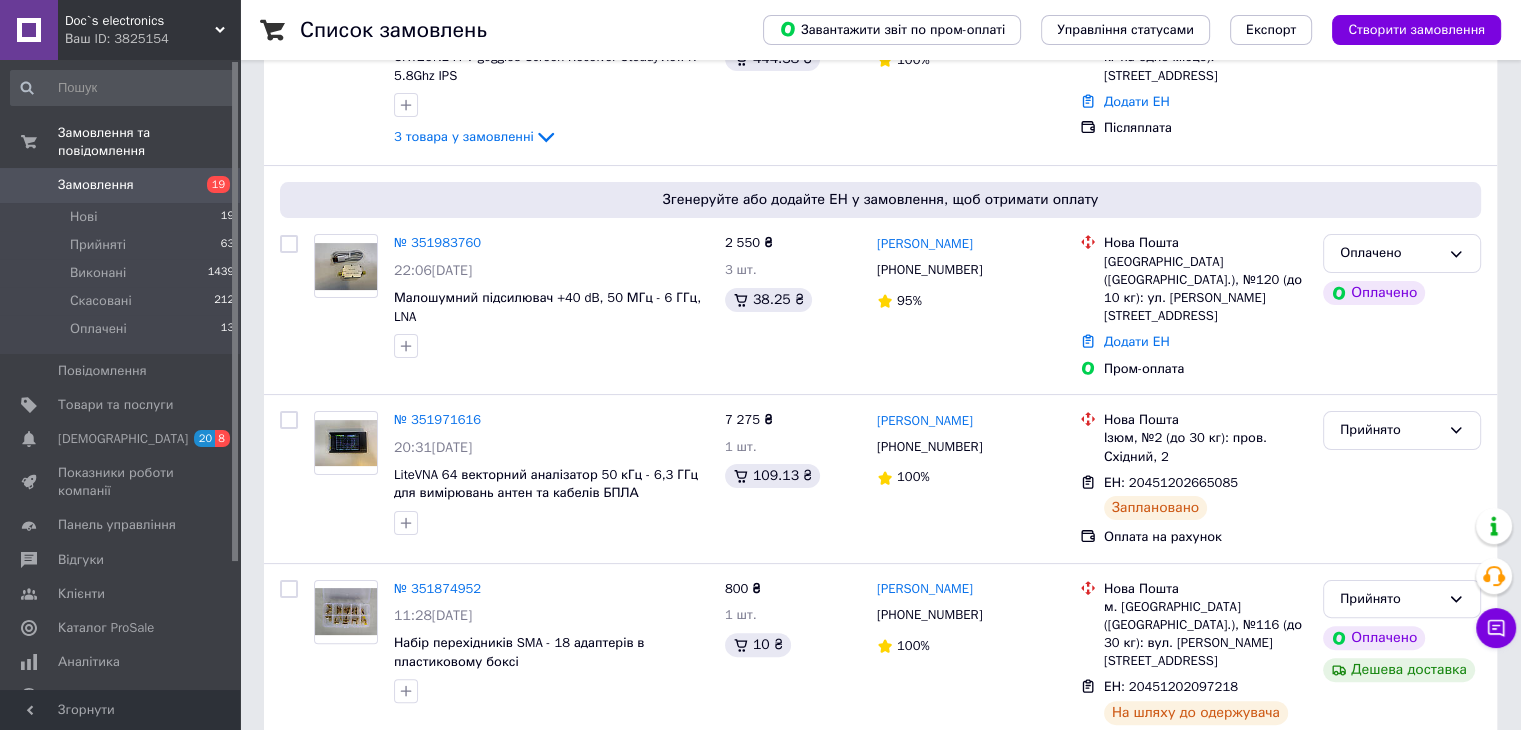 scroll, scrollTop: 340, scrollLeft: 0, axis: vertical 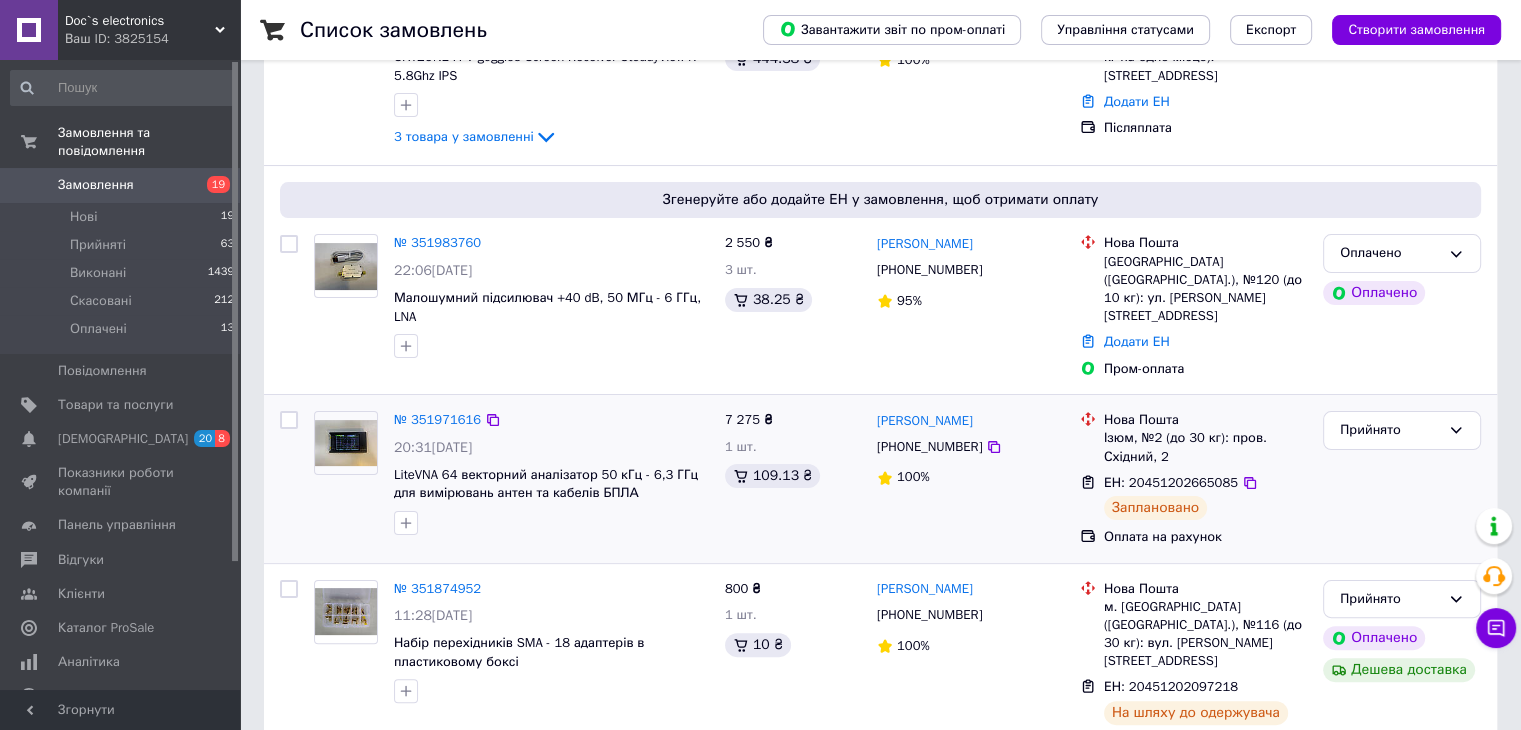 click on "№ 351971616 20:31[DATE] LiteVNA 64 векторний аналізатор 50 кГц - 6,3 ГГц для вимірювань антен та кабелів  БПЛА" at bounding box center (551, 473) 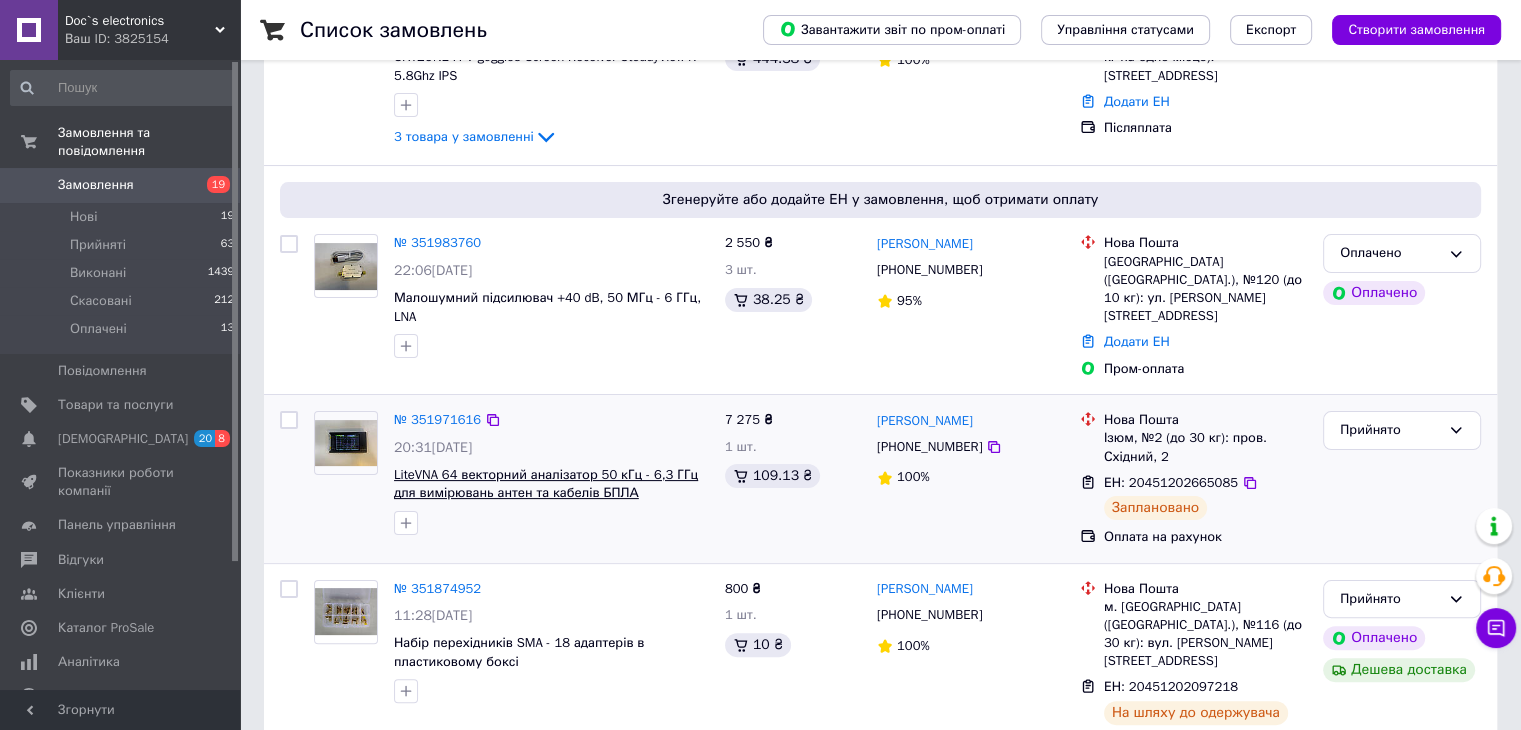 click on "LiteVNA 64 векторний аналізатор 50 кГц - 6,3 ГГц для вимірювань антен та кабелів  БПЛА" at bounding box center [546, 484] 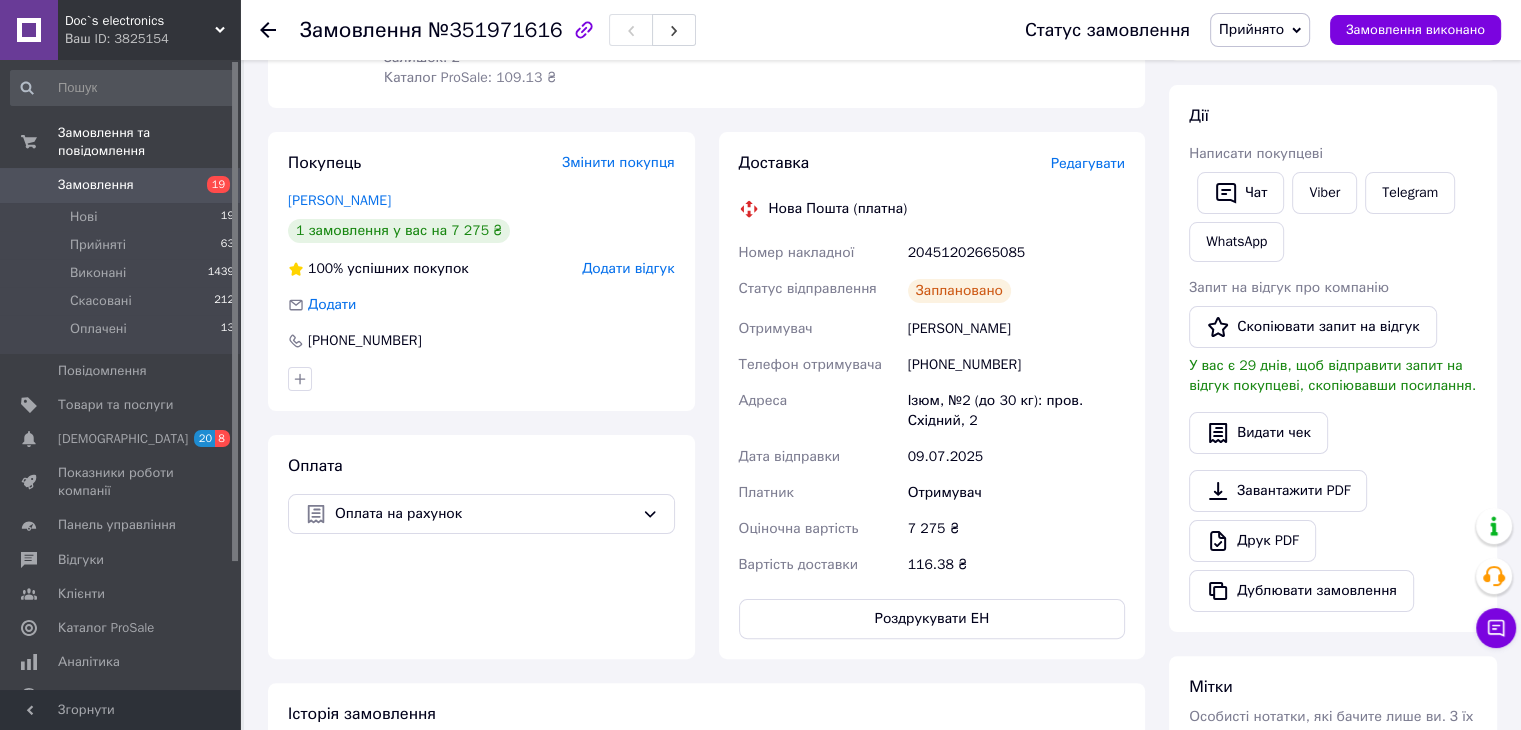 scroll, scrollTop: 195, scrollLeft: 0, axis: vertical 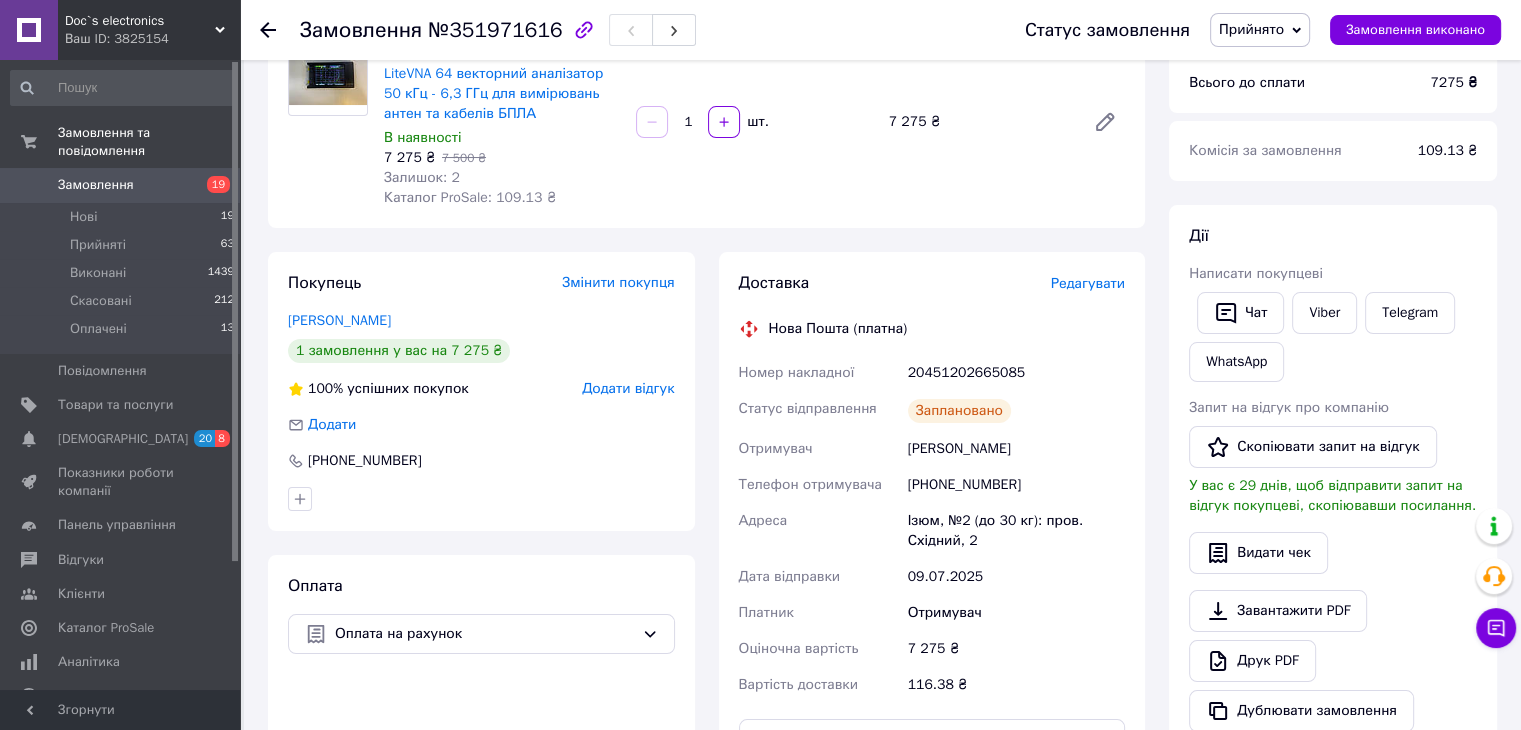 click on "20451202665085" at bounding box center (1016, 373) 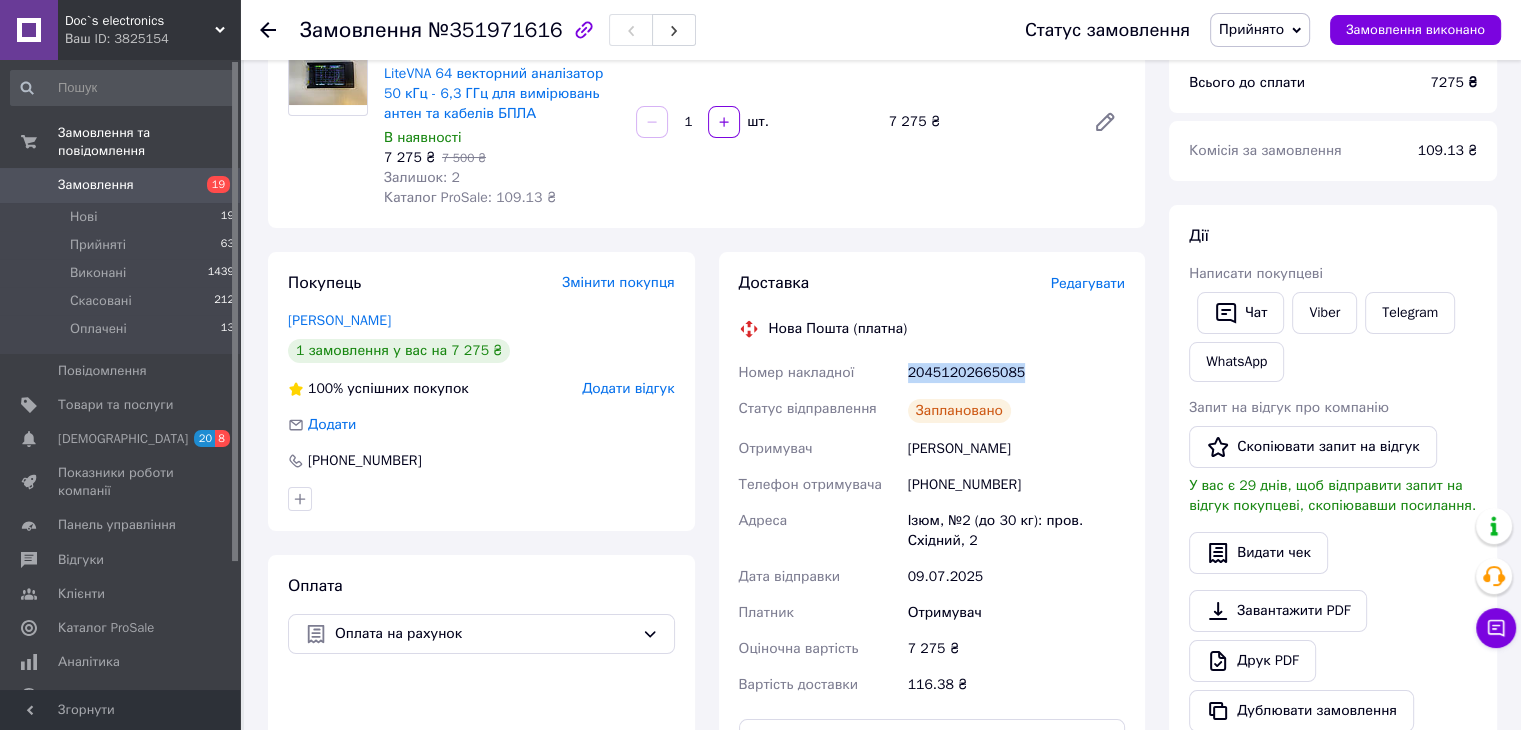 click on "20451202665085" at bounding box center [1016, 373] 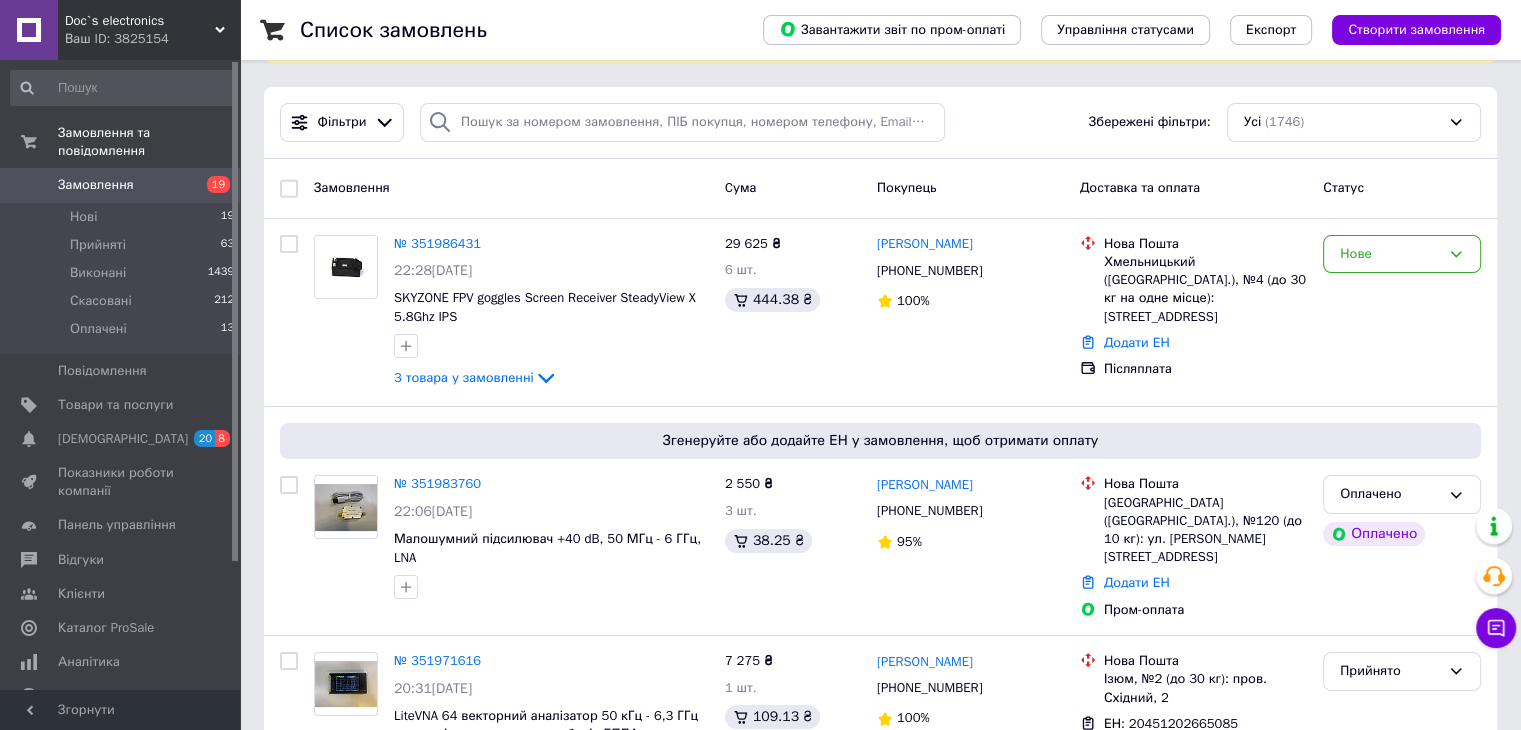 scroll, scrollTop: 178, scrollLeft: 0, axis: vertical 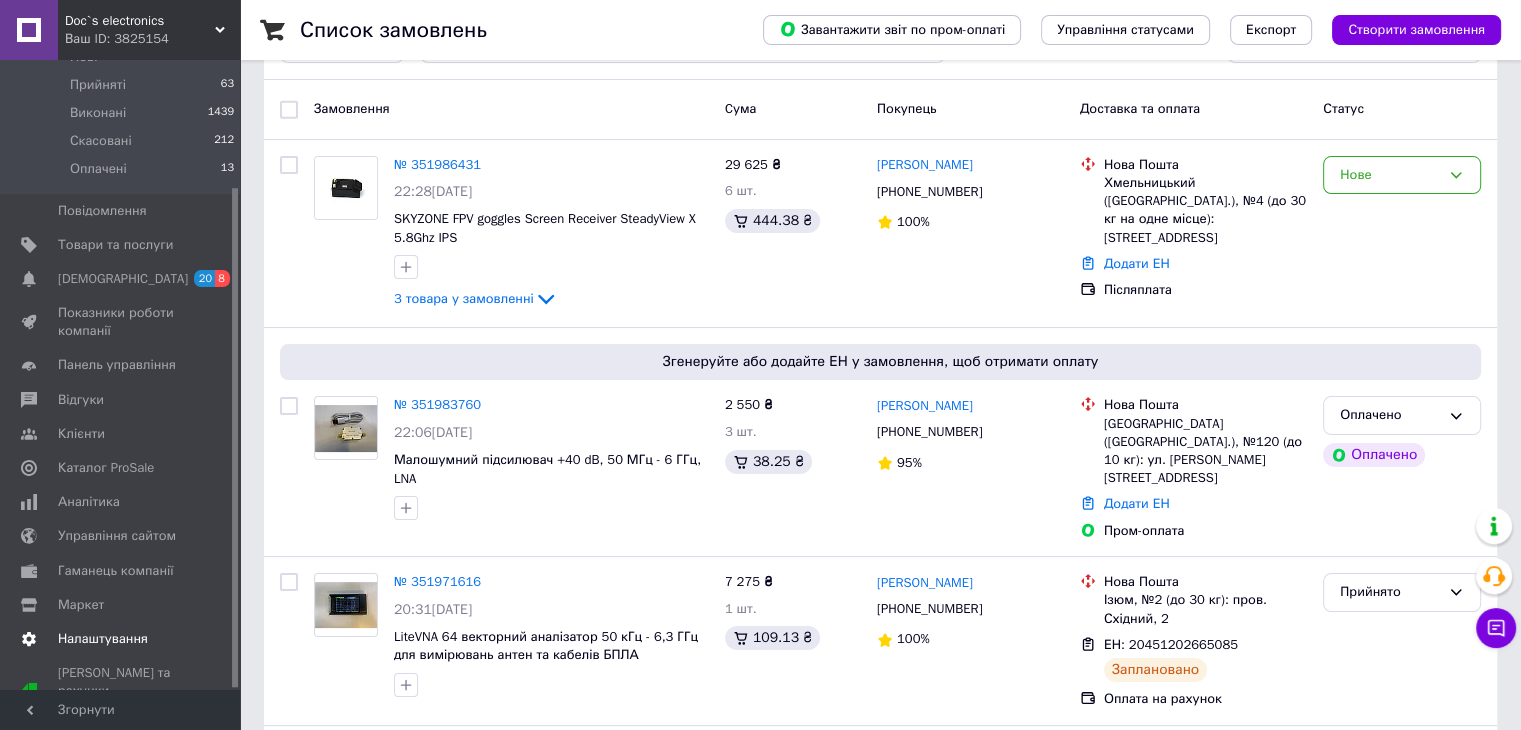 click on "Налаштування" at bounding box center [103, 639] 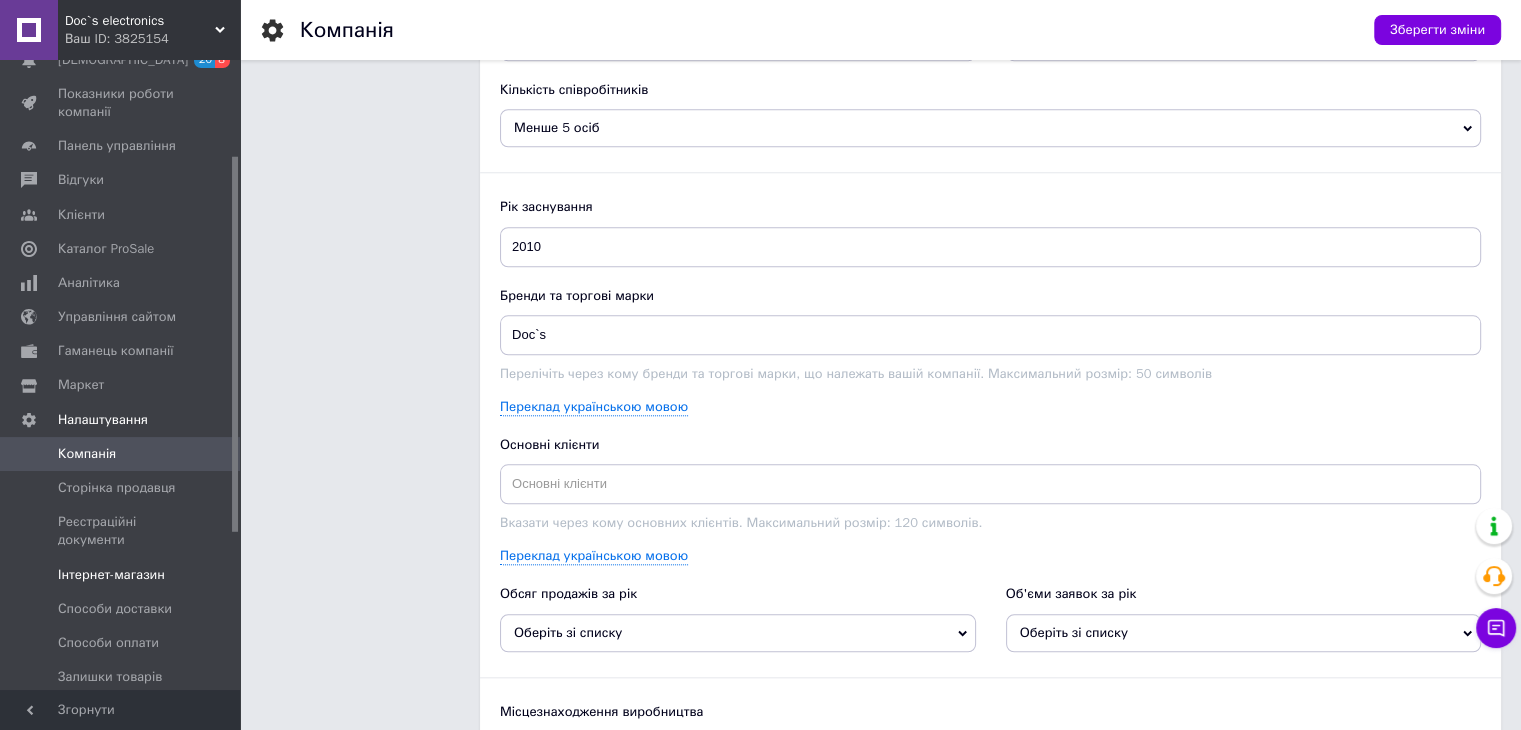 scroll, scrollTop: 1854, scrollLeft: 0, axis: vertical 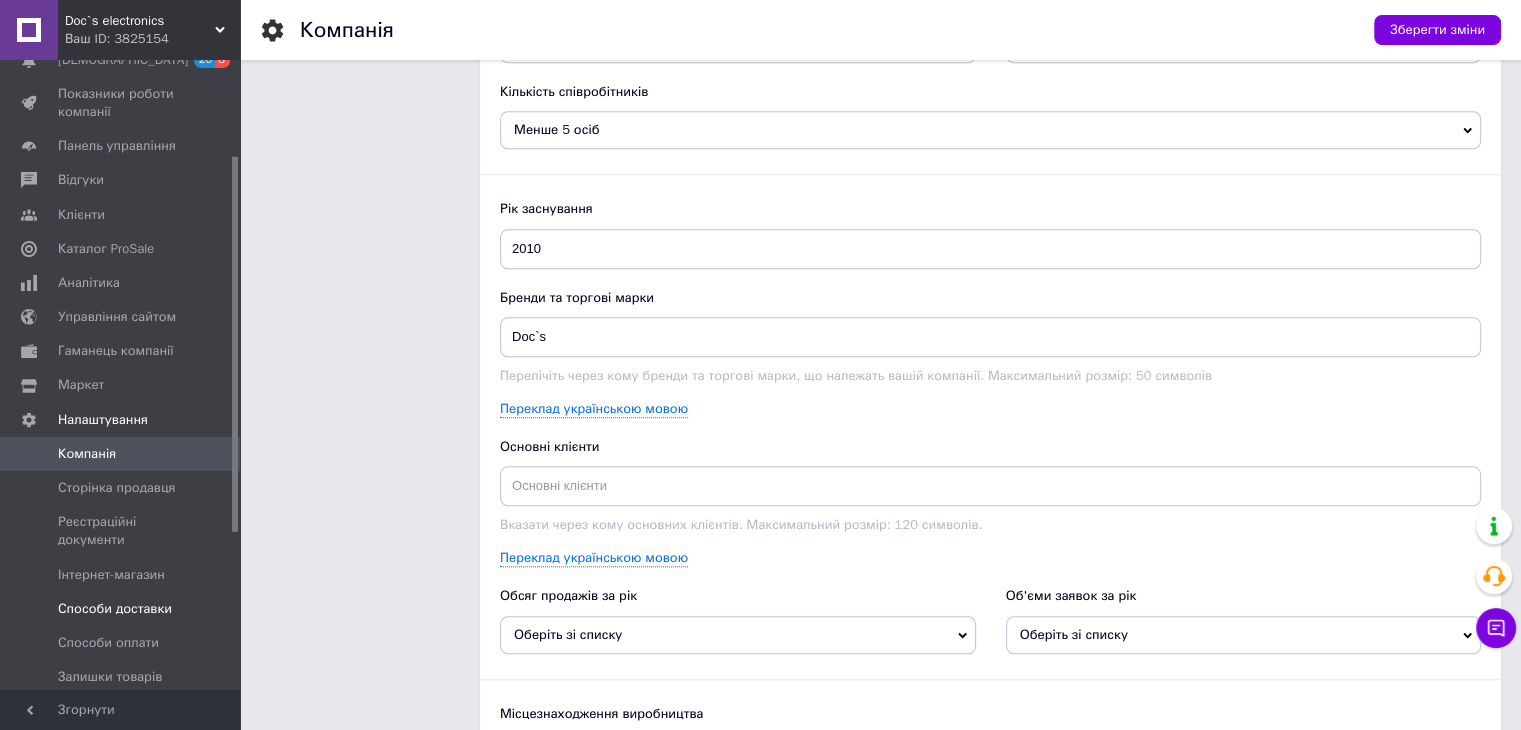 click on "Способи доставки" at bounding box center [115, 609] 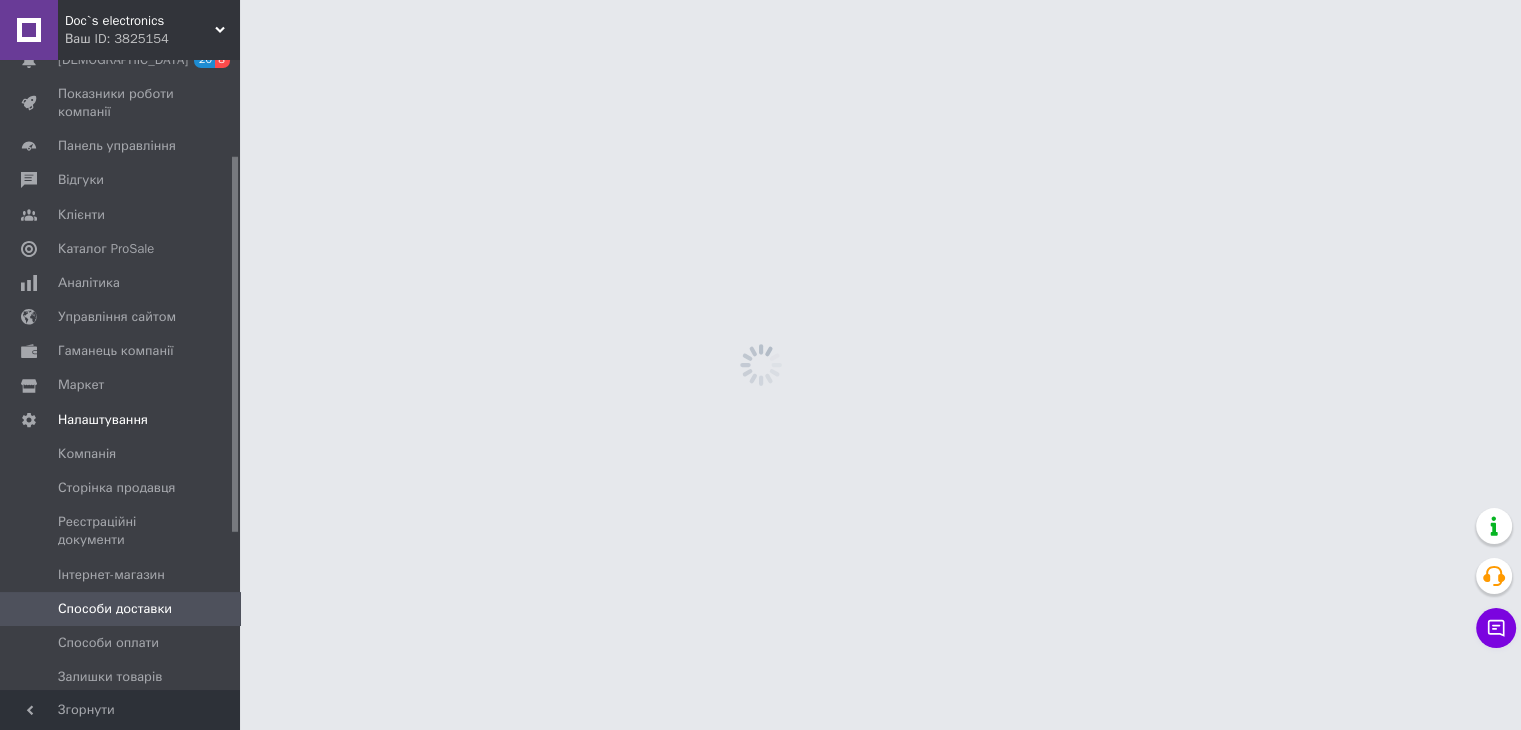 scroll, scrollTop: 0, scrollLeft: 0, axis: both 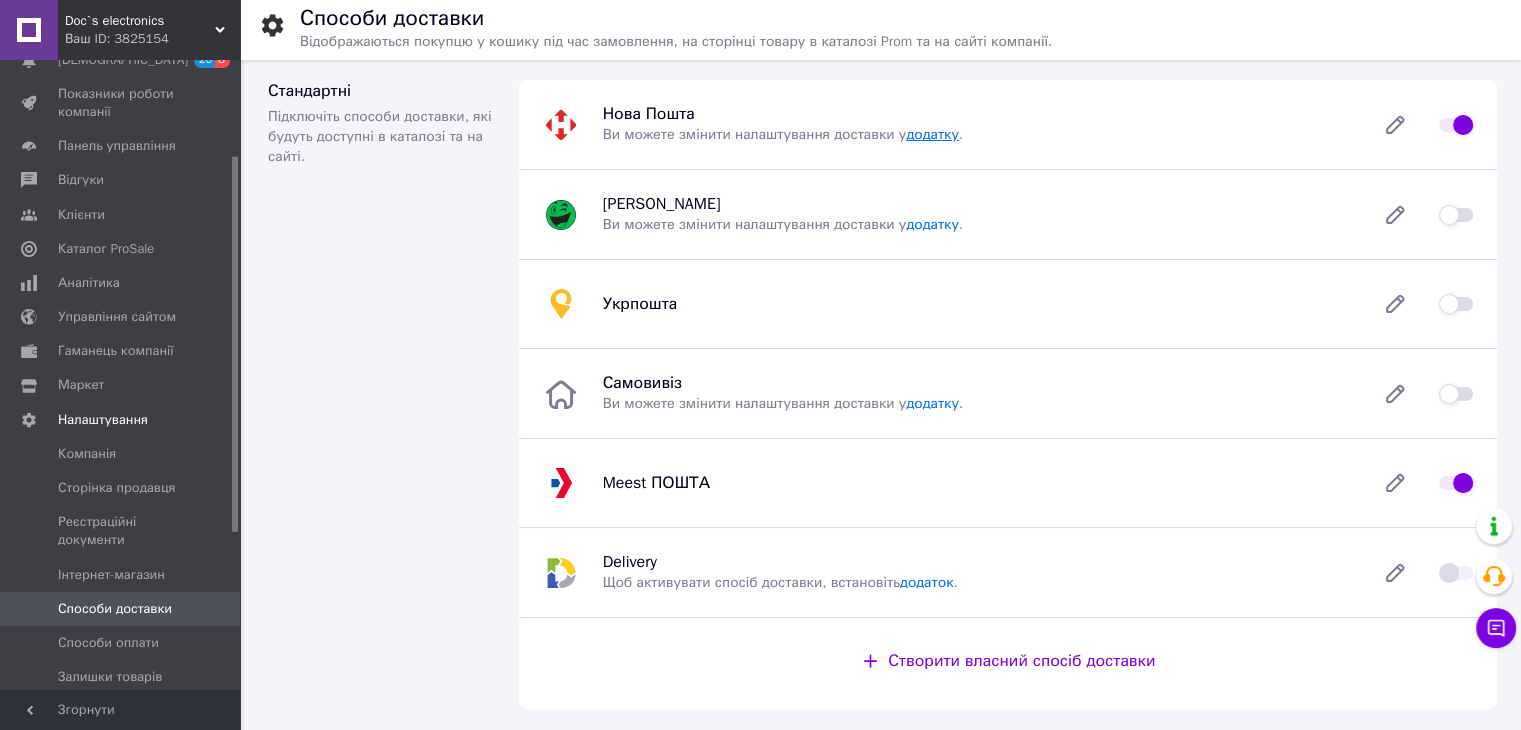 click on "додатку" at bounding box center (932, 134) 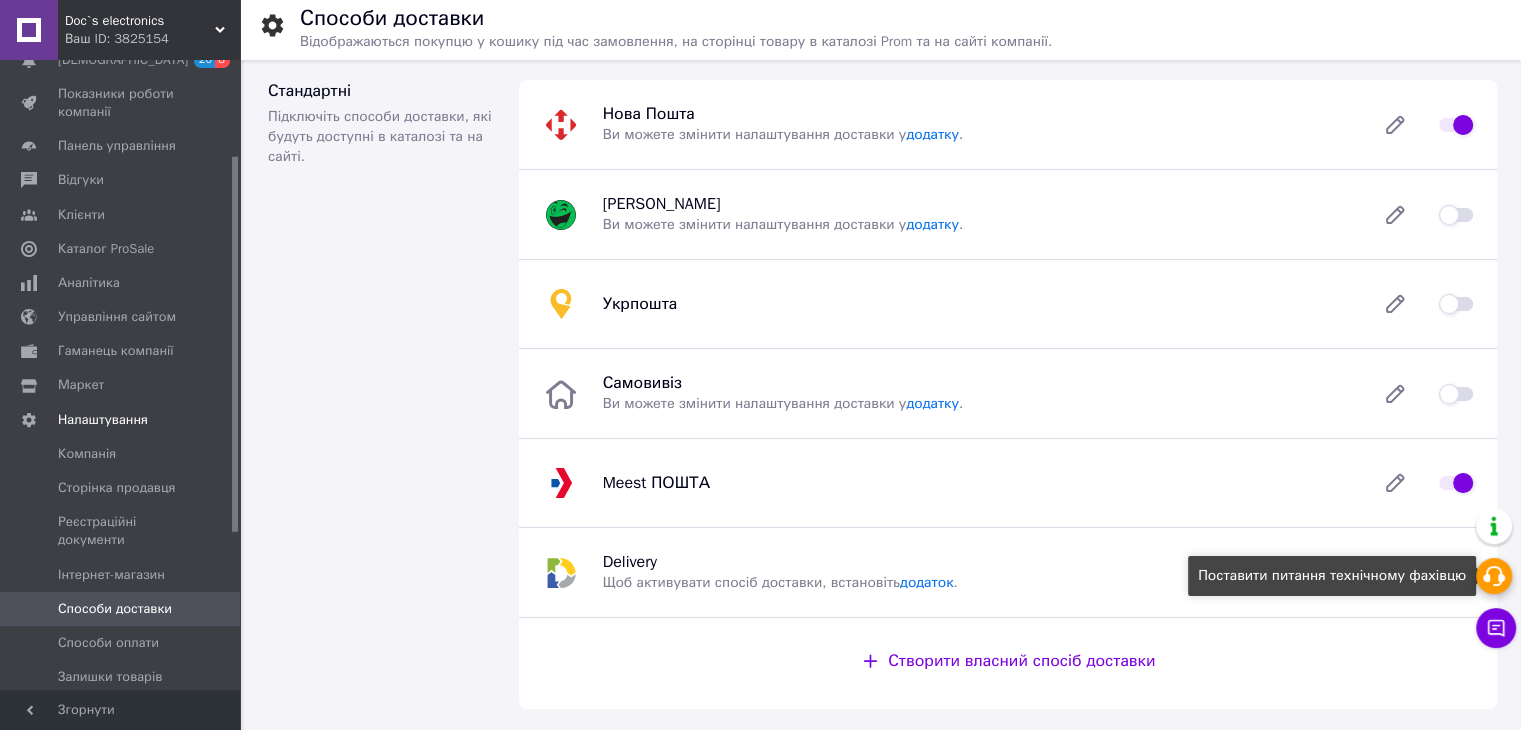 click 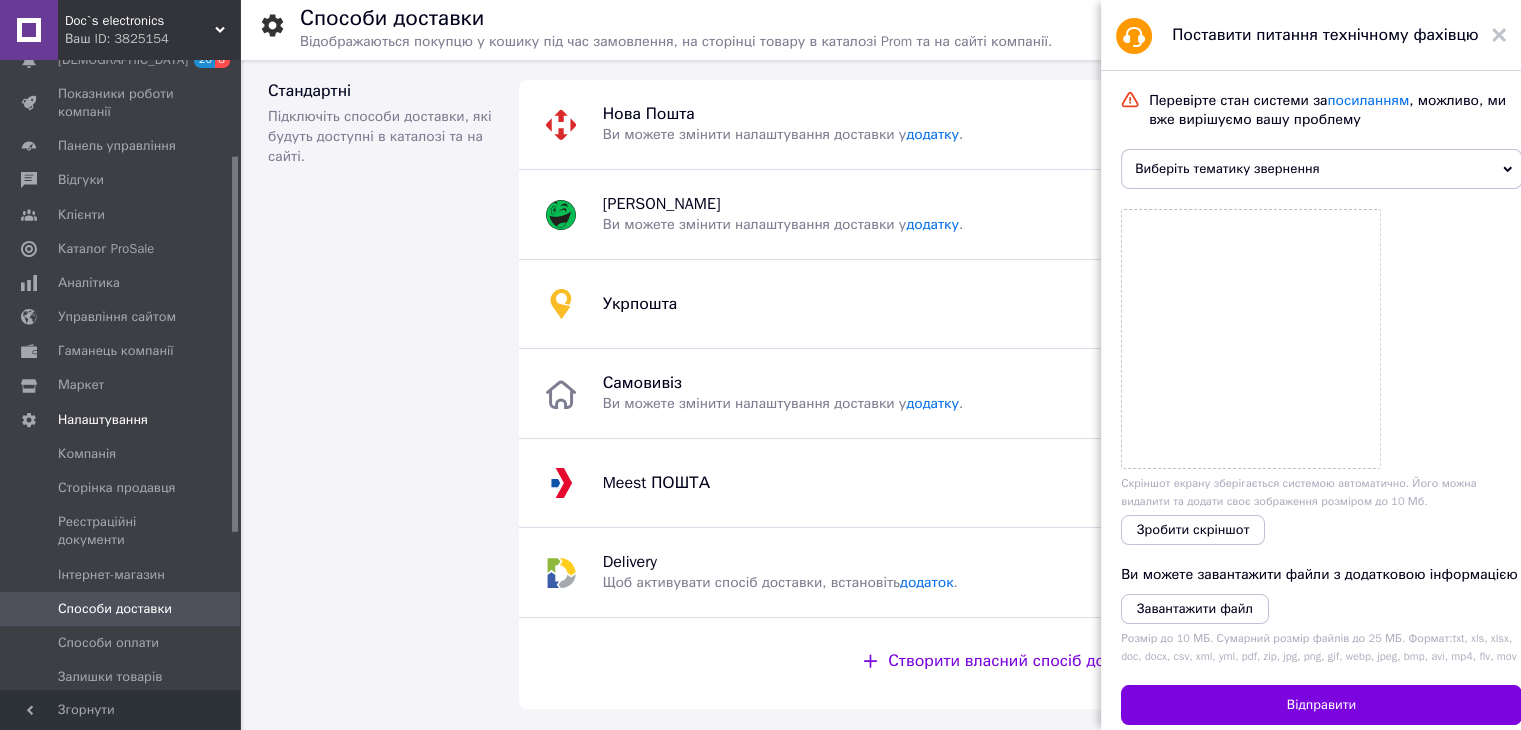click on "Виберіть тематику звернення" at bounding box center [1321, 169] 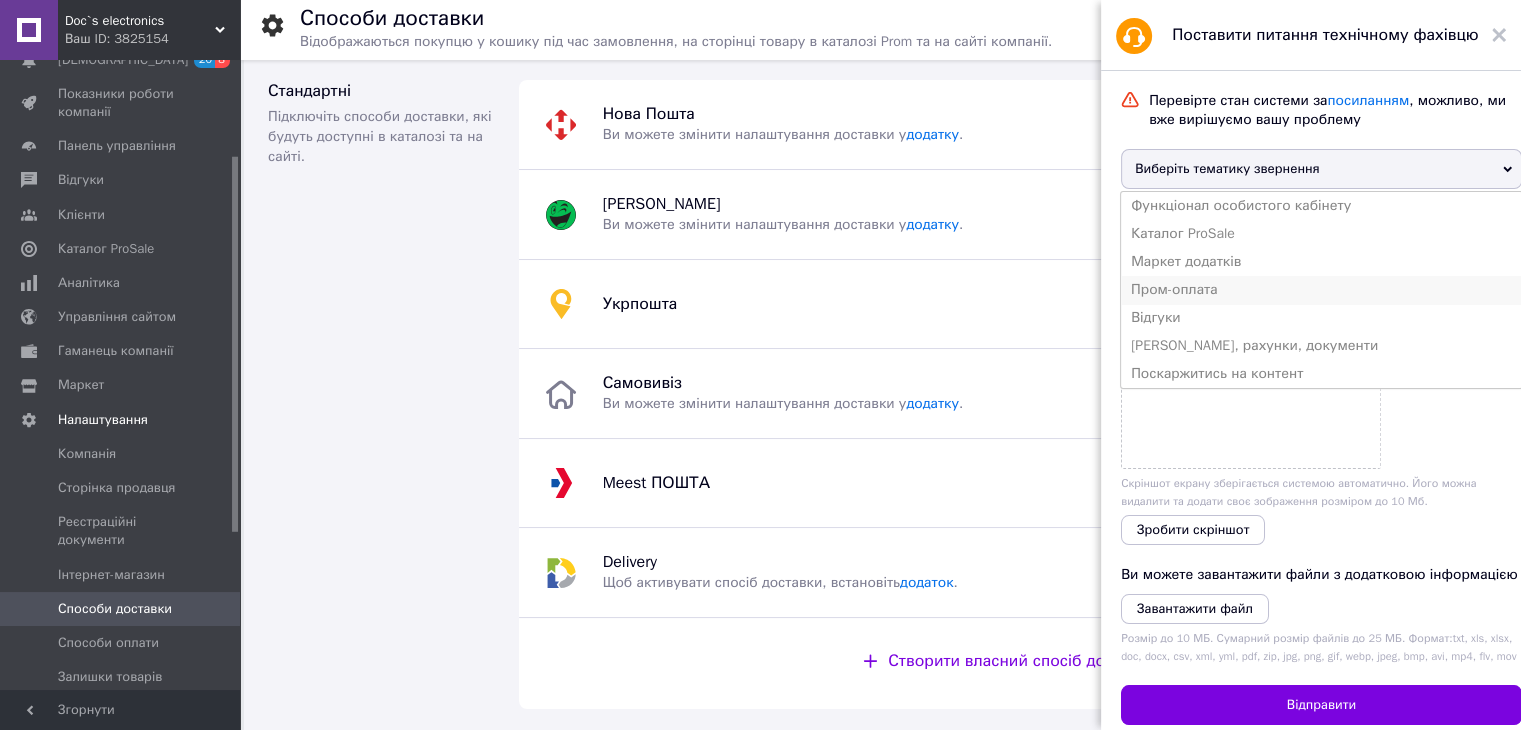 click on "Пром-оплата" at bounding box center (1321, 290) 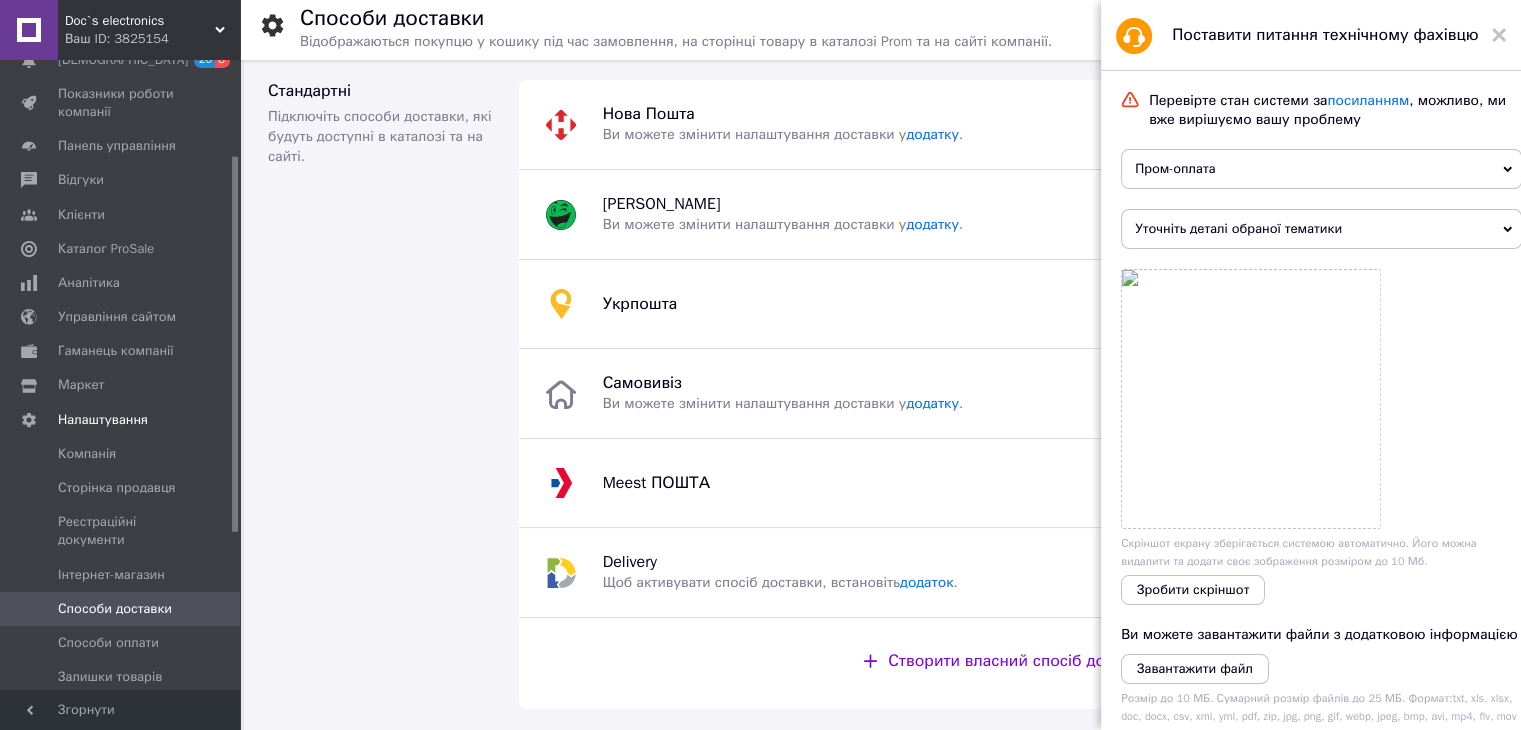 click on "Уточніть деталі обраної тематики" at bounding box center (1321, 229) 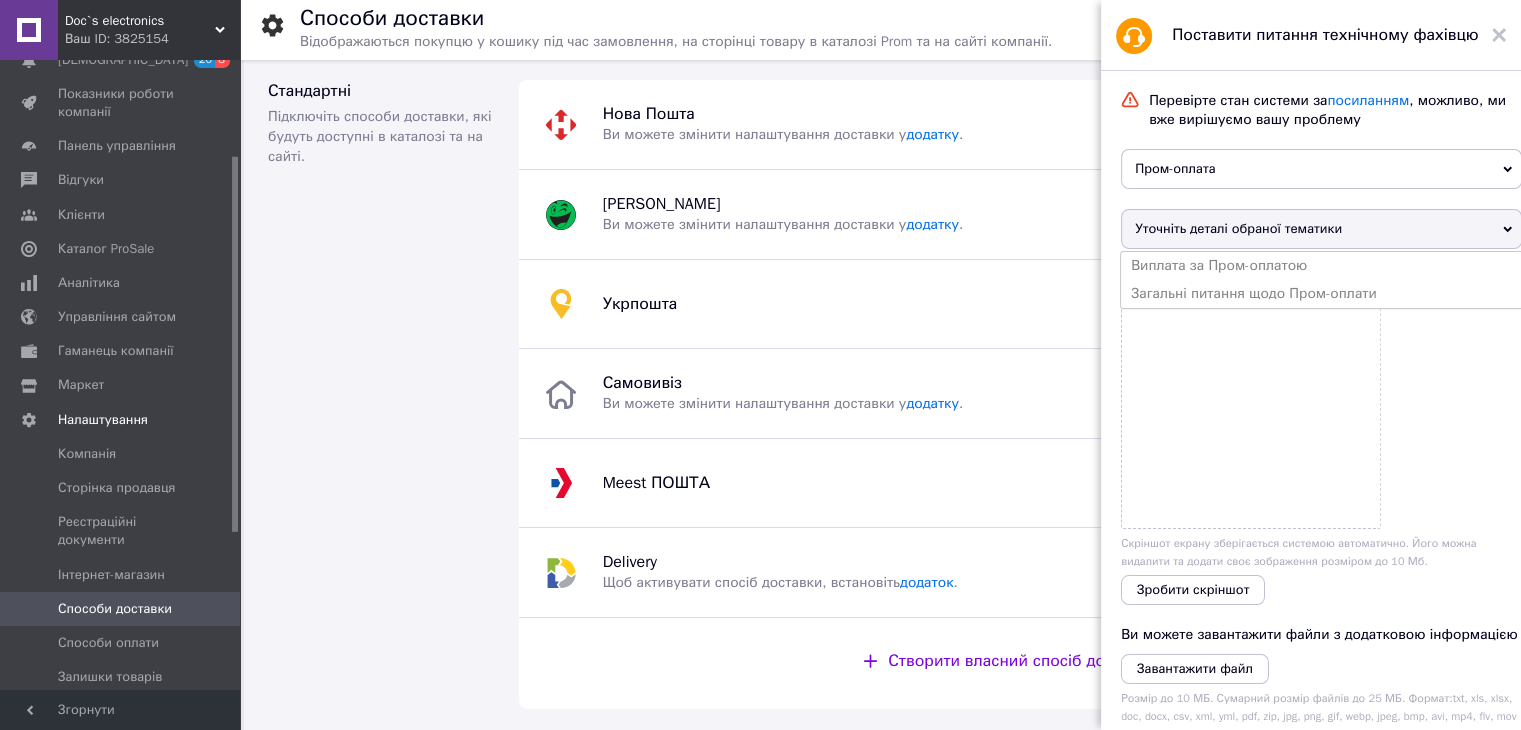 click on "Пром-оплата" at bounding box center [1321, 169] 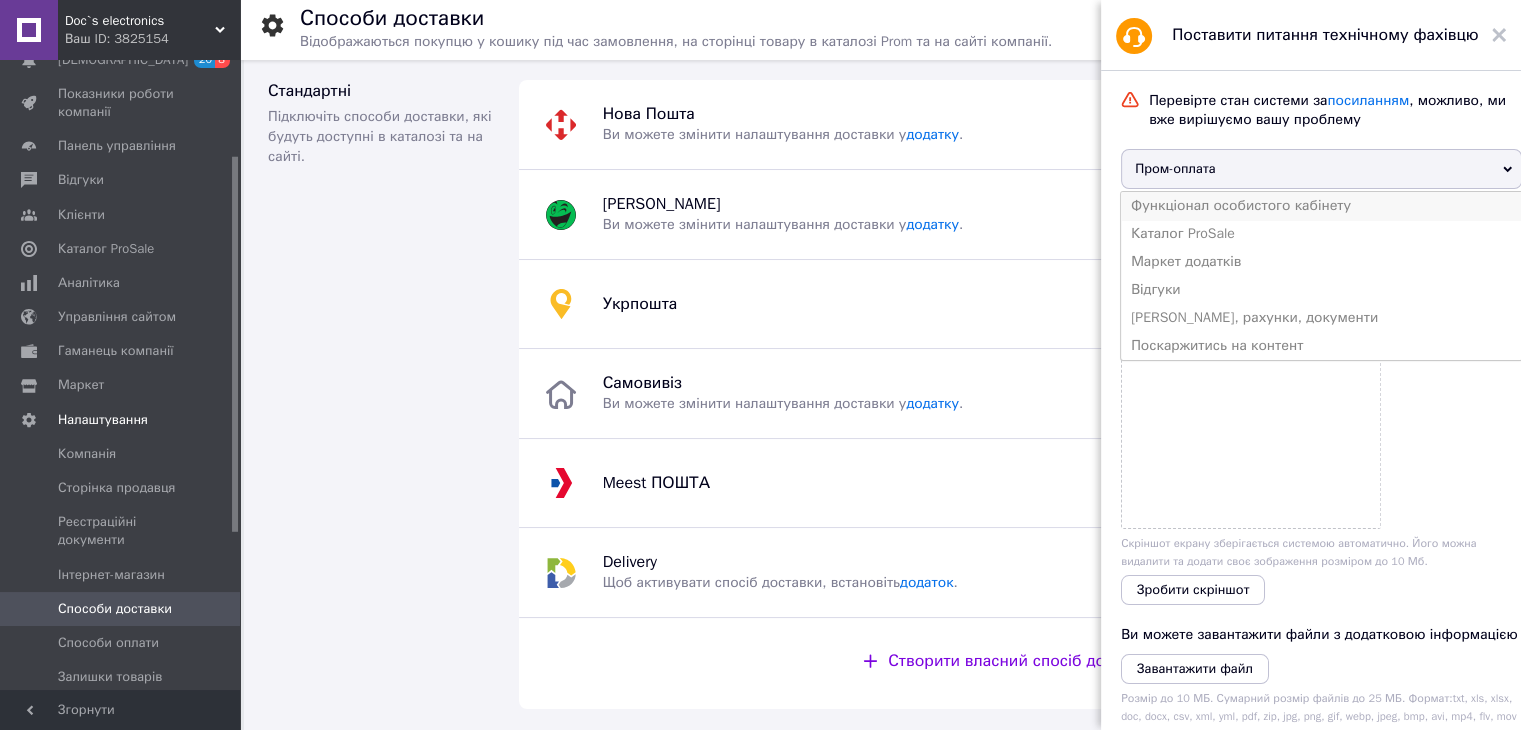 click on "Функціонал особистого кабінету" at bounding box center [1321, 206] 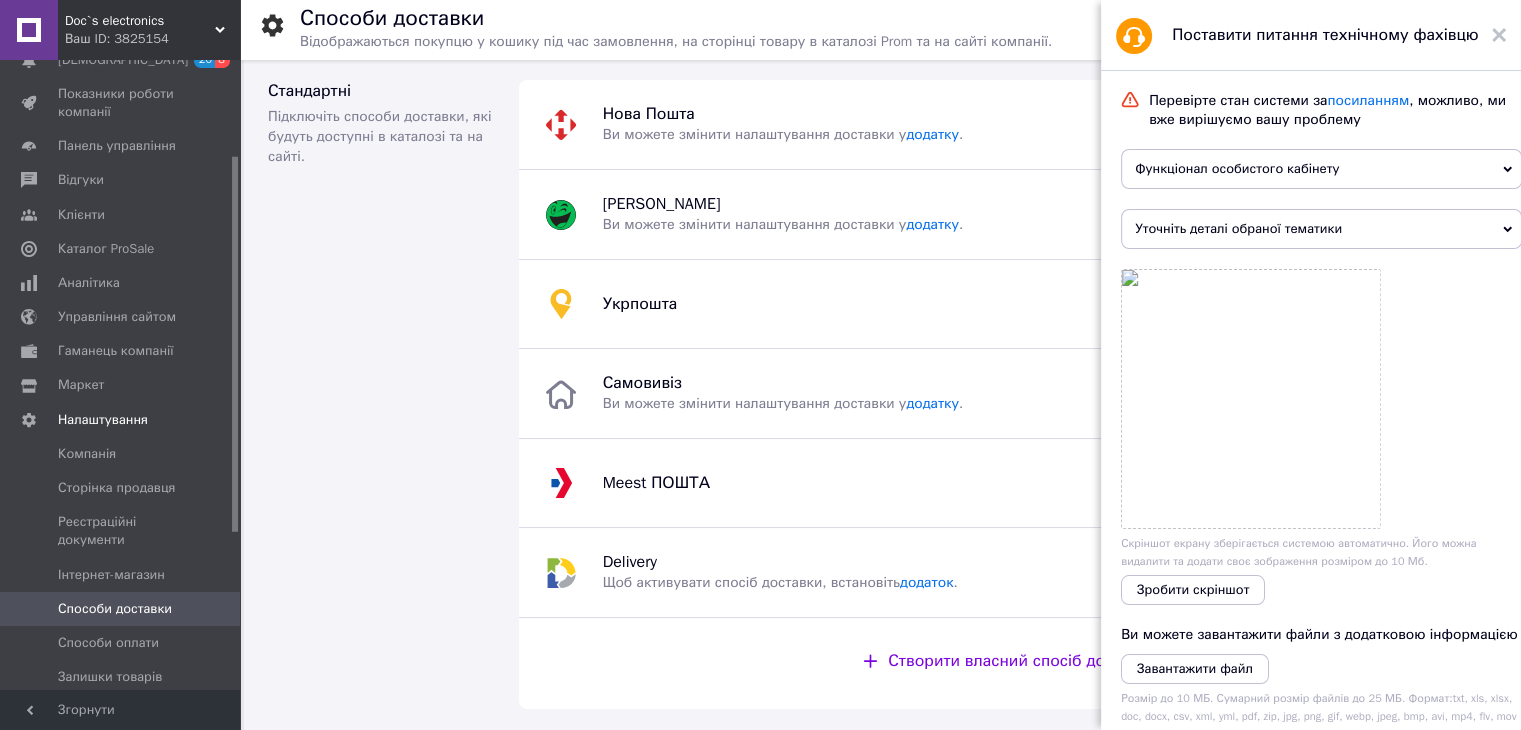 click on "Уточніть деталі обраної тематики" at bounding box center (1321, 229) 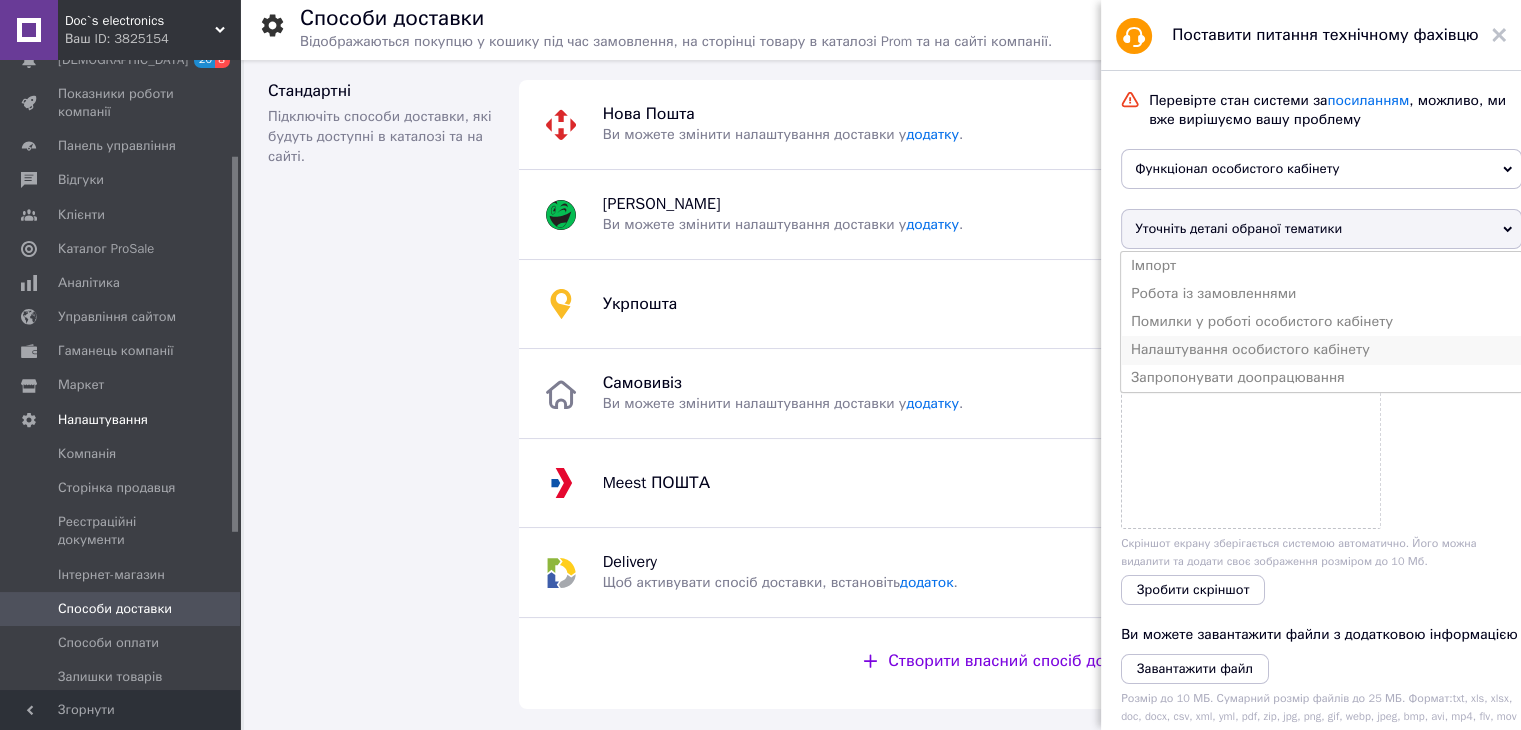click on "Налаштування особистого кабінету" at bounding box center [1321, 350] 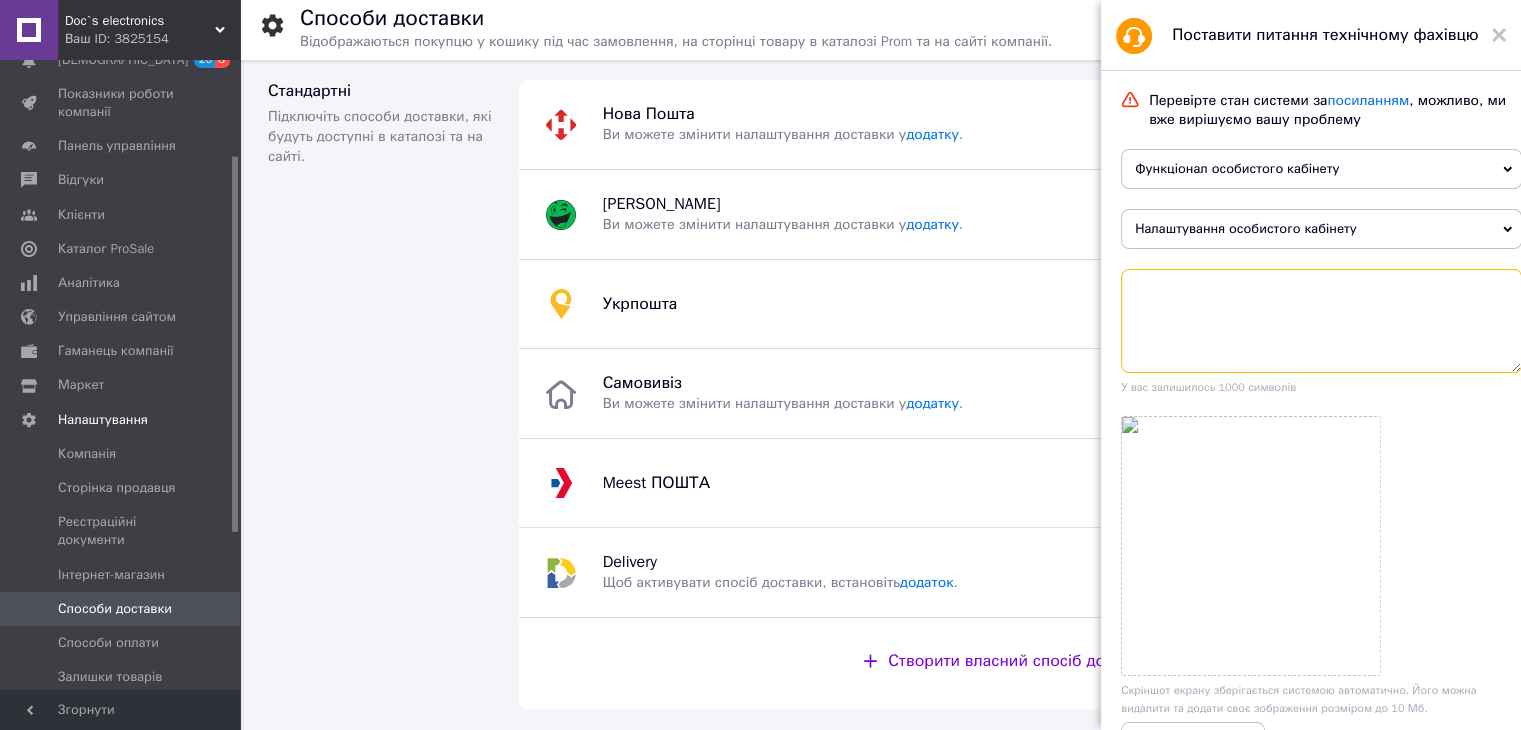 click at bounding box center [1321, 321] 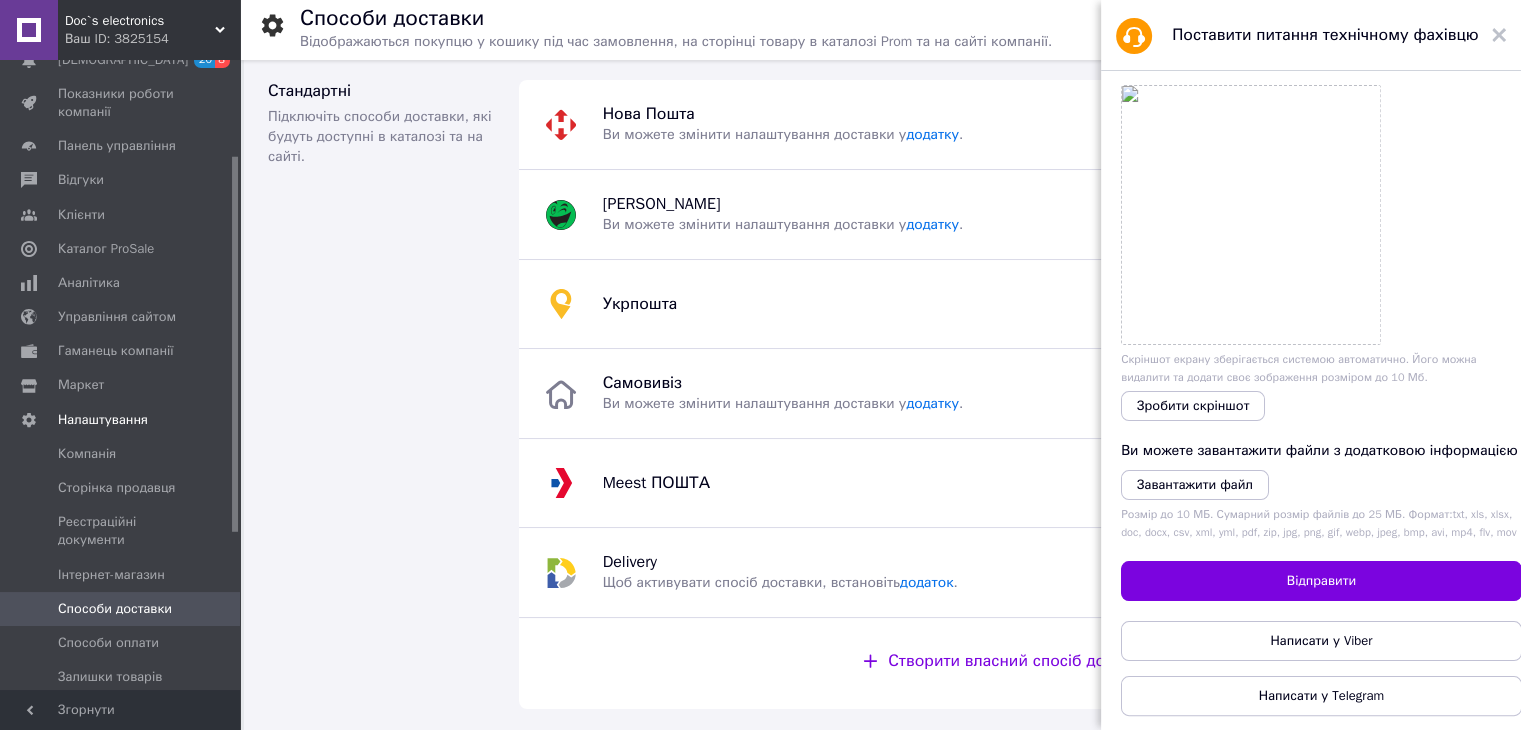 scroll, scrollTop: 0, scrollLeft: 0, axis: both 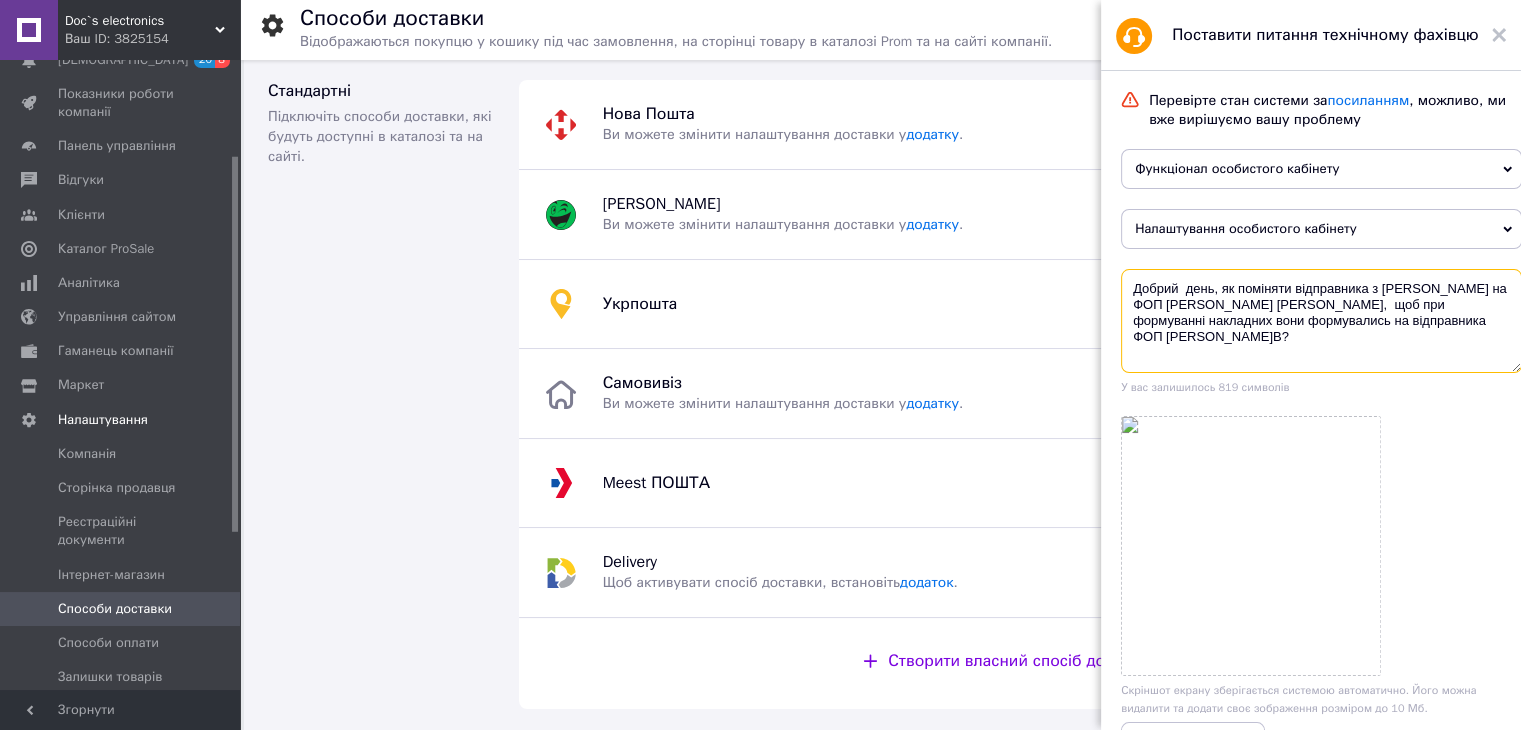 drag, startPoint x: 1337, startPoint y: 340, endPoint x: 1119, endPoint y: 281, distance: 225.84286 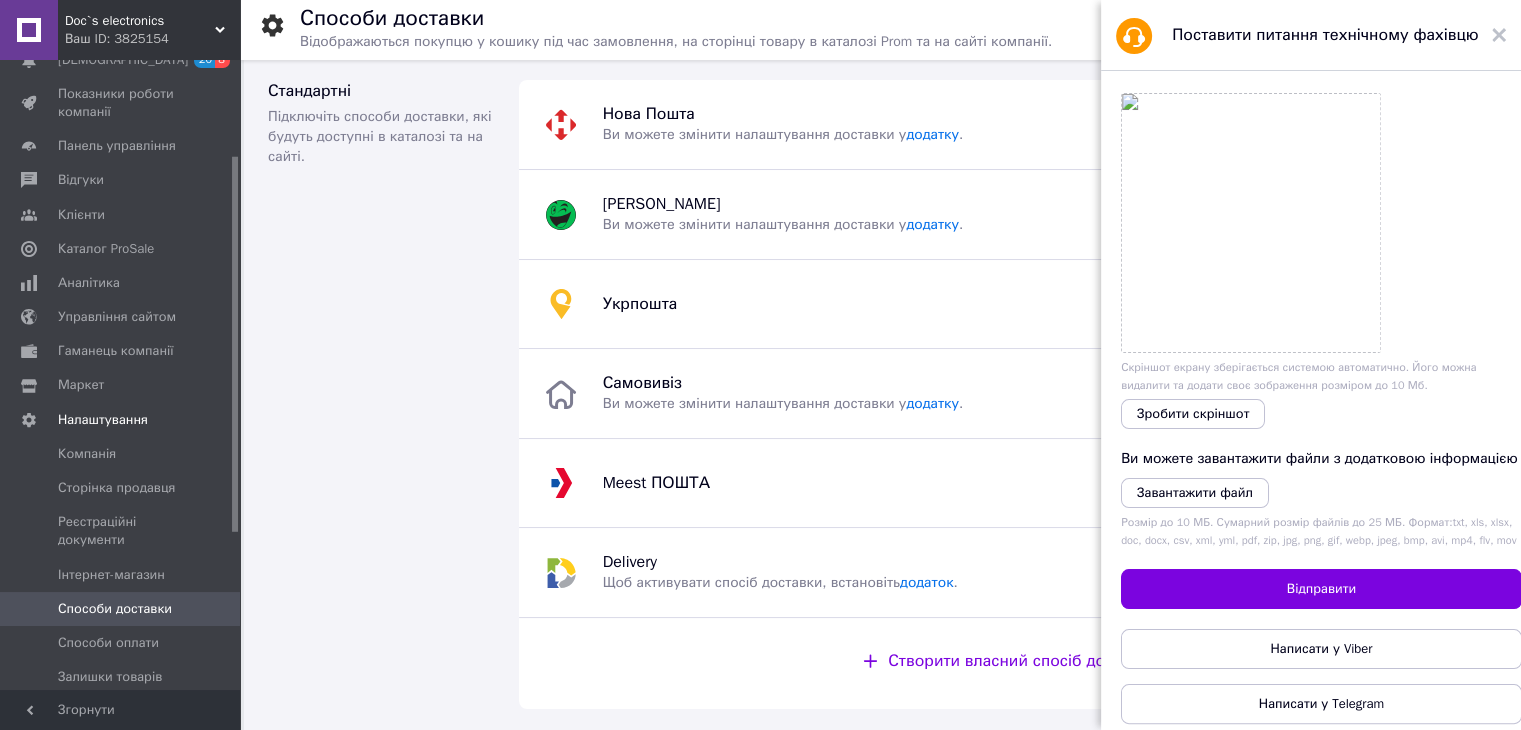 scroll, scrollTop: 357, scrollLeft: 0, axis: vertical 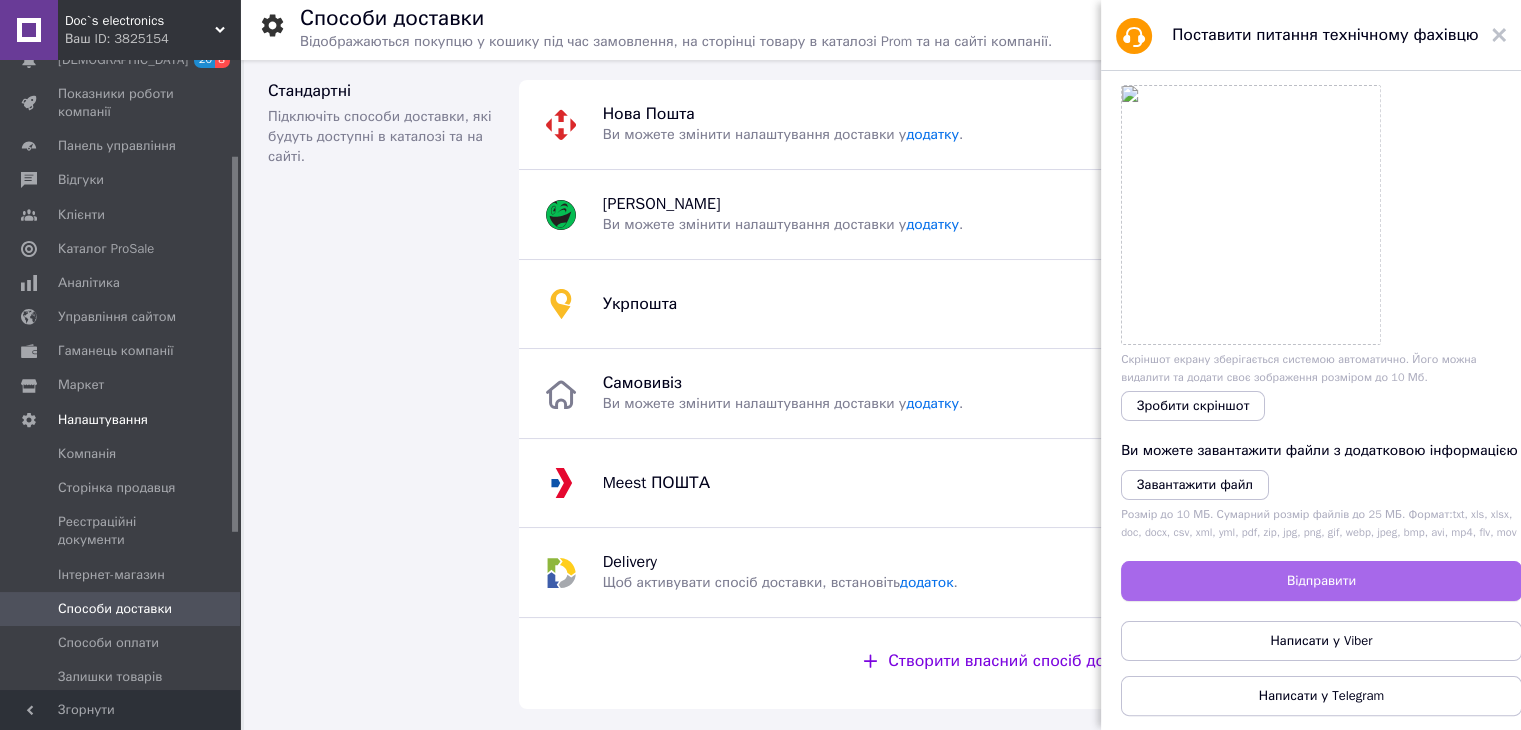 type on "Добрий  день, як поміняти відправника з ФОП Щербіна Олбга Юріївна на ФОП Щерюіна Дмитро Володимирович,  щоб при формуванні накладних вони формувались на відправника ФОП Щербіна Д.В?" 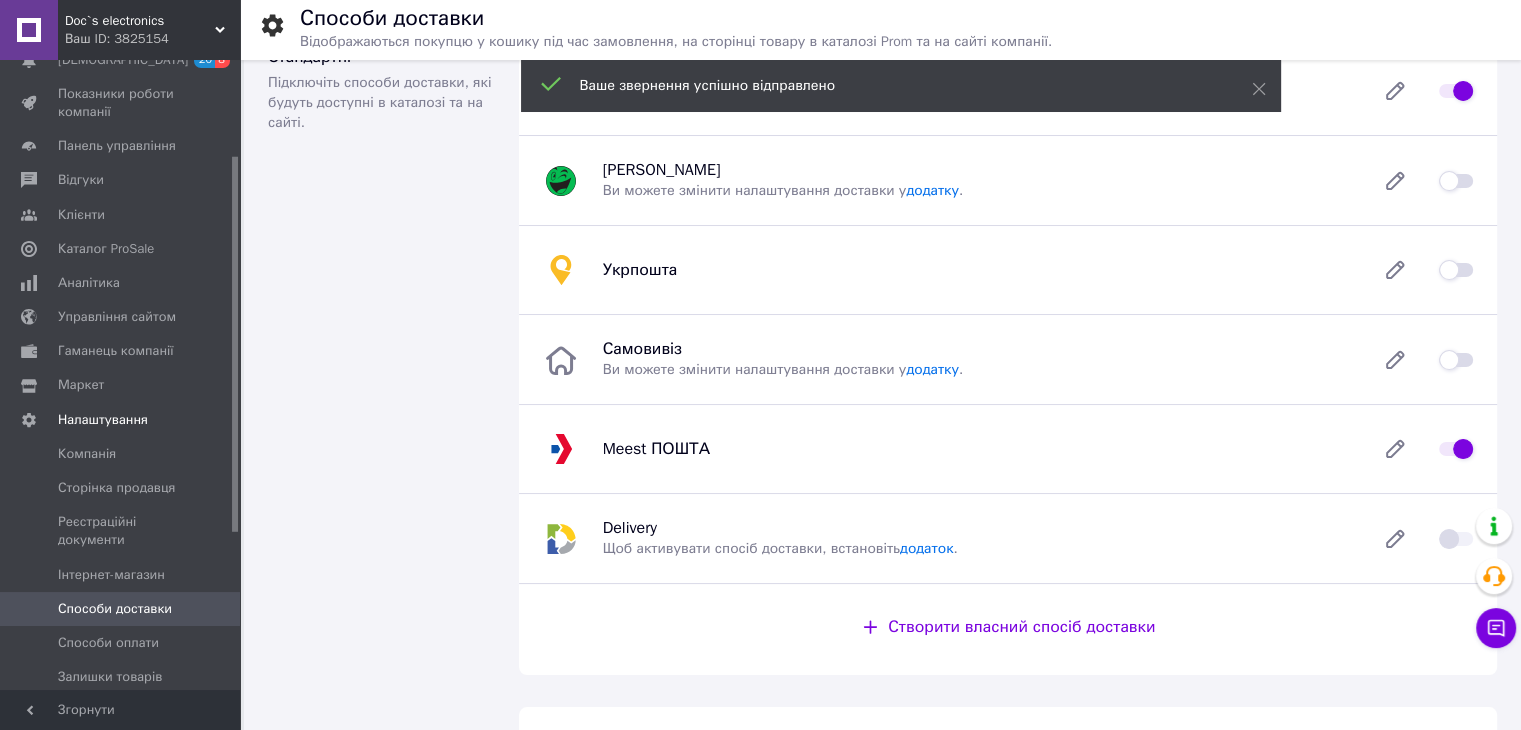 scroll, scrollTop: 56, scrollLeft: 0, axis: vertical 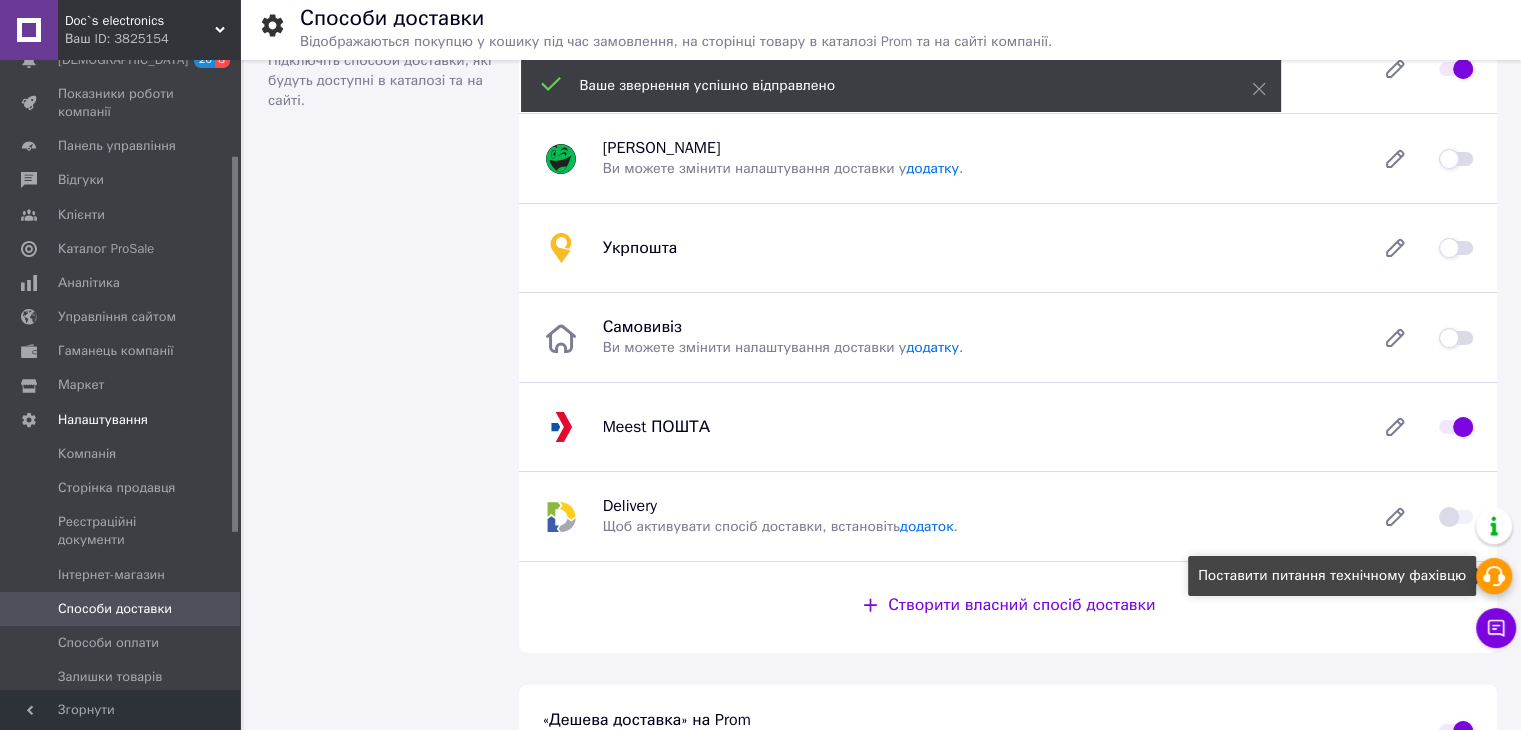 click 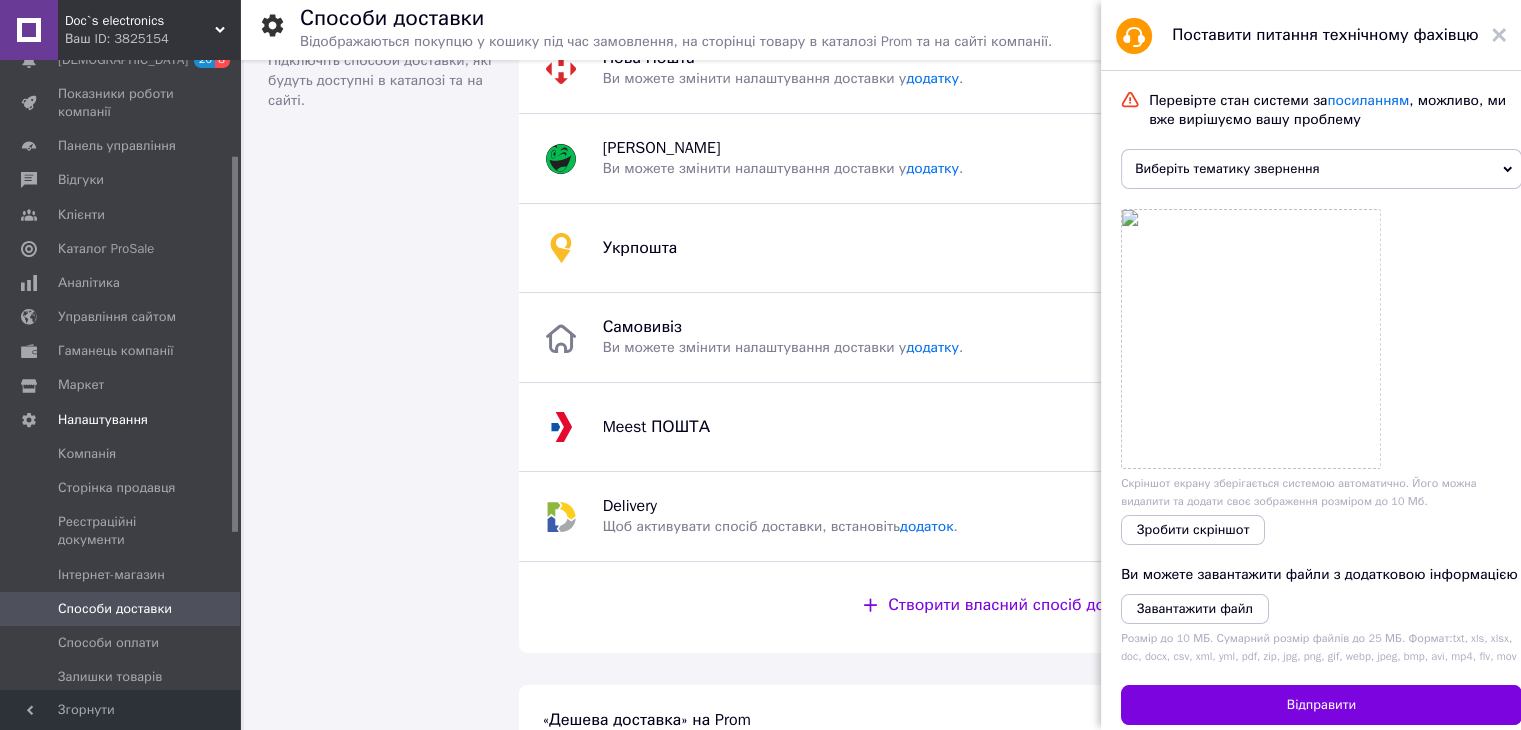 click on "Перевірте стан системи за  посиланням ,
можливо, ми вже вирішуємо вашу проблему Виберіть тематику звернення Функціонал особистого кабінету Каталог ProSale Маркет додатків Пром-оплата Відгуки Тарифи, рахунки, документи Поскаржитись на контент Скріншот екрану зберігається системою автоматично.
Його можна видалити та додати своє зображення розміром до 10 Мб. Зробити скріншот Ви можете завантажити файли з додатковою інформацією Завантажити файл Розмір до 10 МБ. Сумарний розмір файлів до 25 МБ. Формат: txt, xls, xlsx, doc, docx, csv, xml, yml, pdf, zip, jpg, png, gif, webp, jpeg, bmp, avi, mp4, flv, mov" at bounding box center [1321, 465] 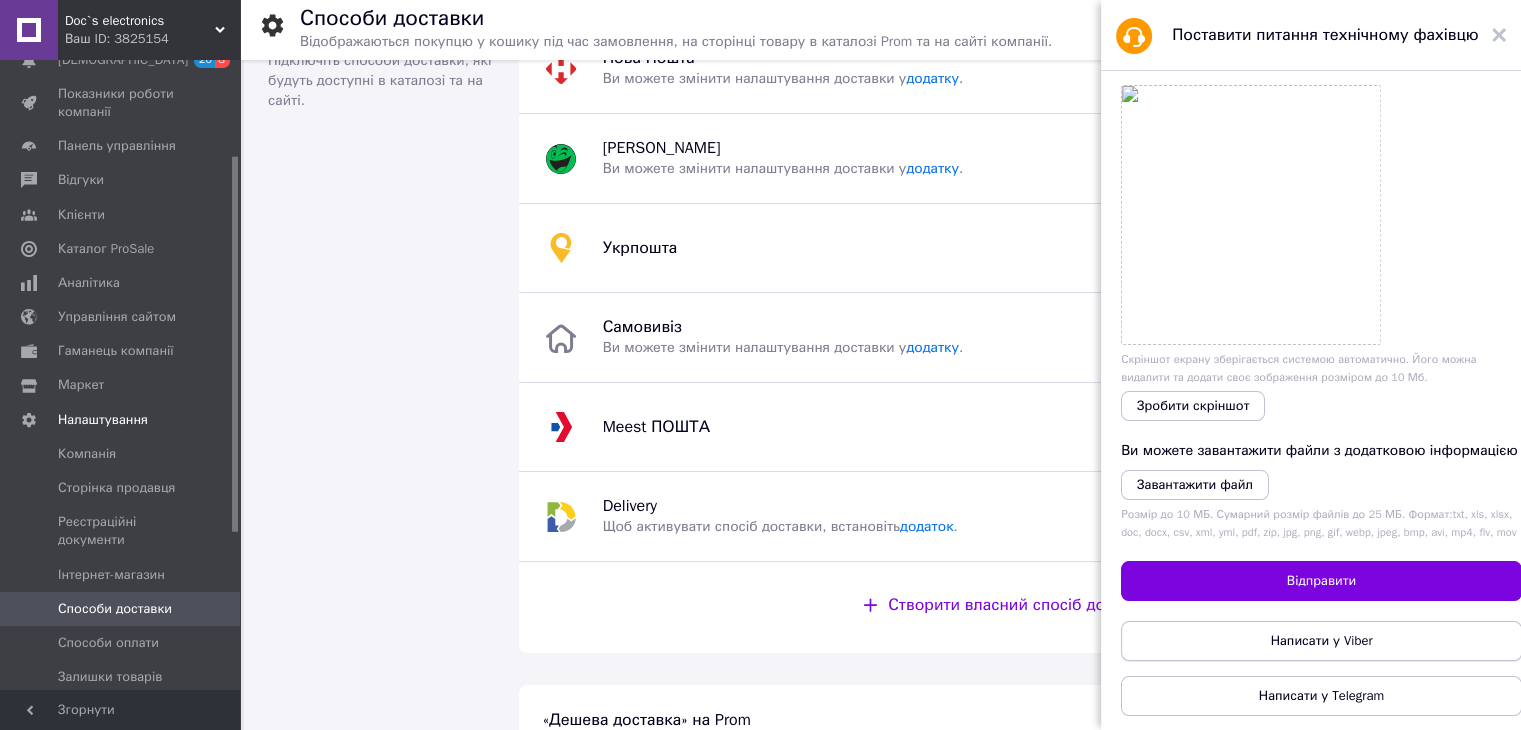 click on "Написати у Viber" at bounding box center (1322, 641) 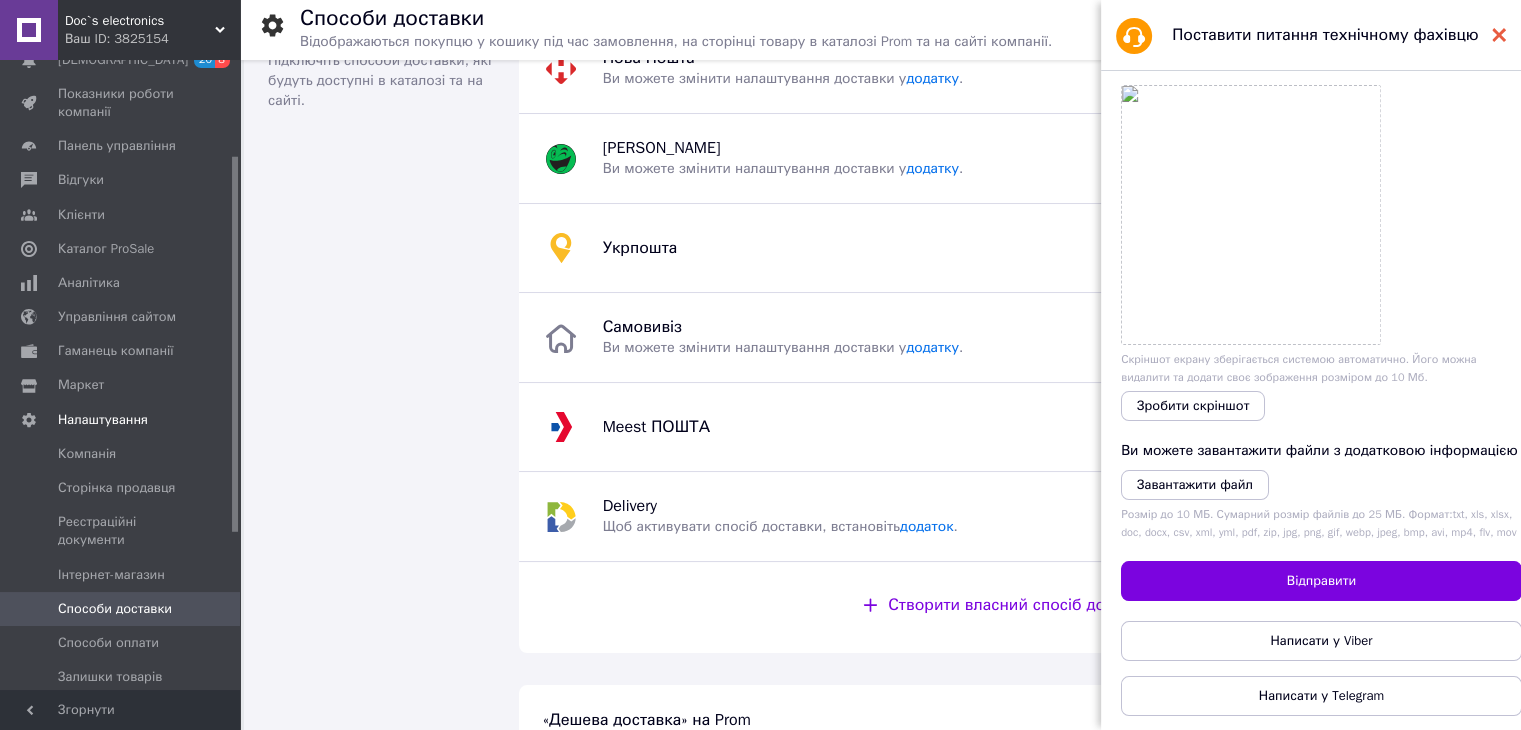 click 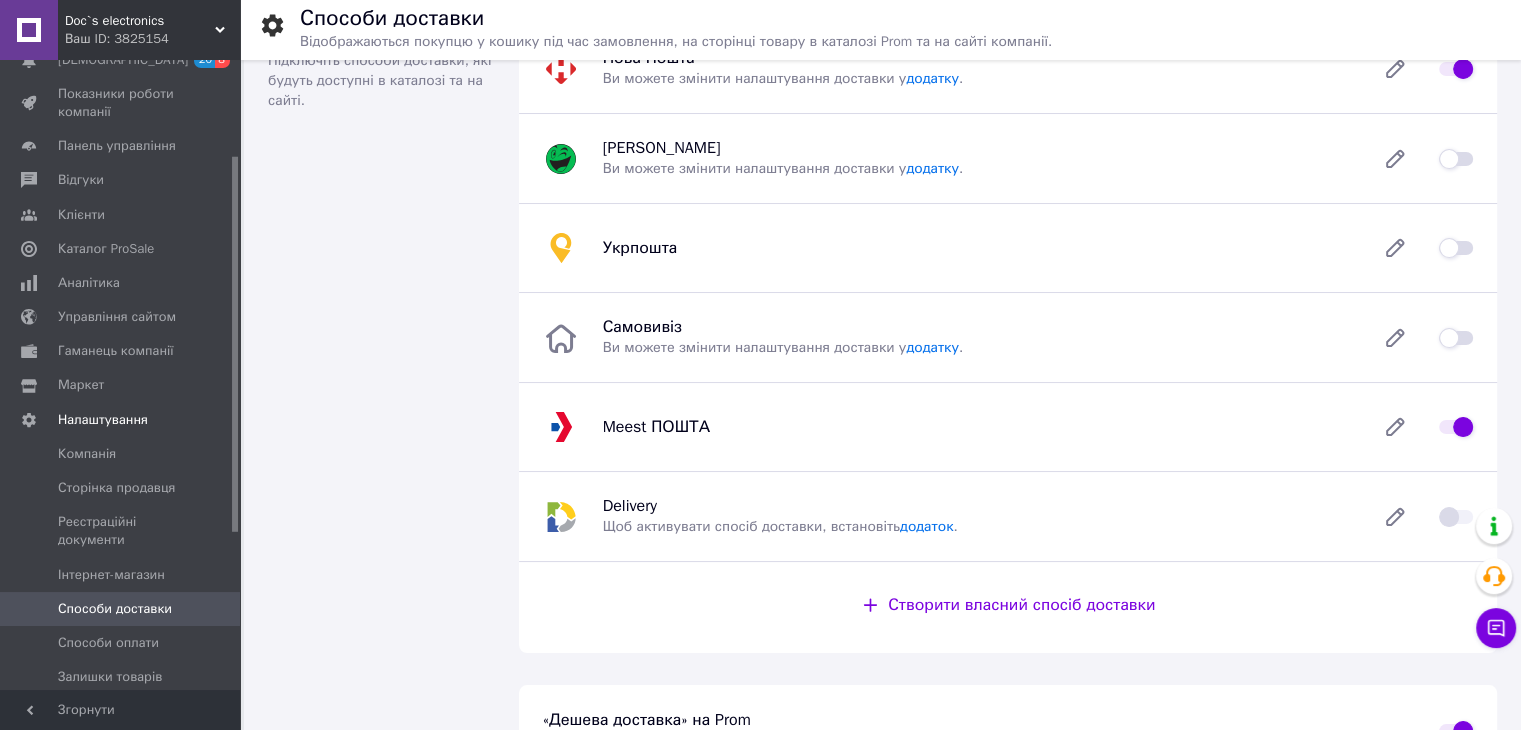 scroll, scrollTop: 0, scrollLeft: 0, axis: both 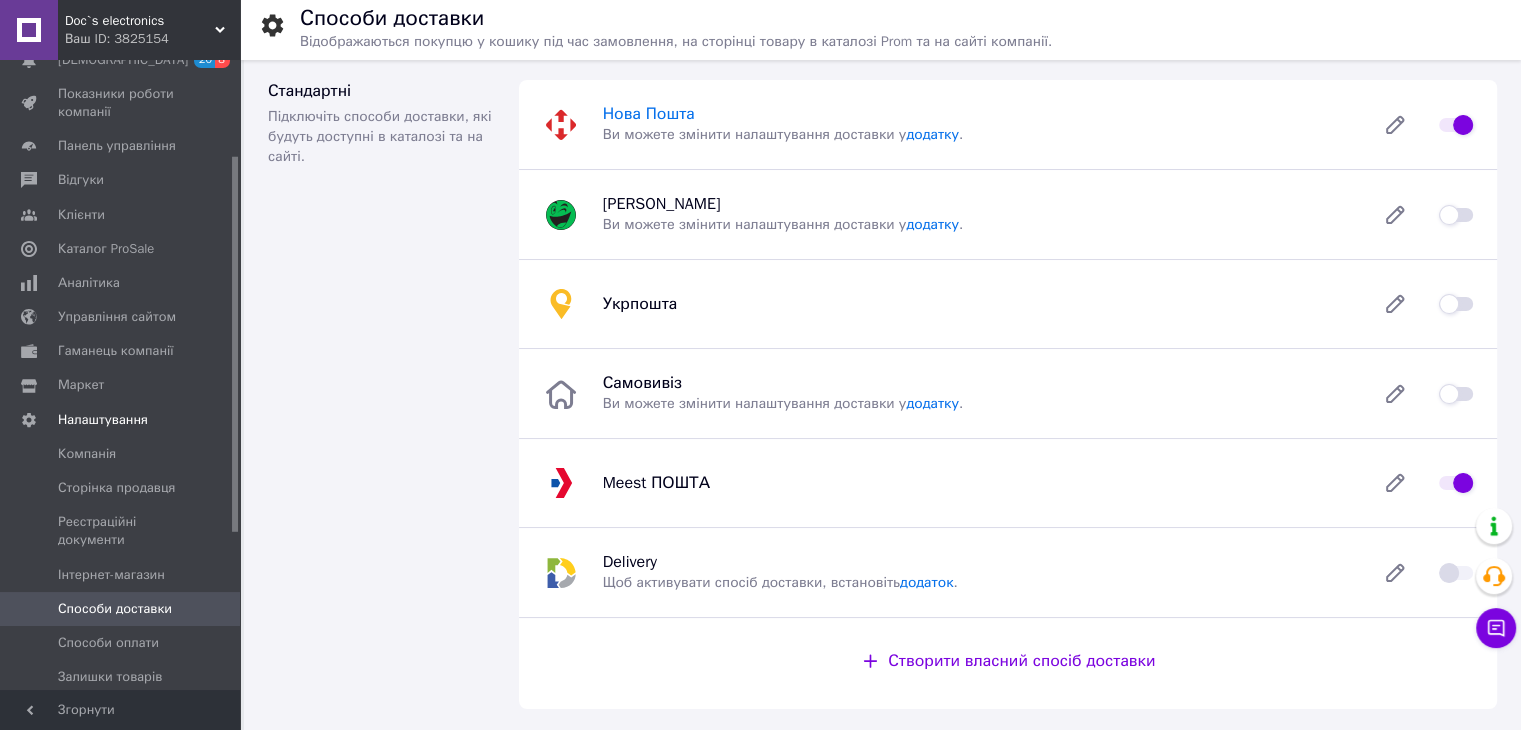click on "Нова Пошта" at bounding box center (649, 114) 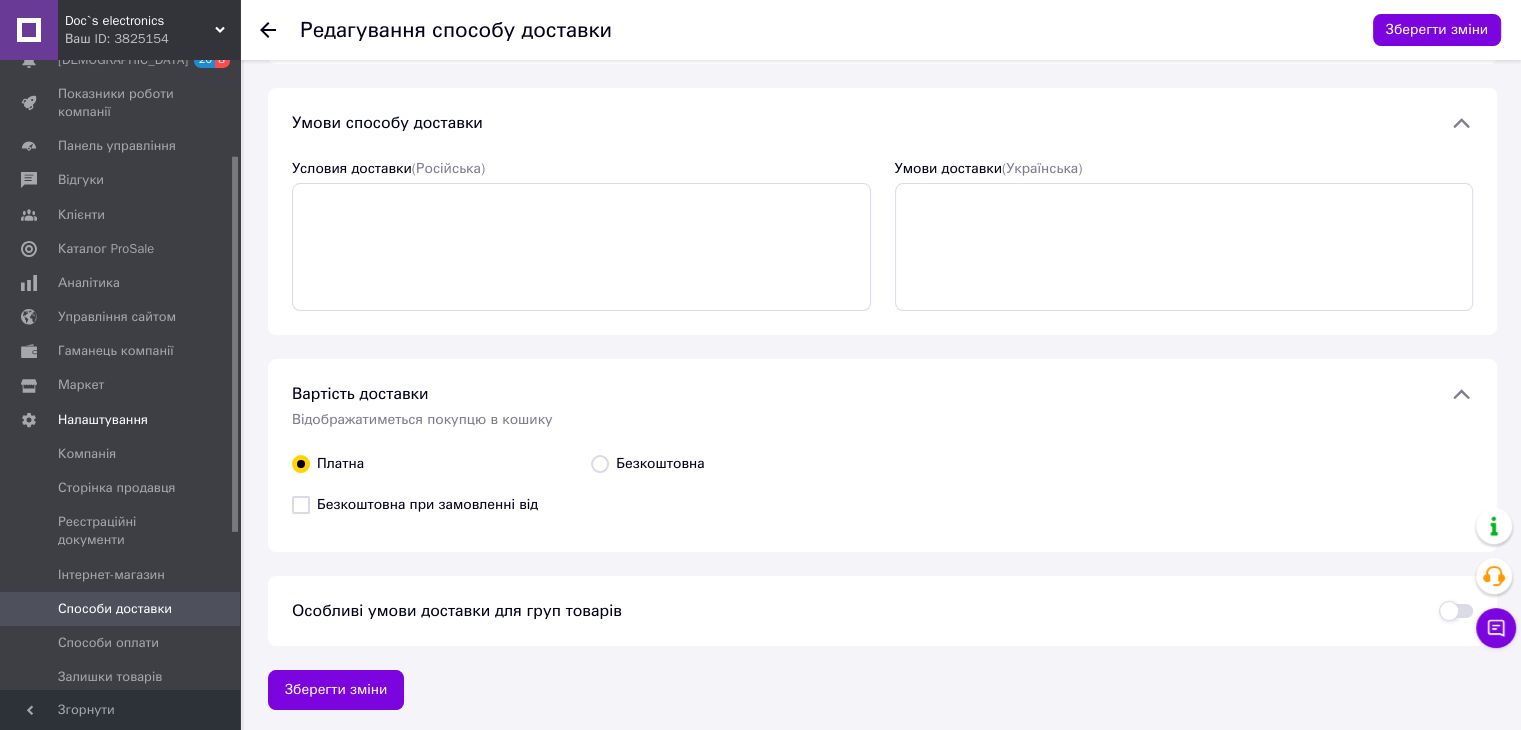 scroll, scrollTop: 0, scrollLeft: 0, axis: both 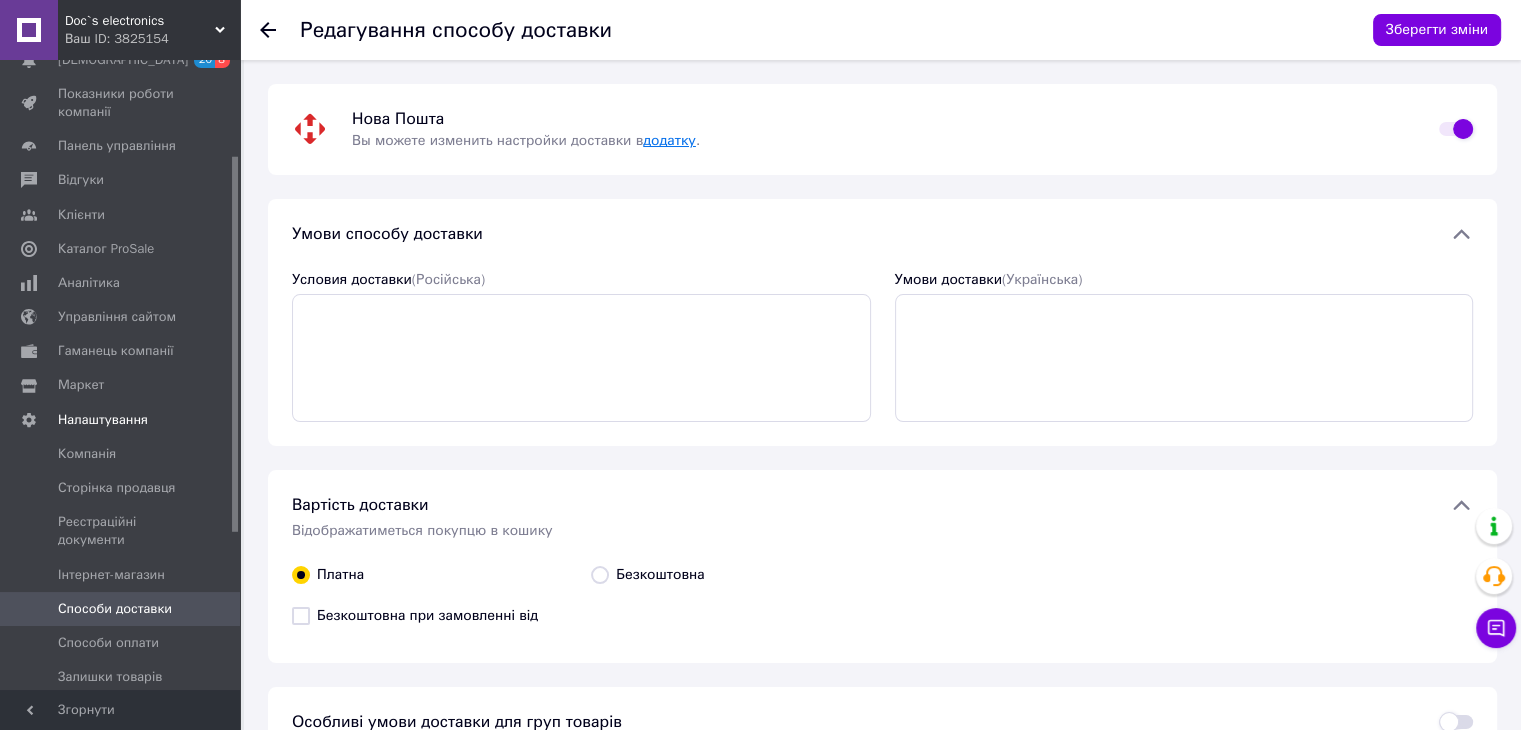 click on "додатку" at bounding box center (669, 140) 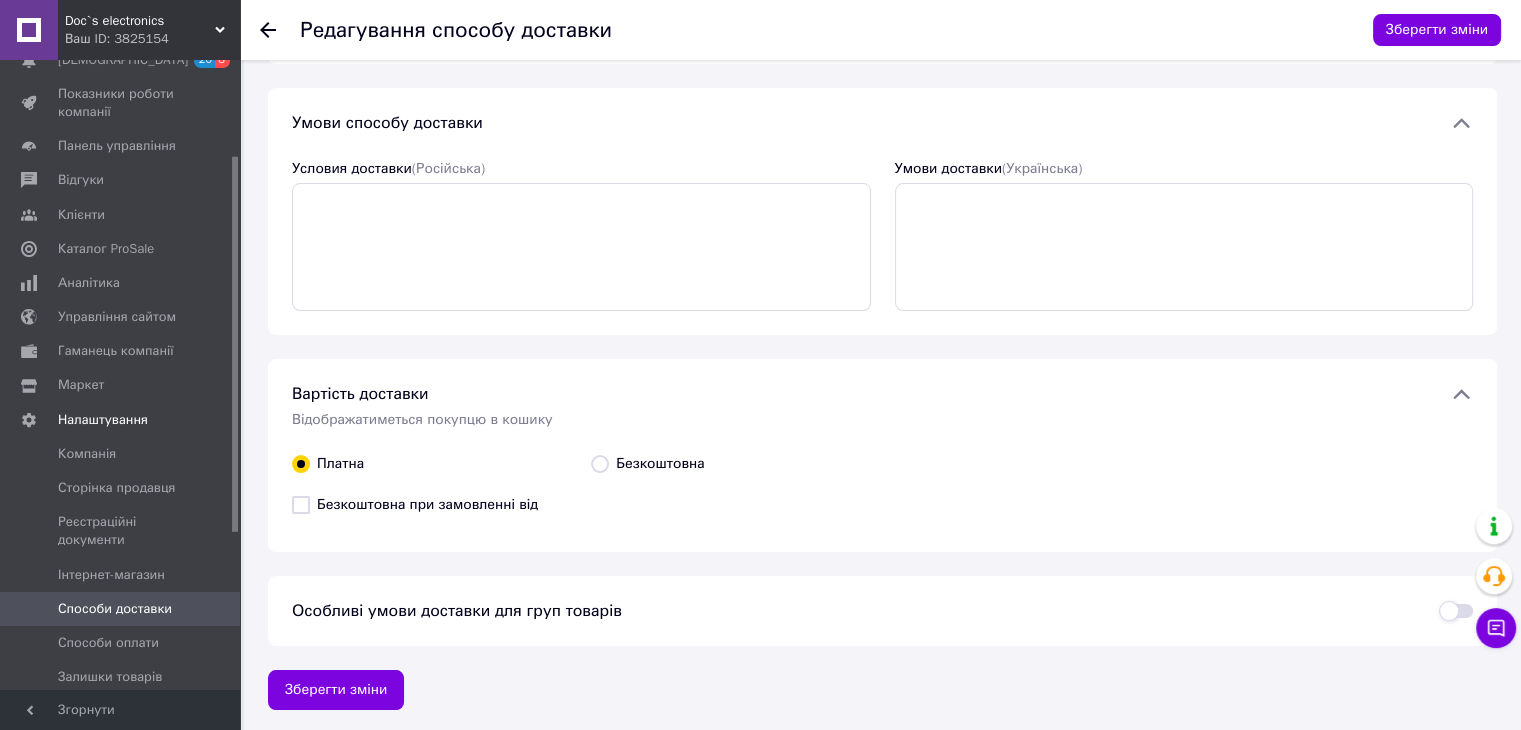 scroll, scrollTop: 0, scrollLeft: 0, axis: both 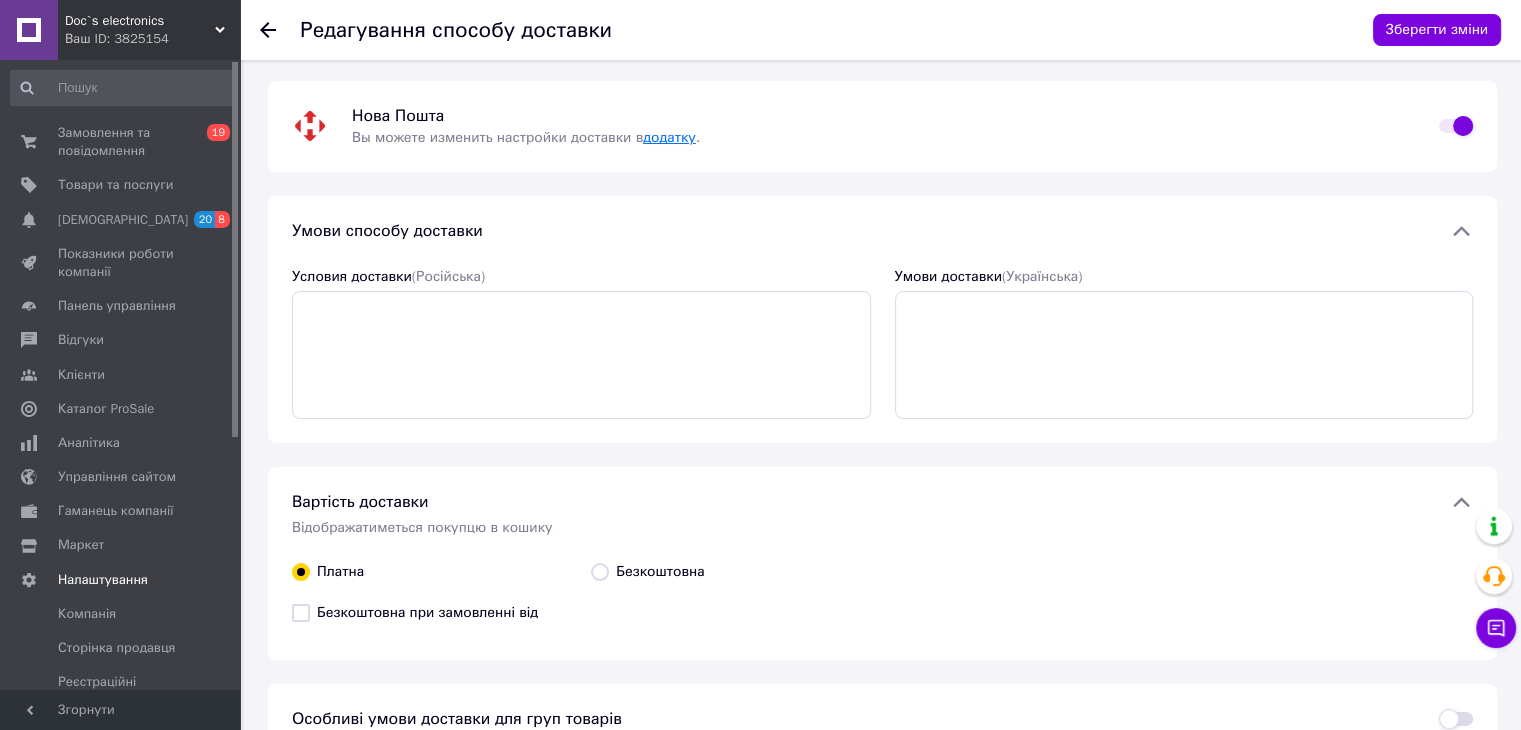 click on "додатку" at bounding box center (669, 137) 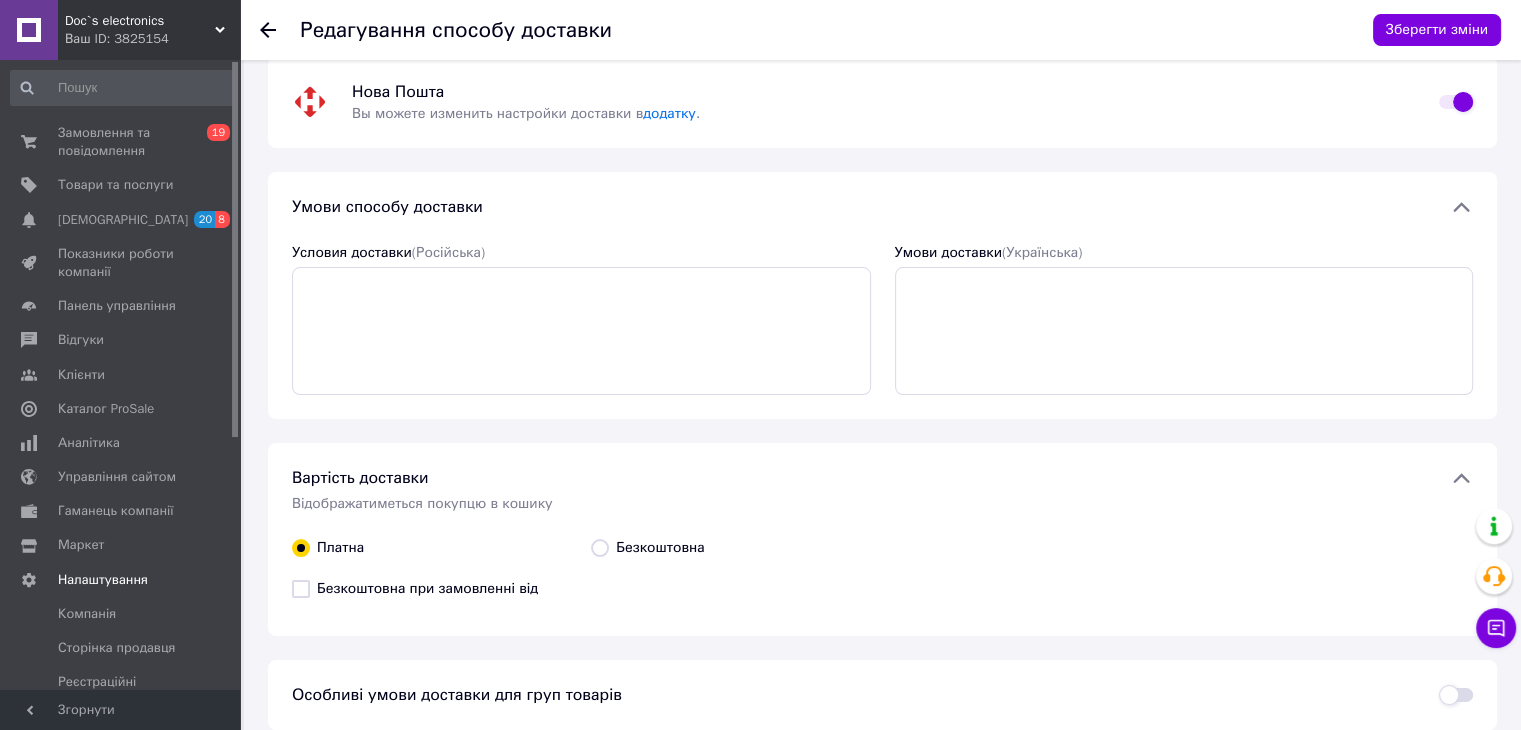 scroll, scrollTop: 31, scrollLeft: 0, axis: vertical 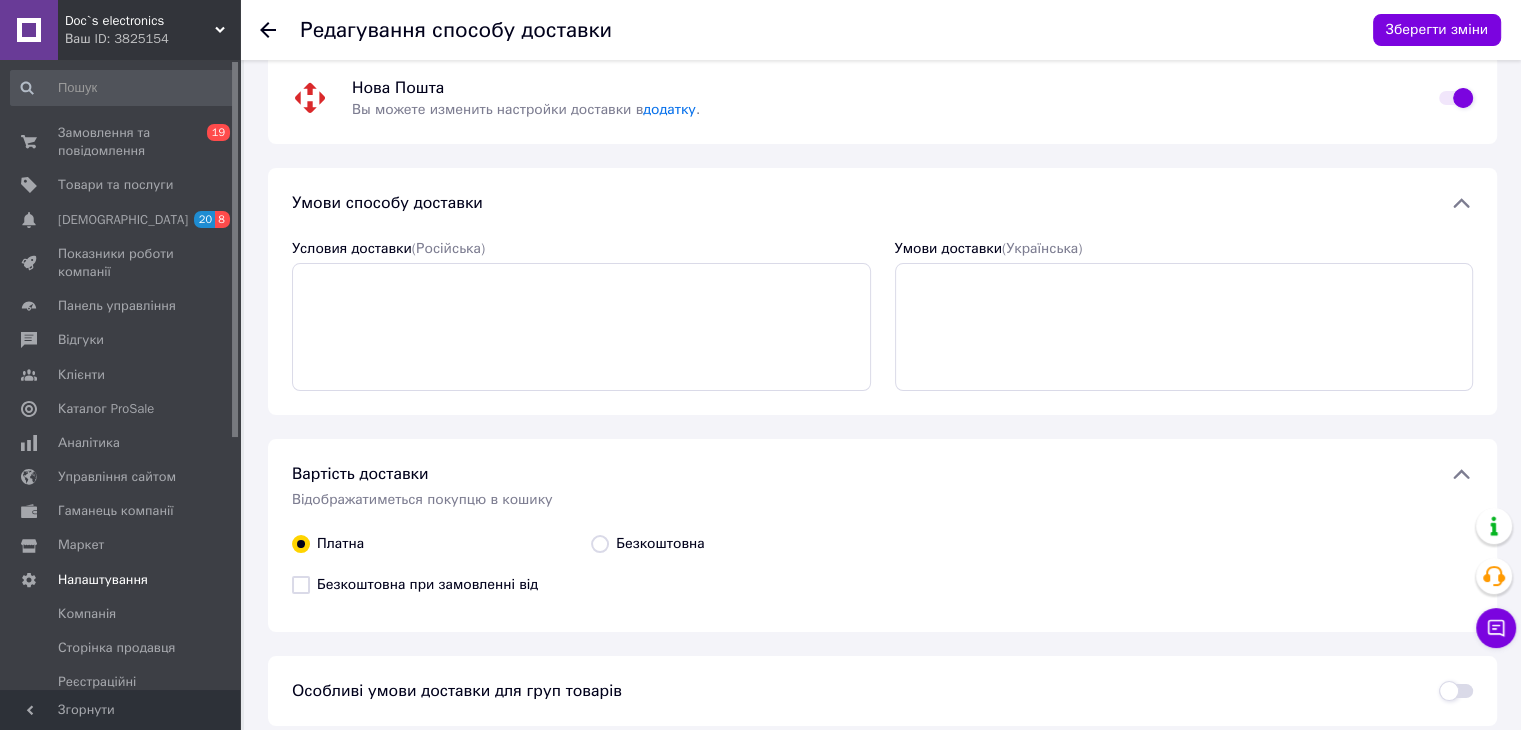click on "Doc`s  electronics" at bounding box center [140, 21] 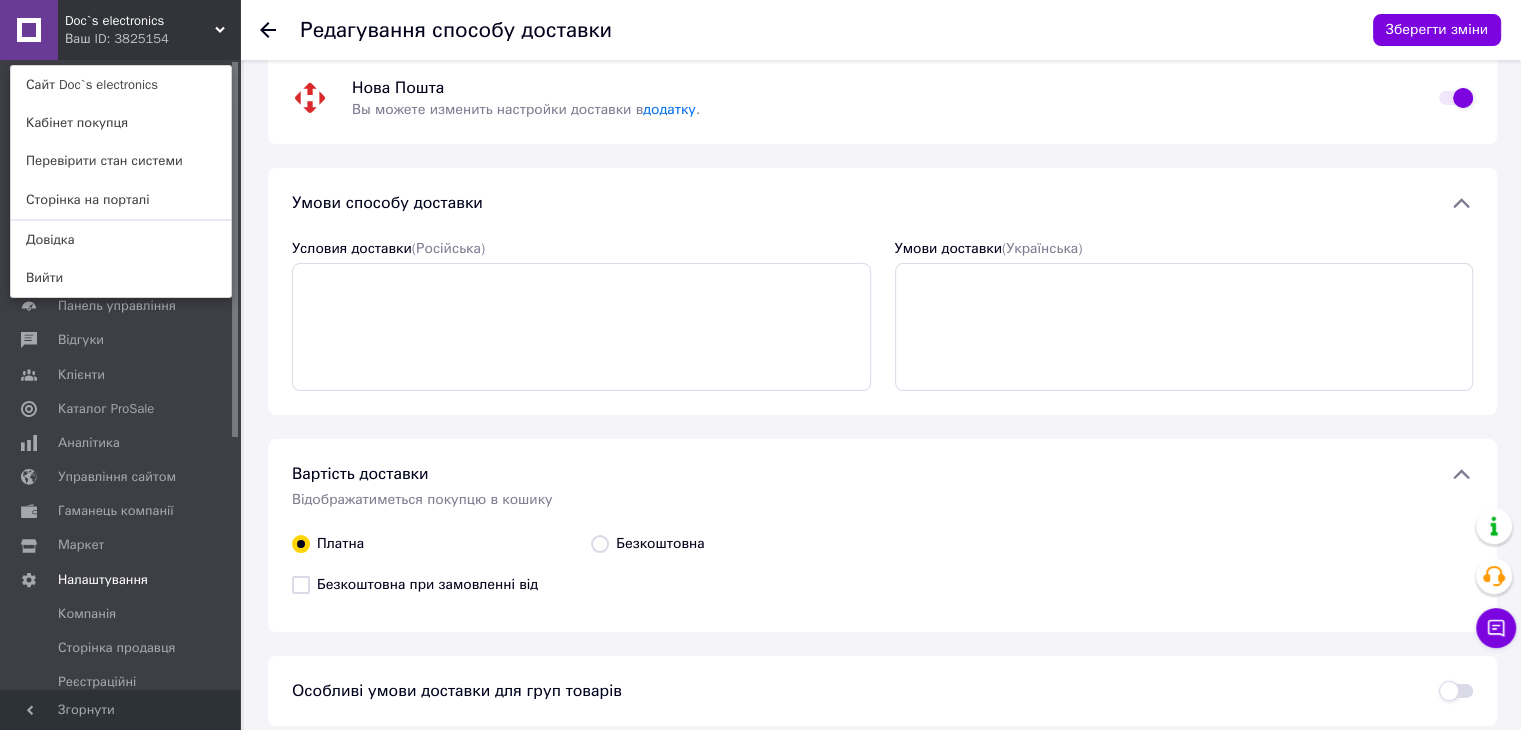 click on "Doc`s  electronics" at bounding box center (140, 21) 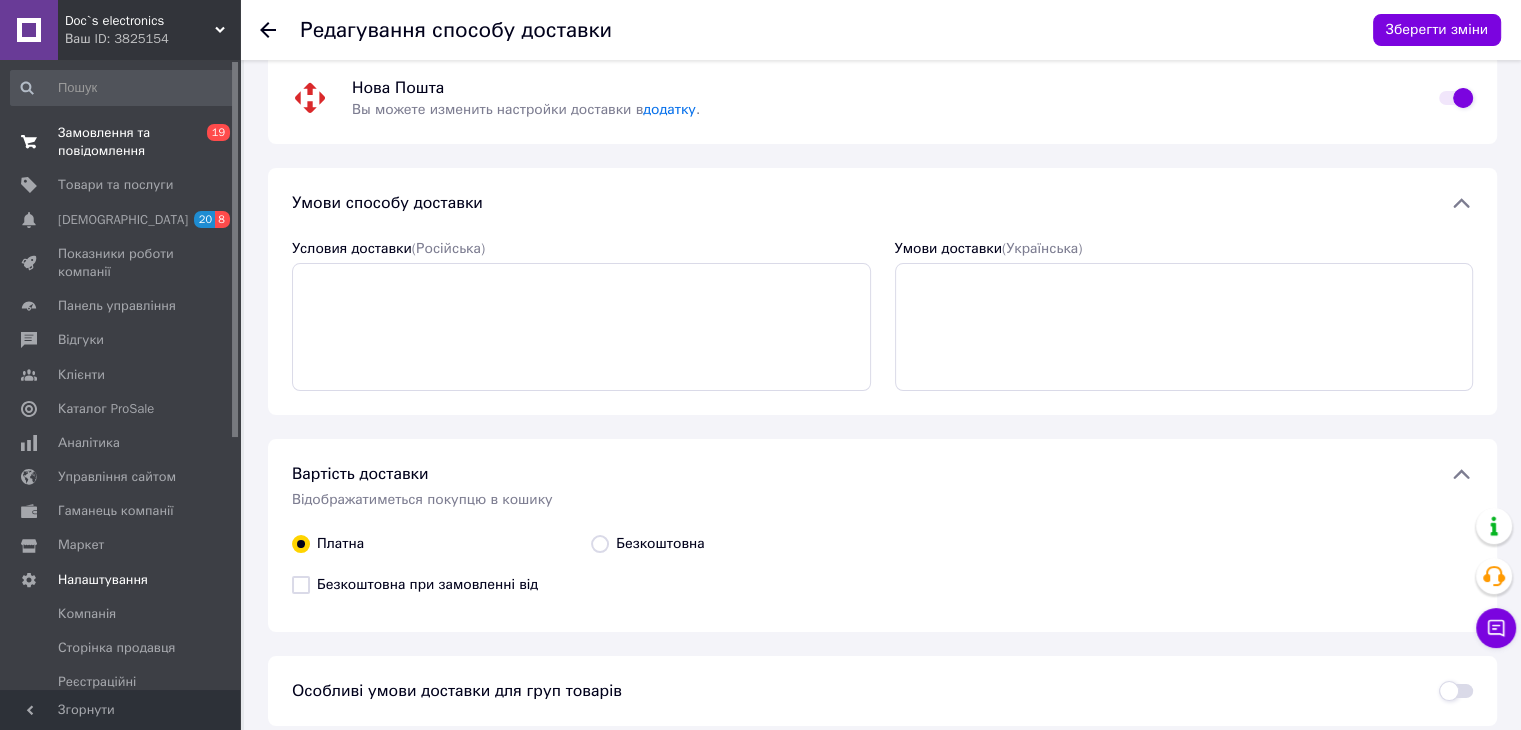 click on "Замовлення та повідомлення 0 19" at bounding box center [123, 142] 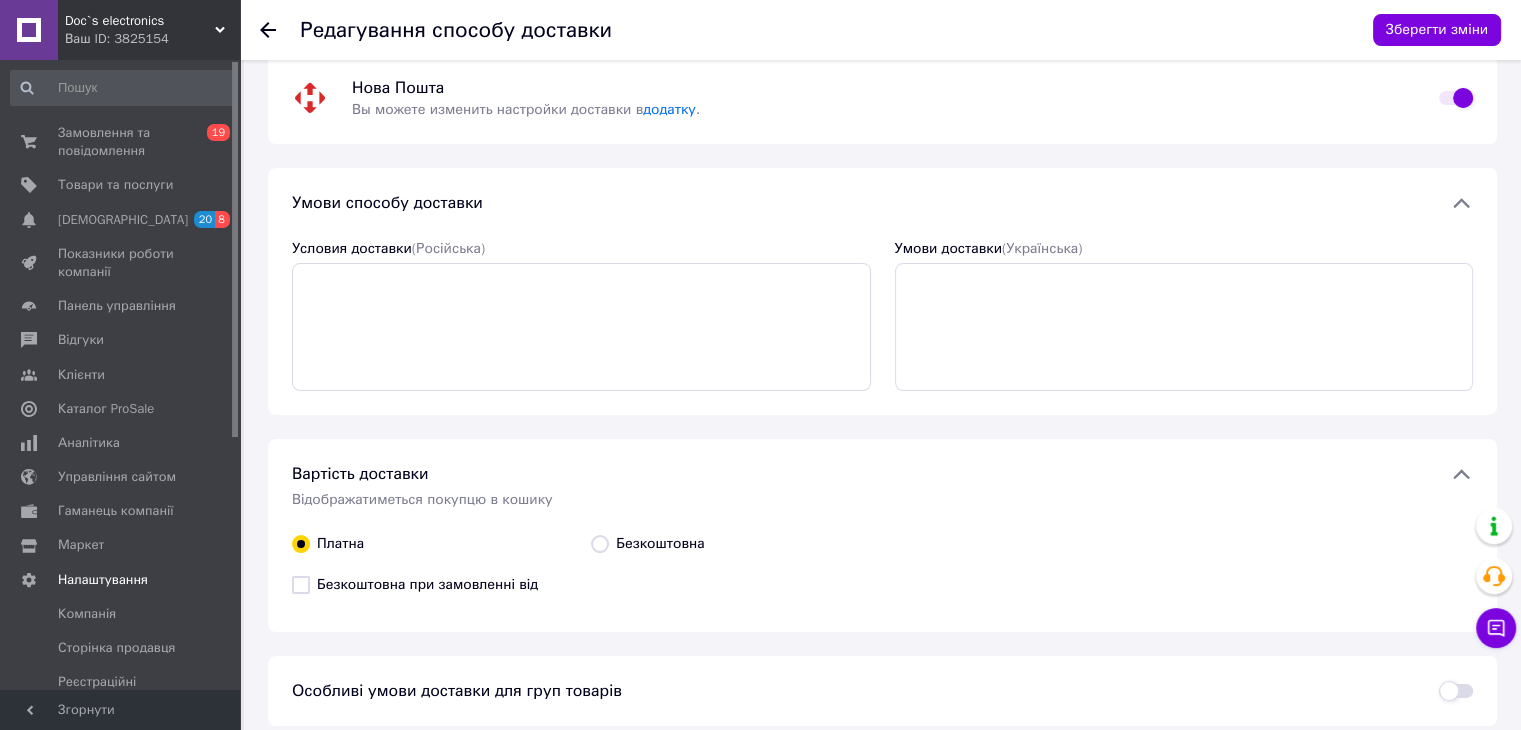 scroll, scrollTop: 0, scrollLeft: 0, axis: both 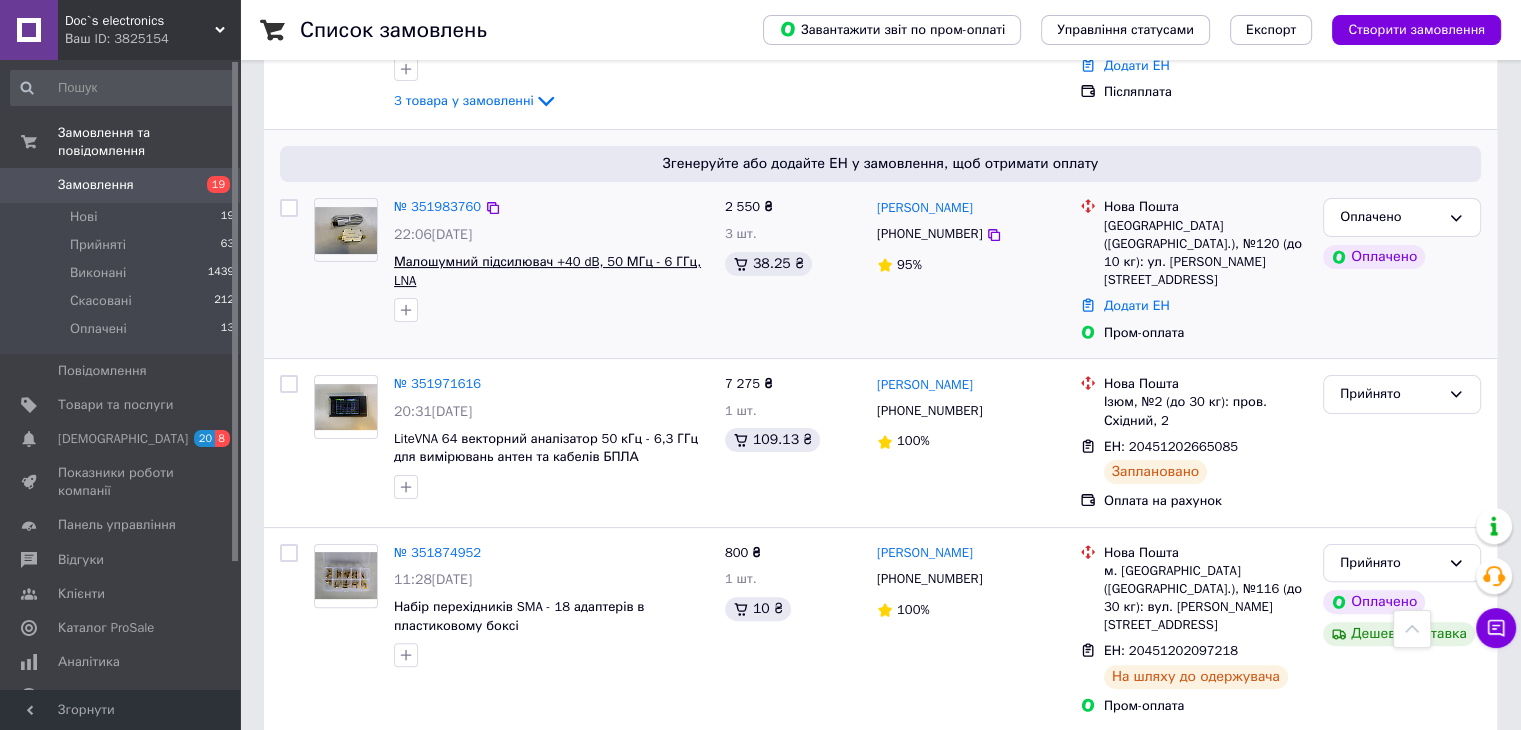click on "Малошумний підсилювач +40 dB,  50 МГц - 6 ГГц, LNA" at bounding box center (547, 271) 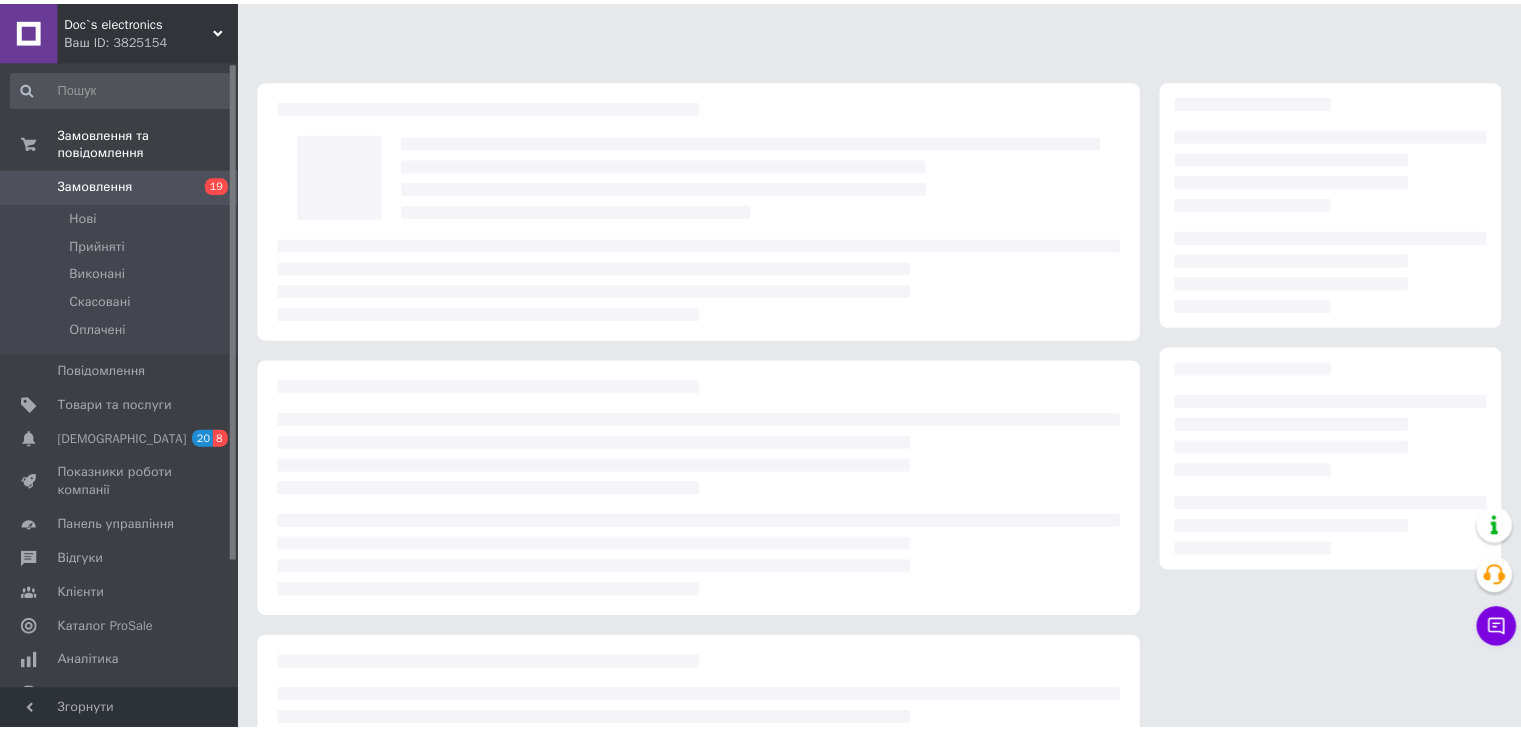 scroll, scrollTop: 0, scrollLeft: 0, axis: both 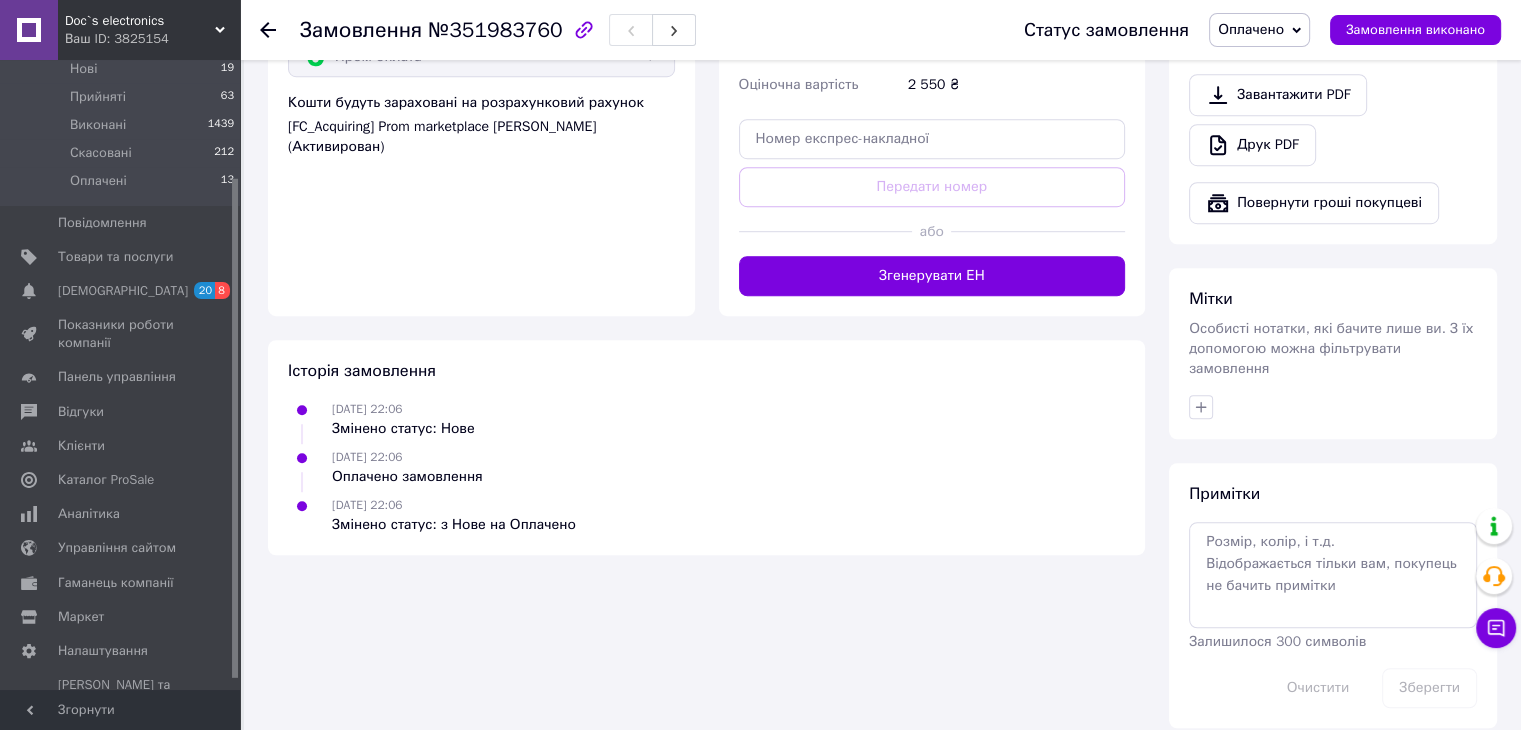 drag, startPoint x: 232, startPoint y: 540, endPoint x: 235, endPoint y: 657, distance: 117.03845 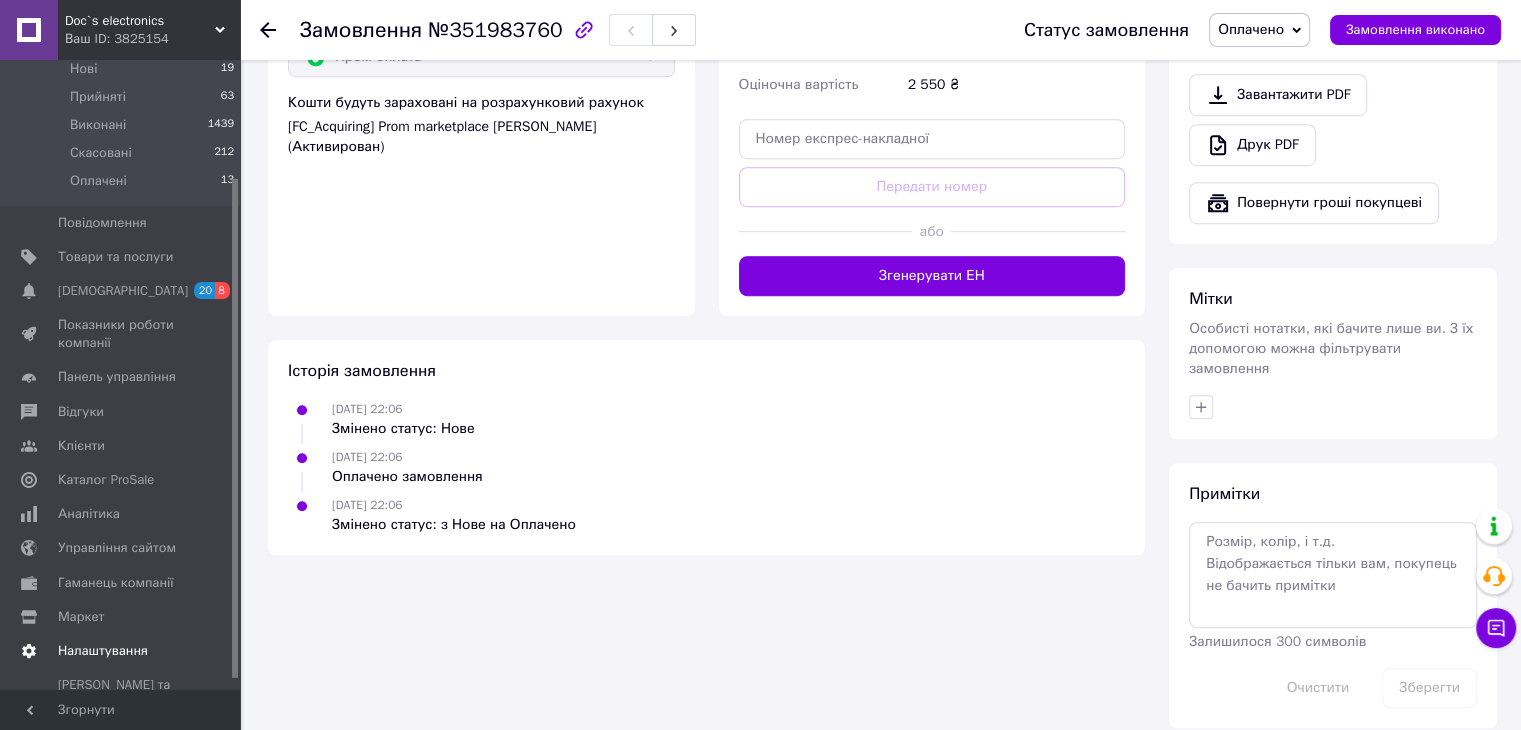 click on "Налаштування" at bounding box center [103, 651] 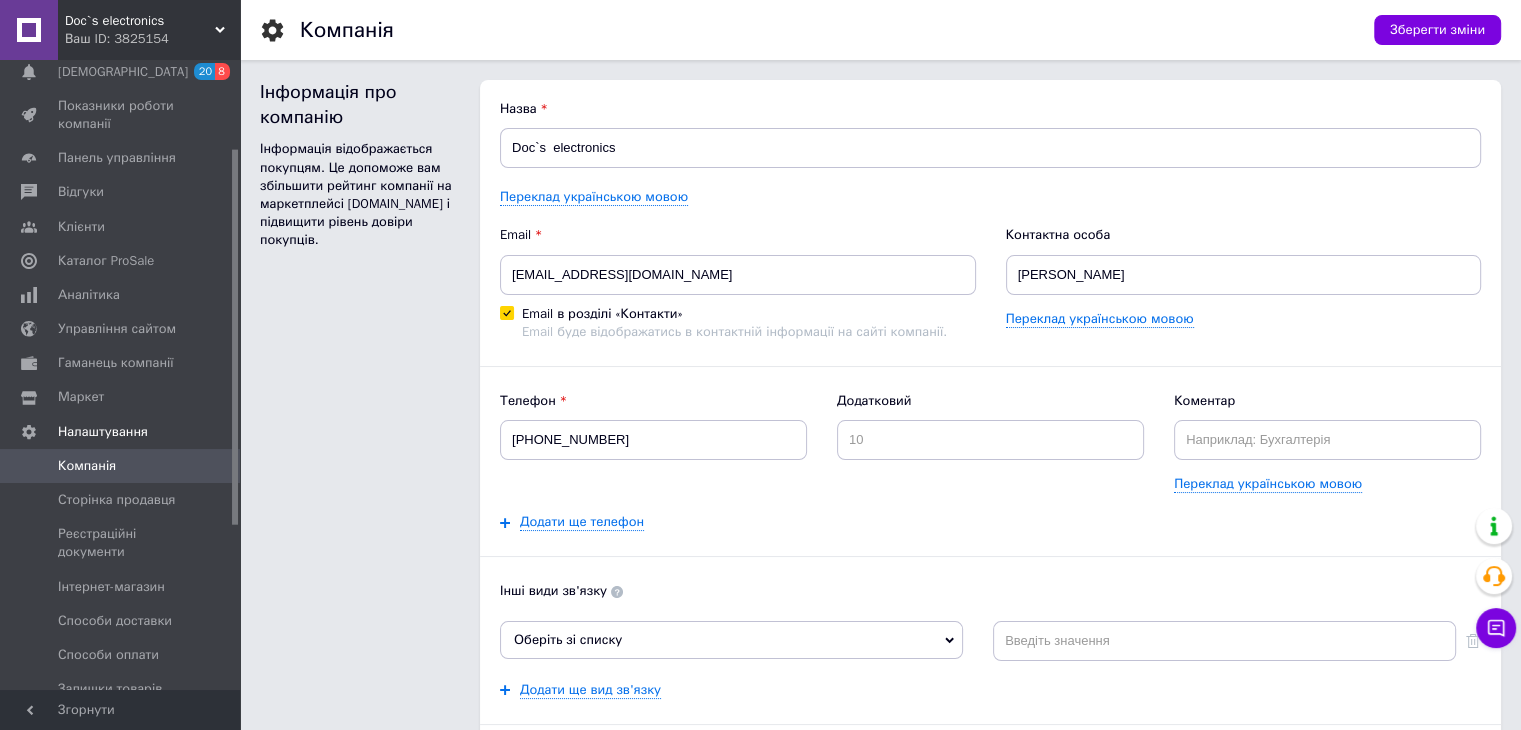 scroll, scrollTop: 0, scrollLeft: 0, axis: both 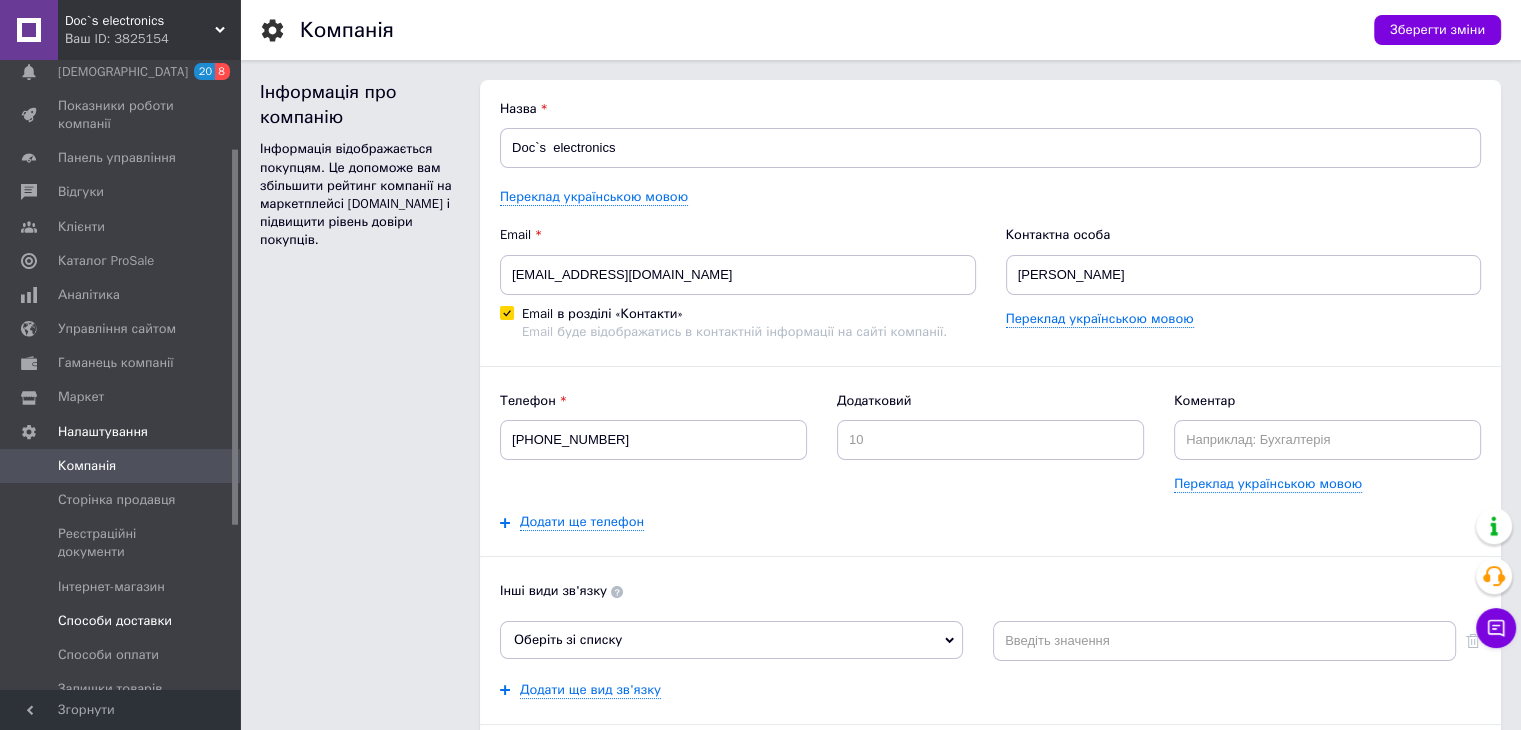 click on "Способи доставки" at bounding box center (115, 621) 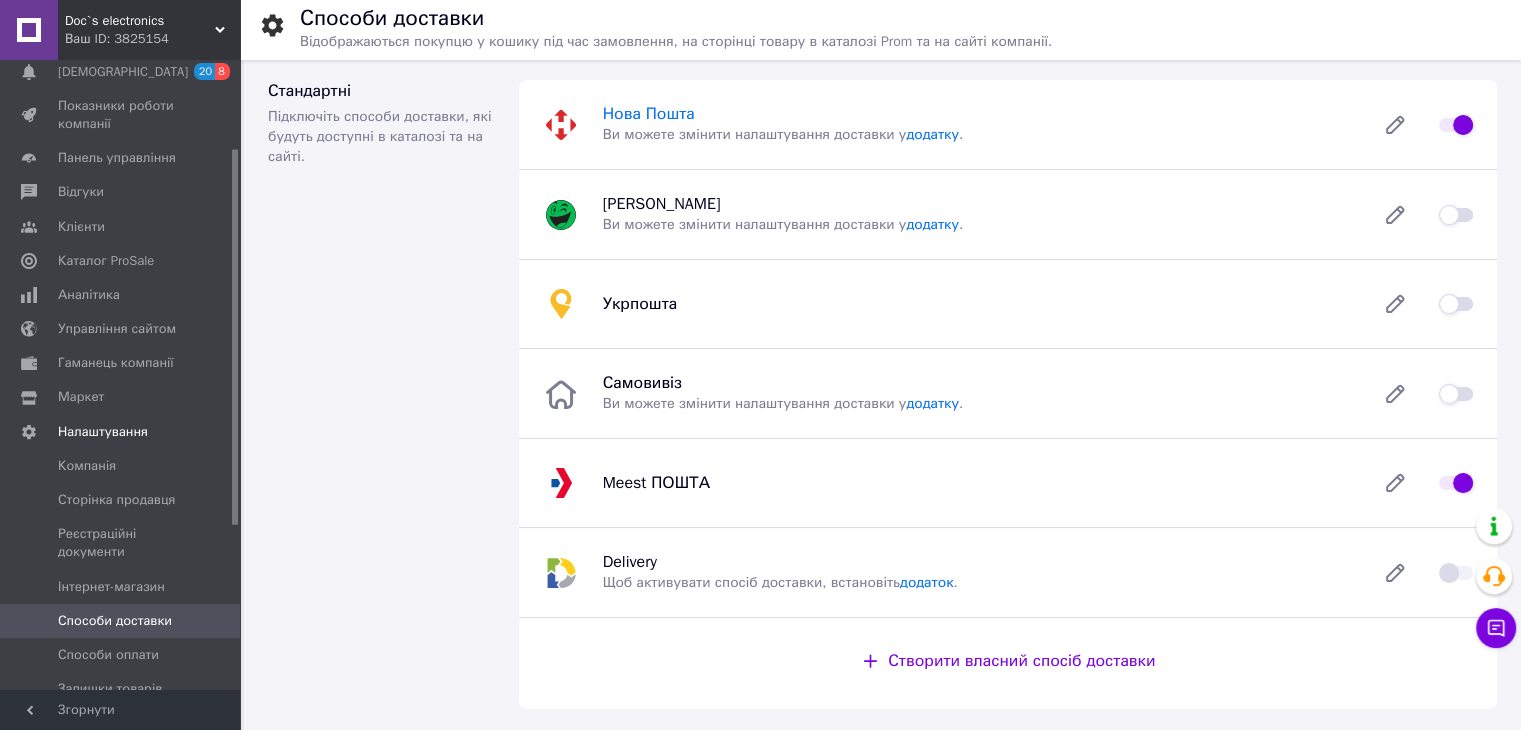 click on "Нова Пошта" at bounding box center (649, 114) 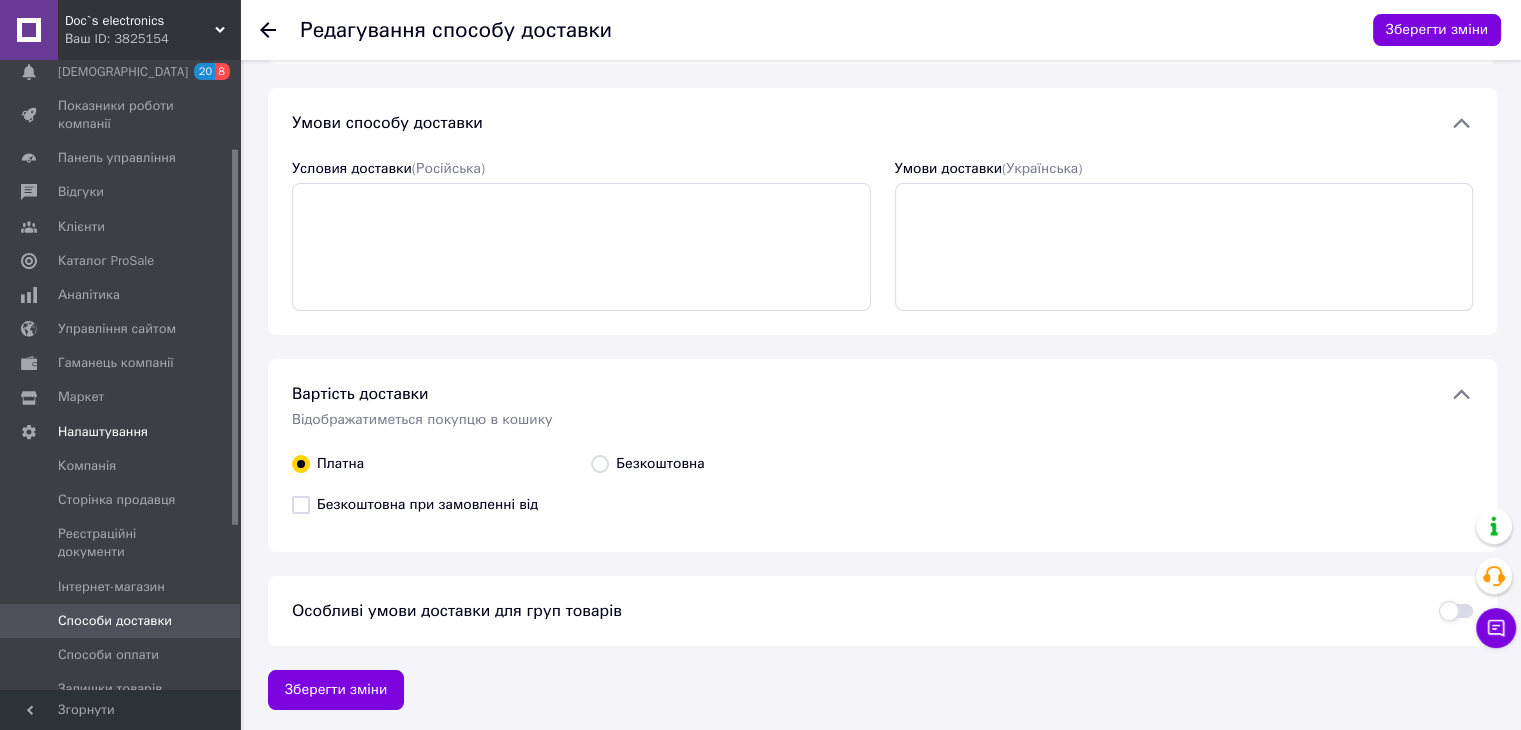 scroll, scrollTop: 0, scrollLeft: 0, axis: both 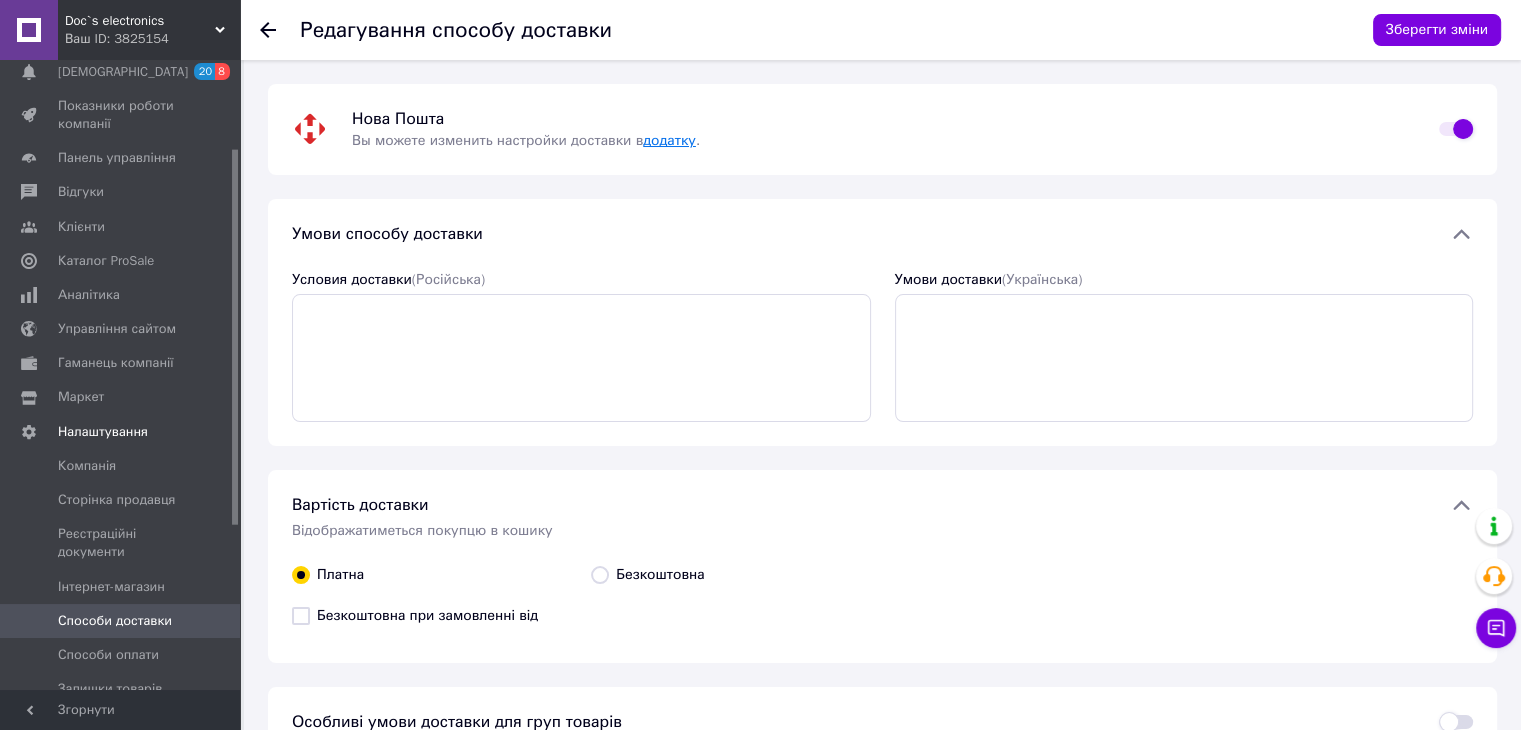 click on "додатку" at bounding box center [669, 140] 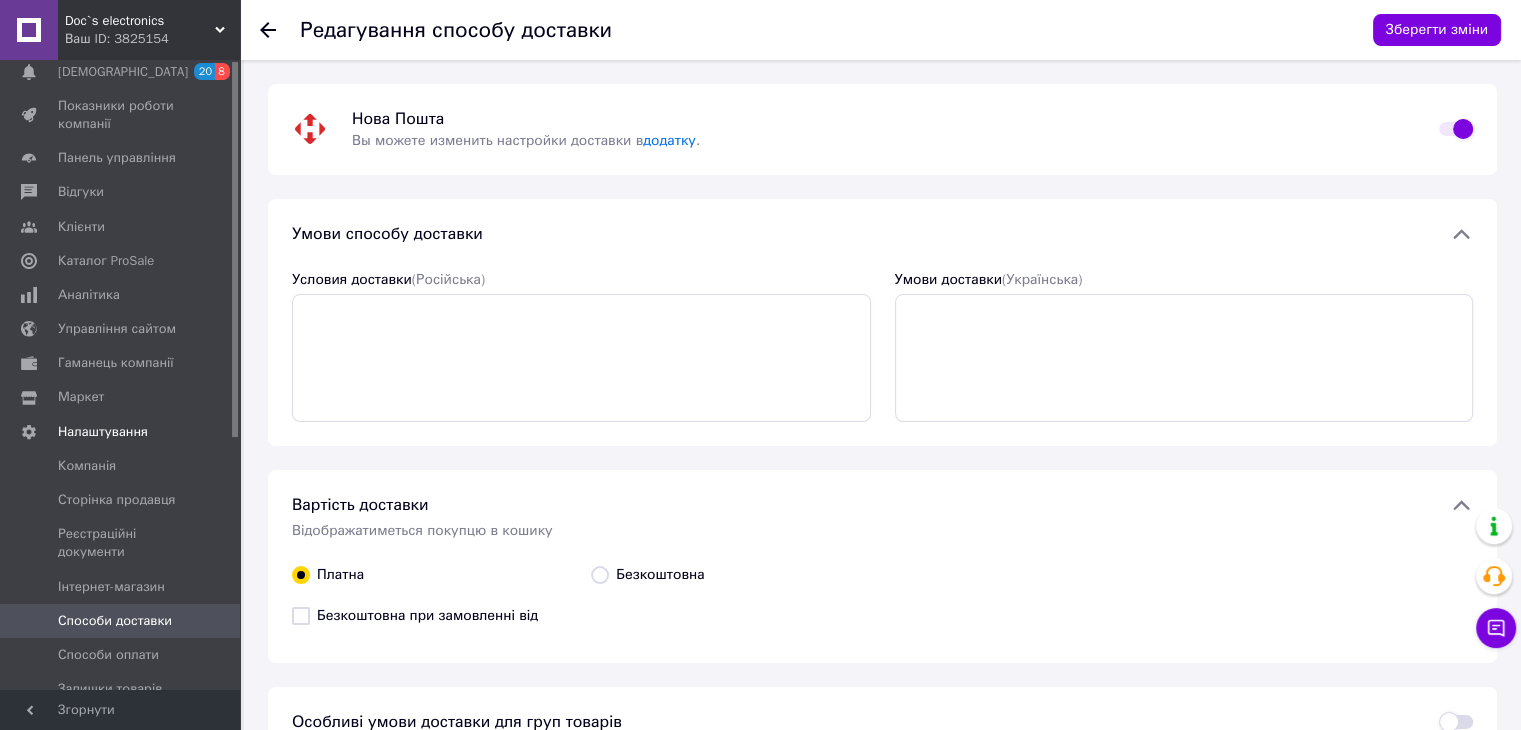 scroll, scrollTop: 0, scrollLeft: 0, axis: both 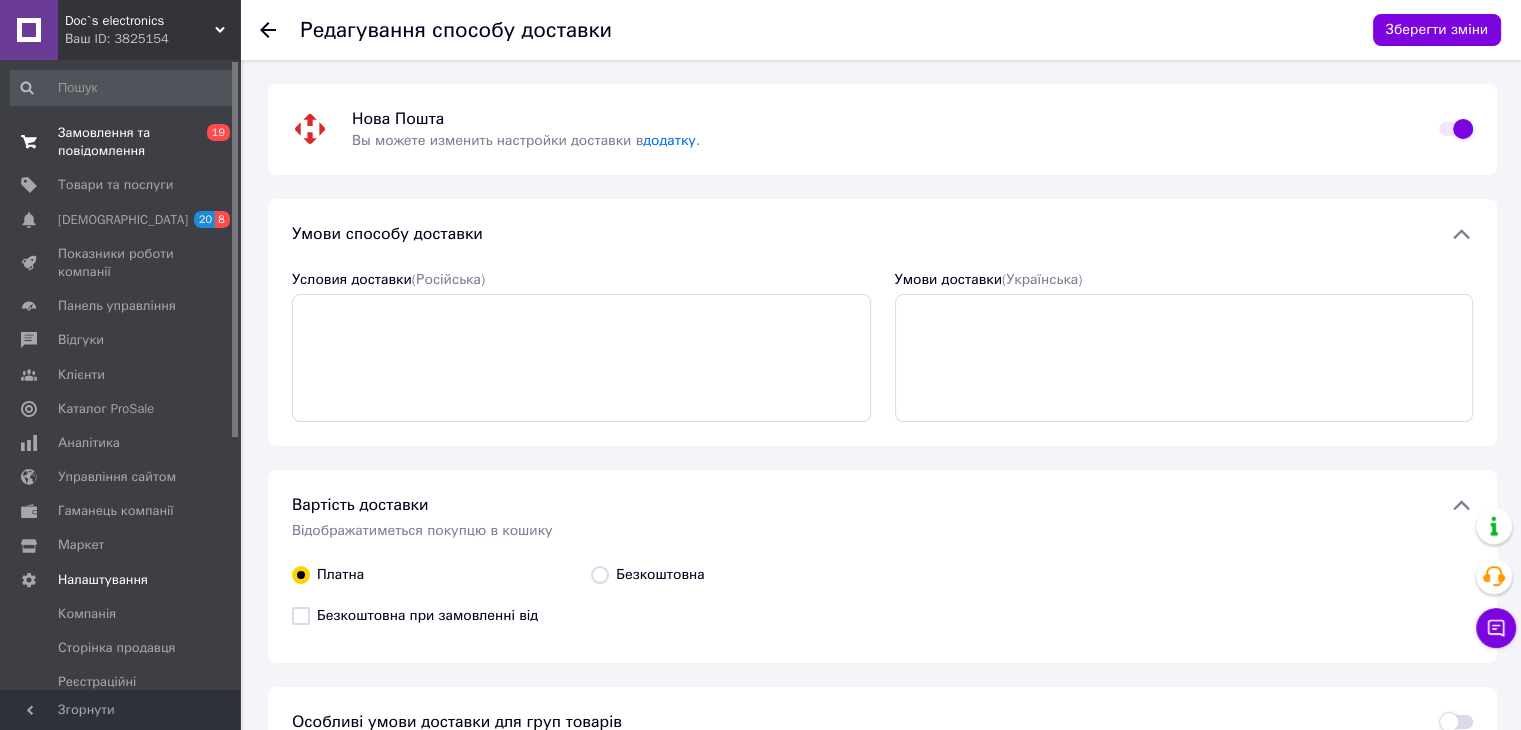 click on "Замовлення та повідомлення" at bounding box center (121, 142) 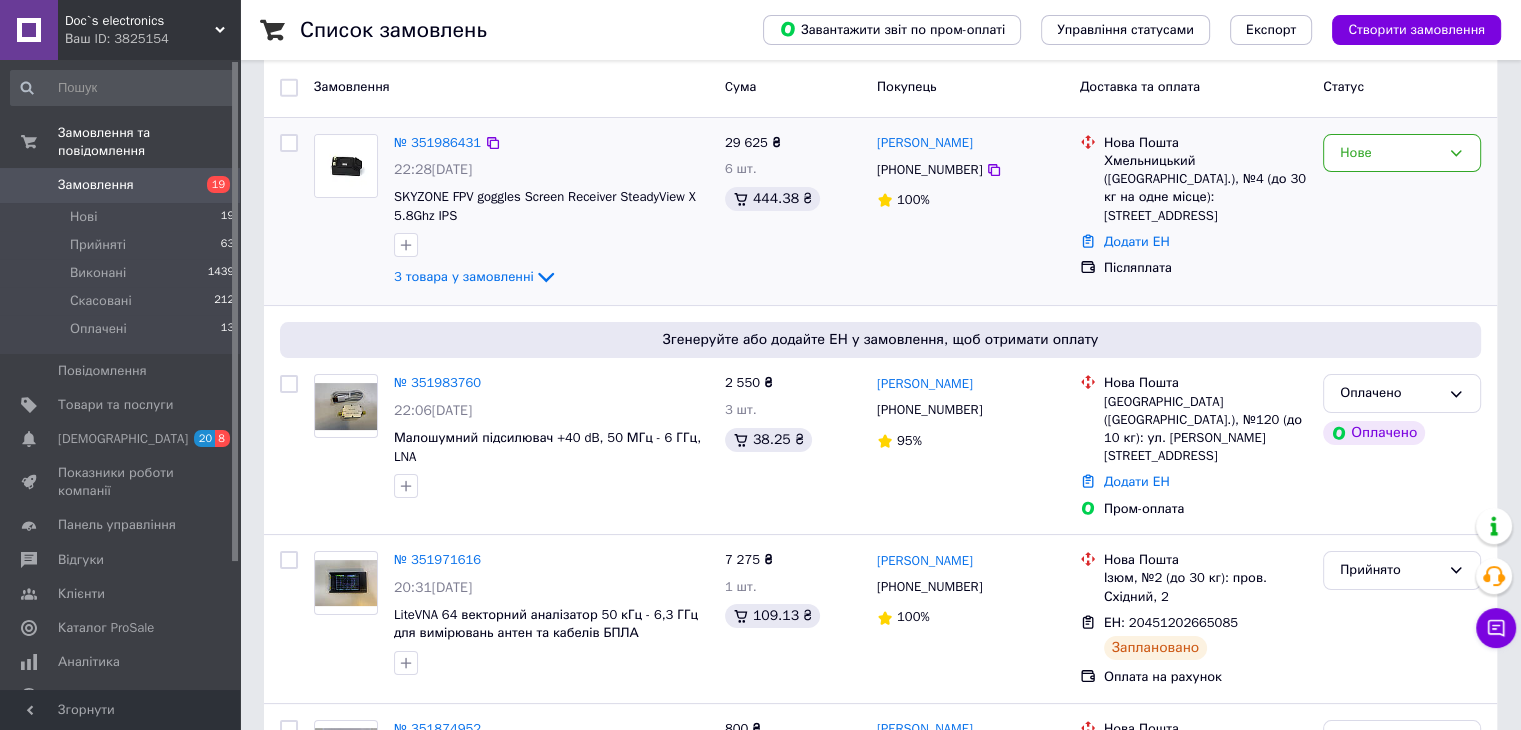 scroll, scrollTop: 340, scrollLeft: 0, axis: vertical 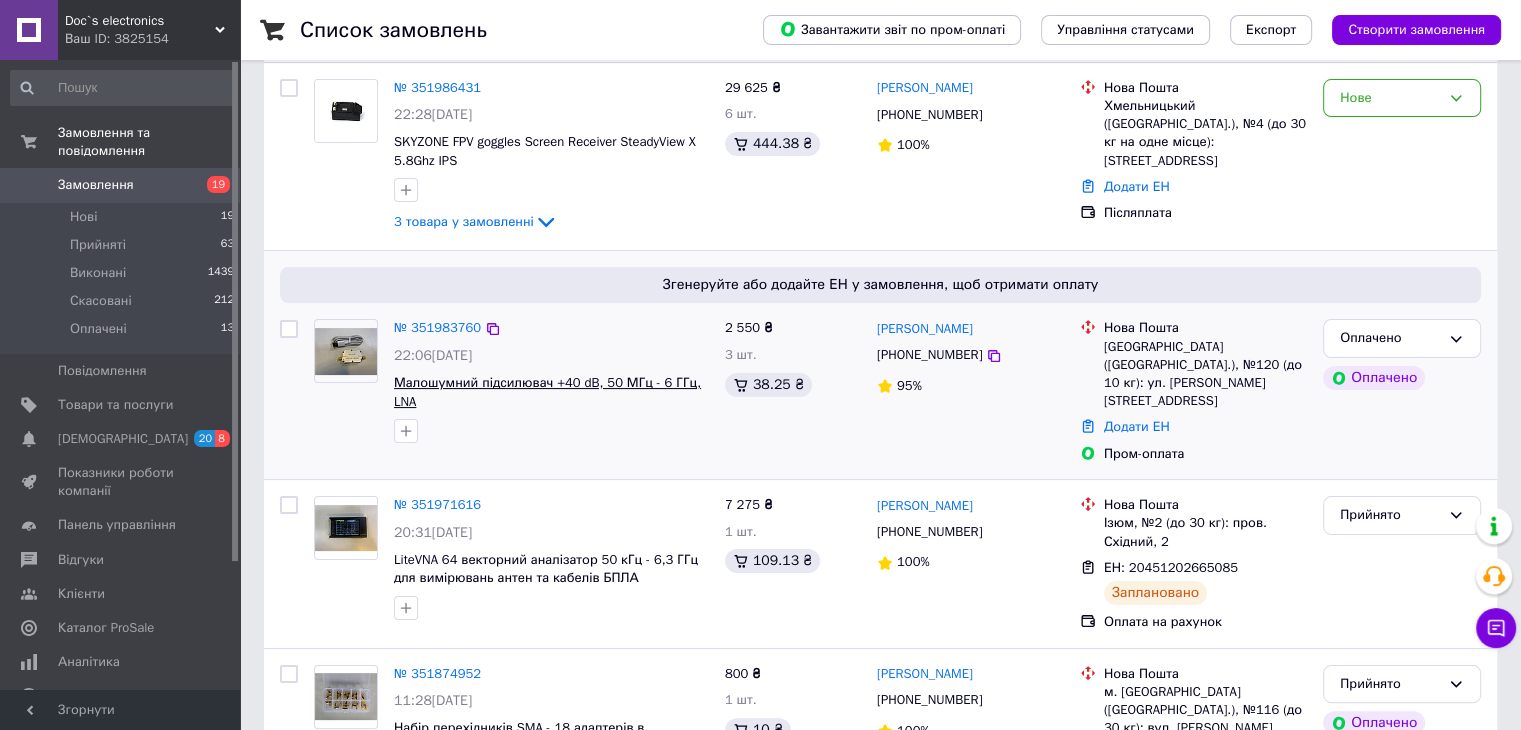 click on "Малошумний підсилювач +40 dB,  50 МГц - 6 ГГц, LNA" at bounding box center (547, 392) 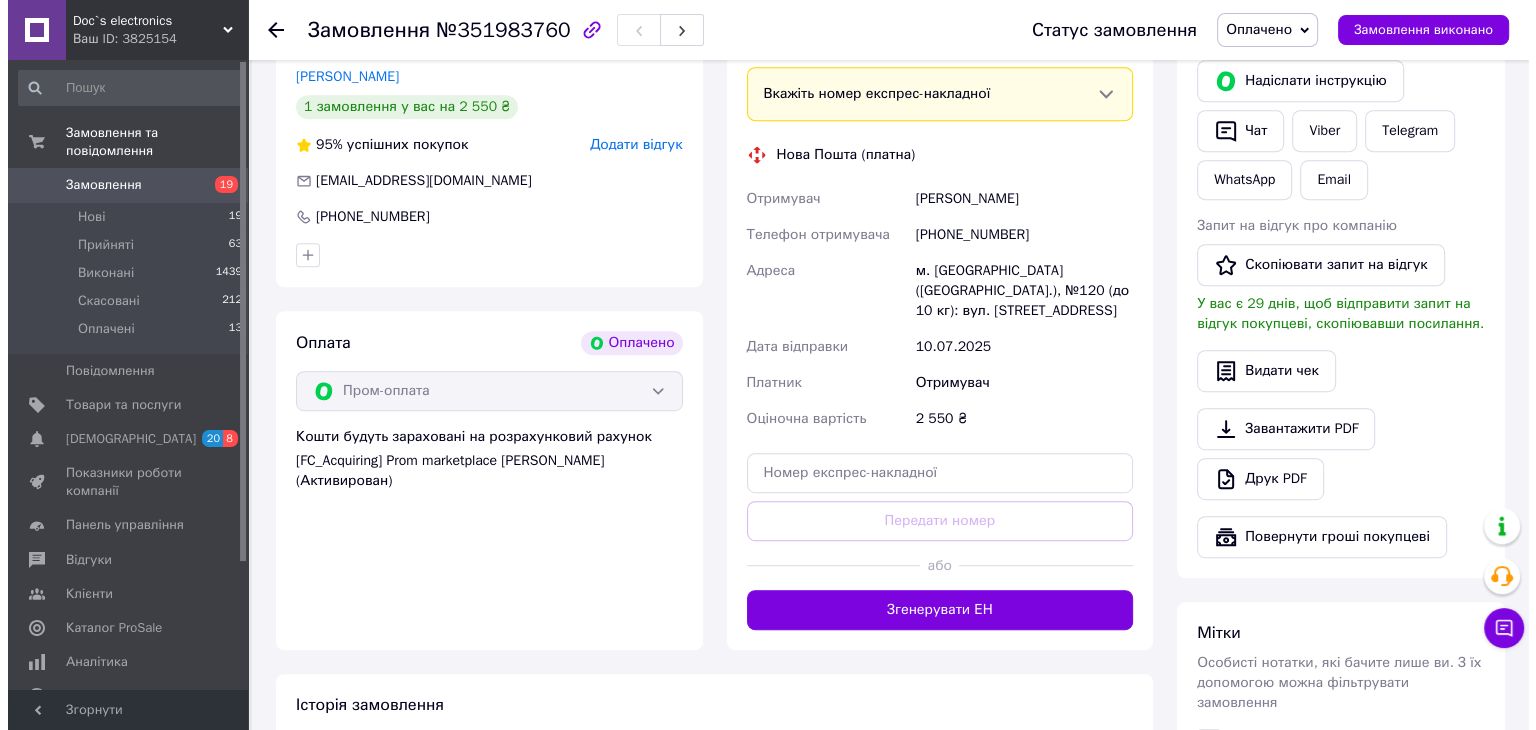 scroll, scrollTop: 990, scrollLeft: 0, axis: vertical 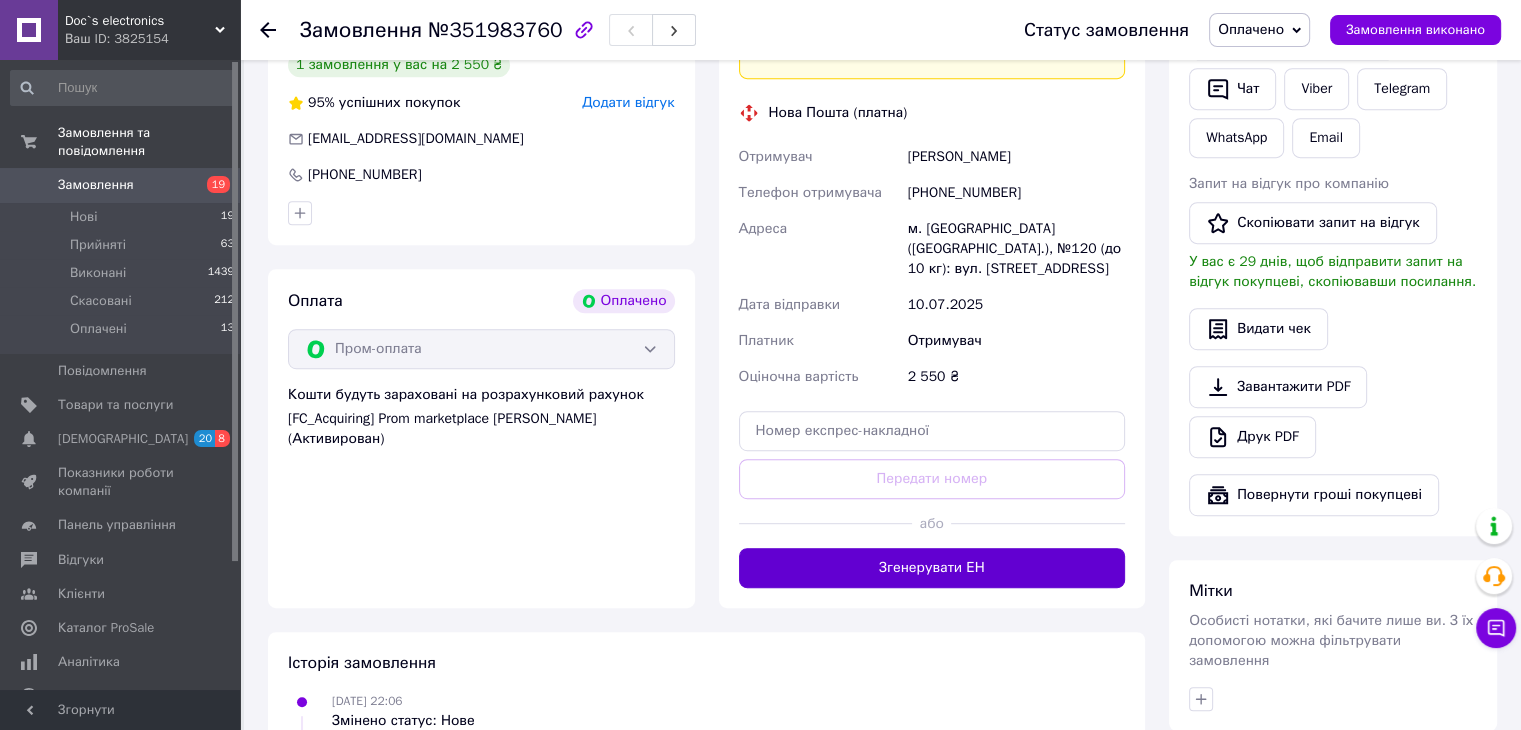 click on "Згенерувати ЕН" at bounding box center (932, 568) 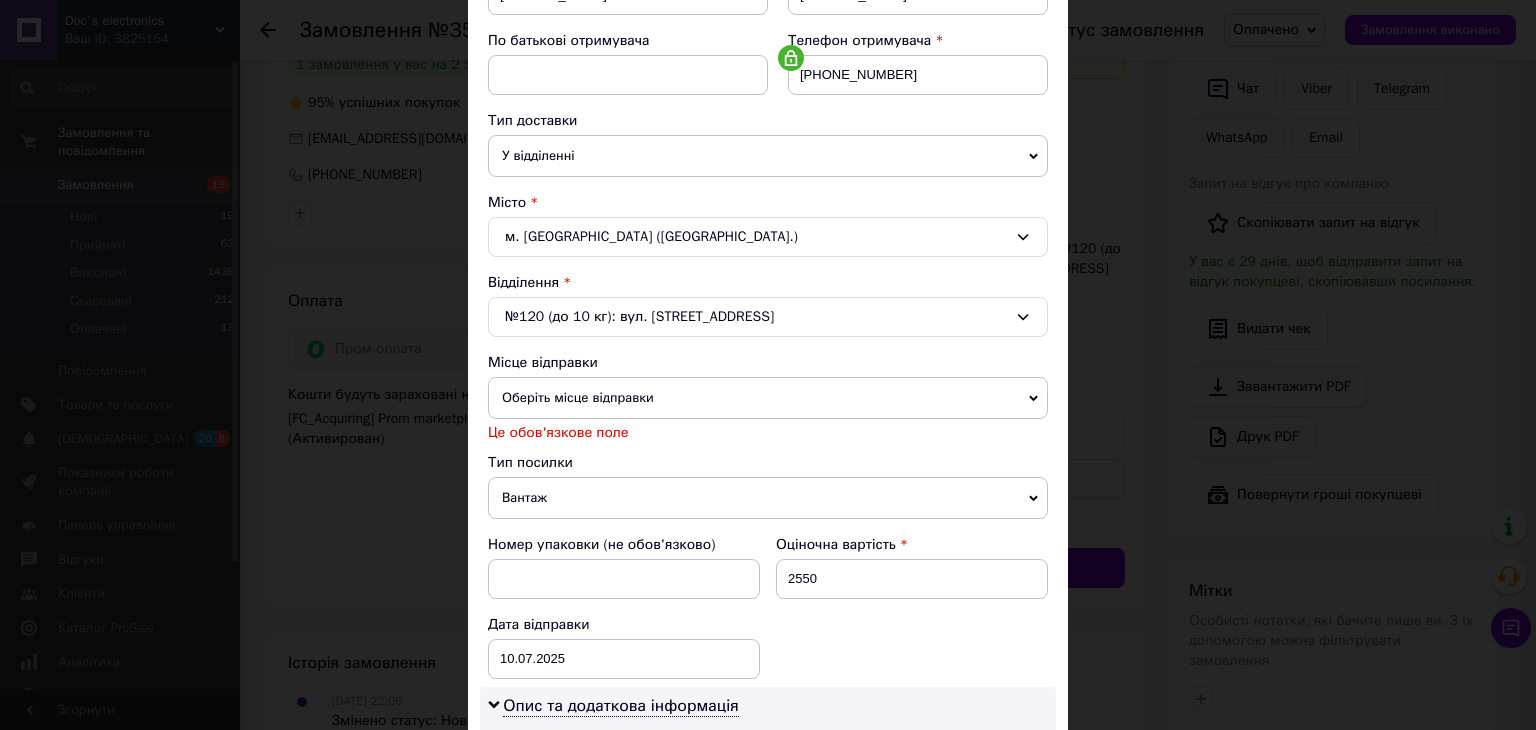 scroll, scrollTop: 363, scrollLeft: 0, axis: vertical 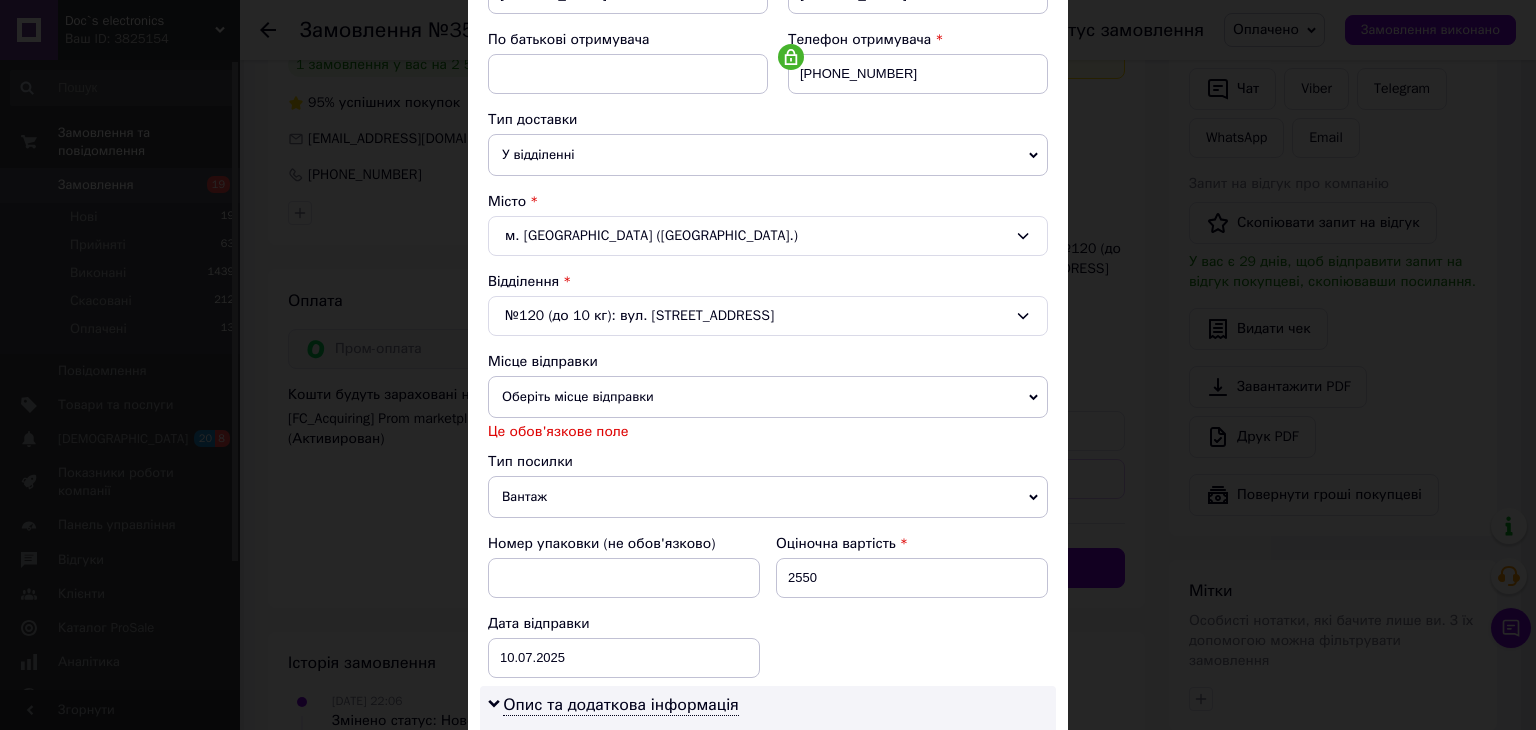 click on "Оберіть місце відправки" at bounding box center [768, 397] 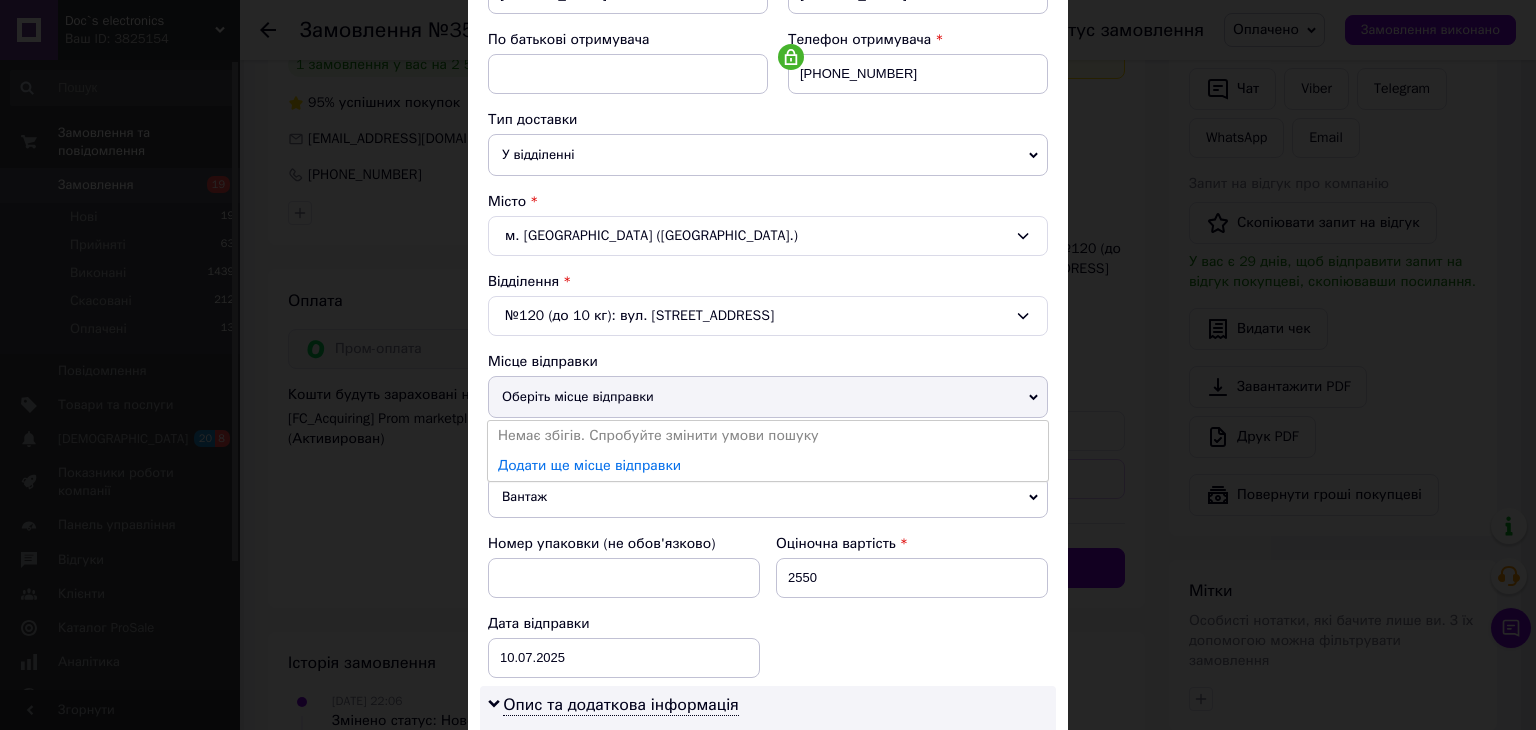 click on "Оберіть місце відправки" at bounding box center (768, 397) 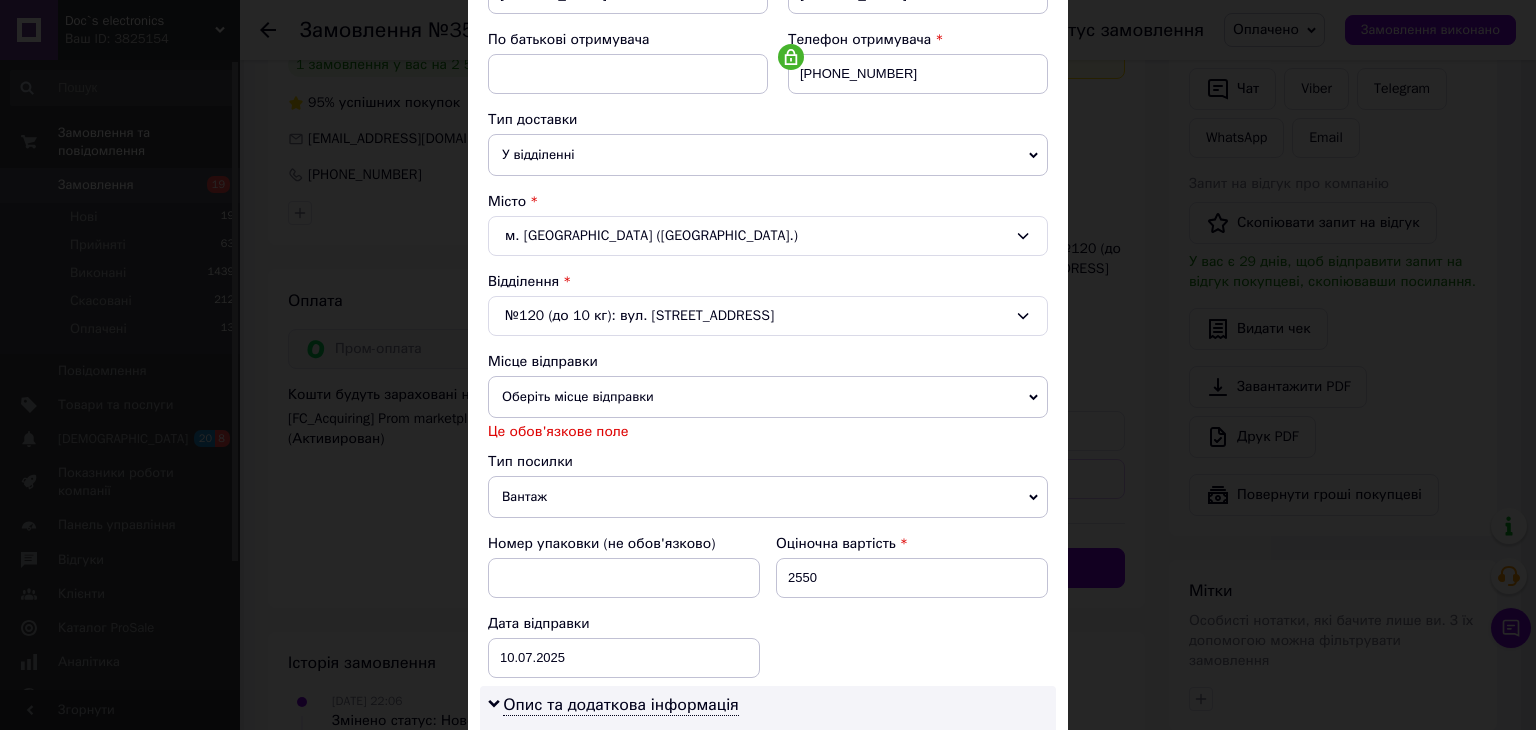click on "Оберіть місце відправки" at bounding box center [768, 397] 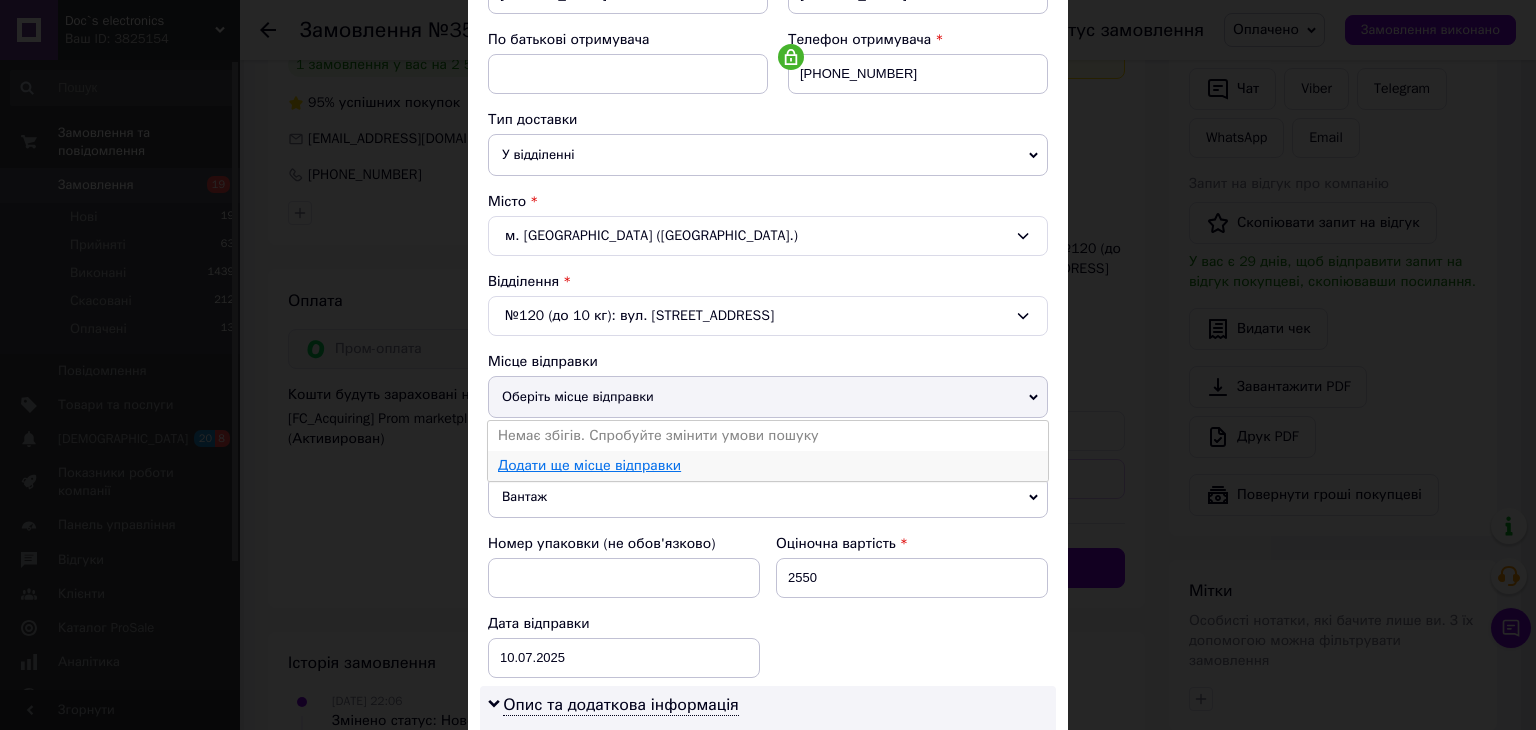 click on "Додати ще місце відправки" at bounding box center (589, 465) 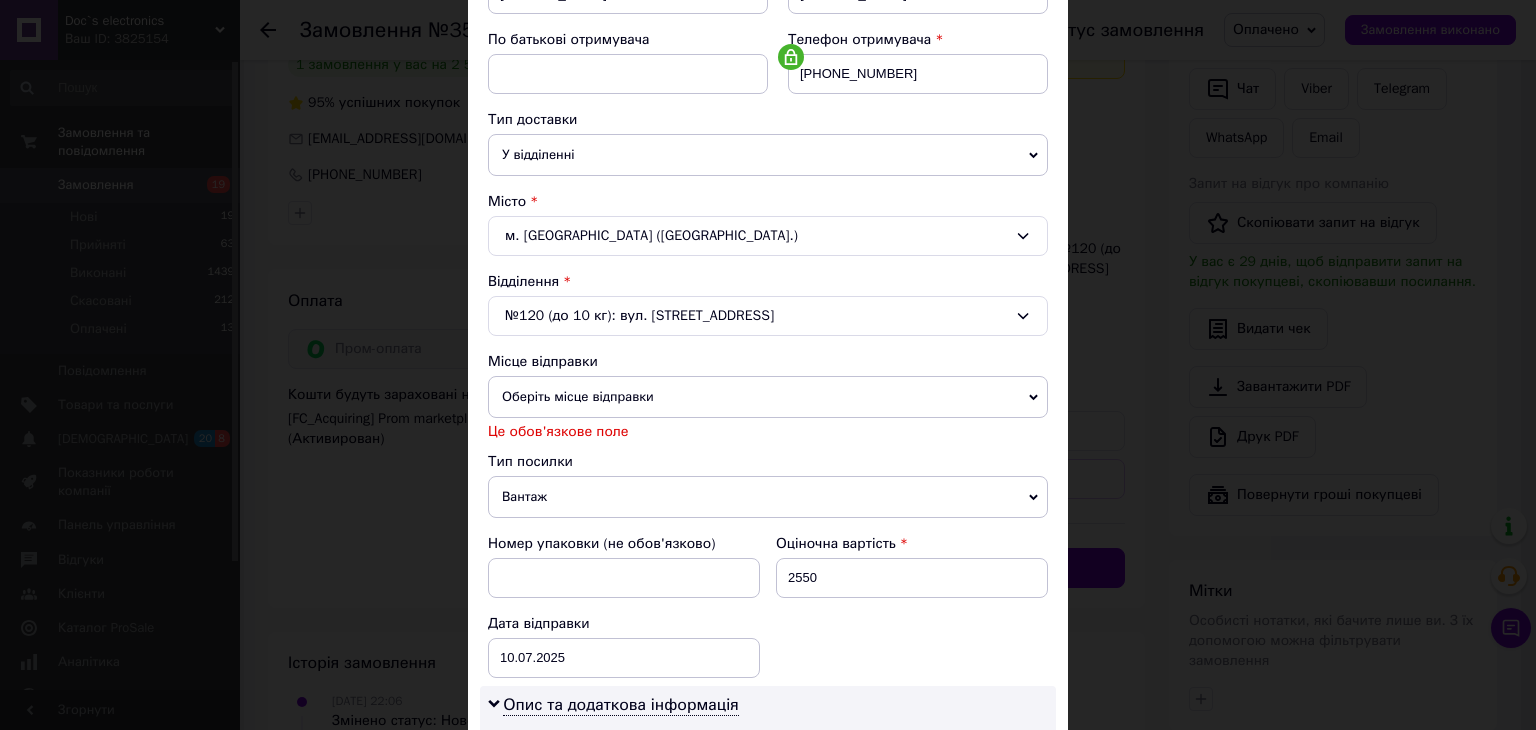 click on "Оберіть місце відправки" at bounding box center [768, 397] 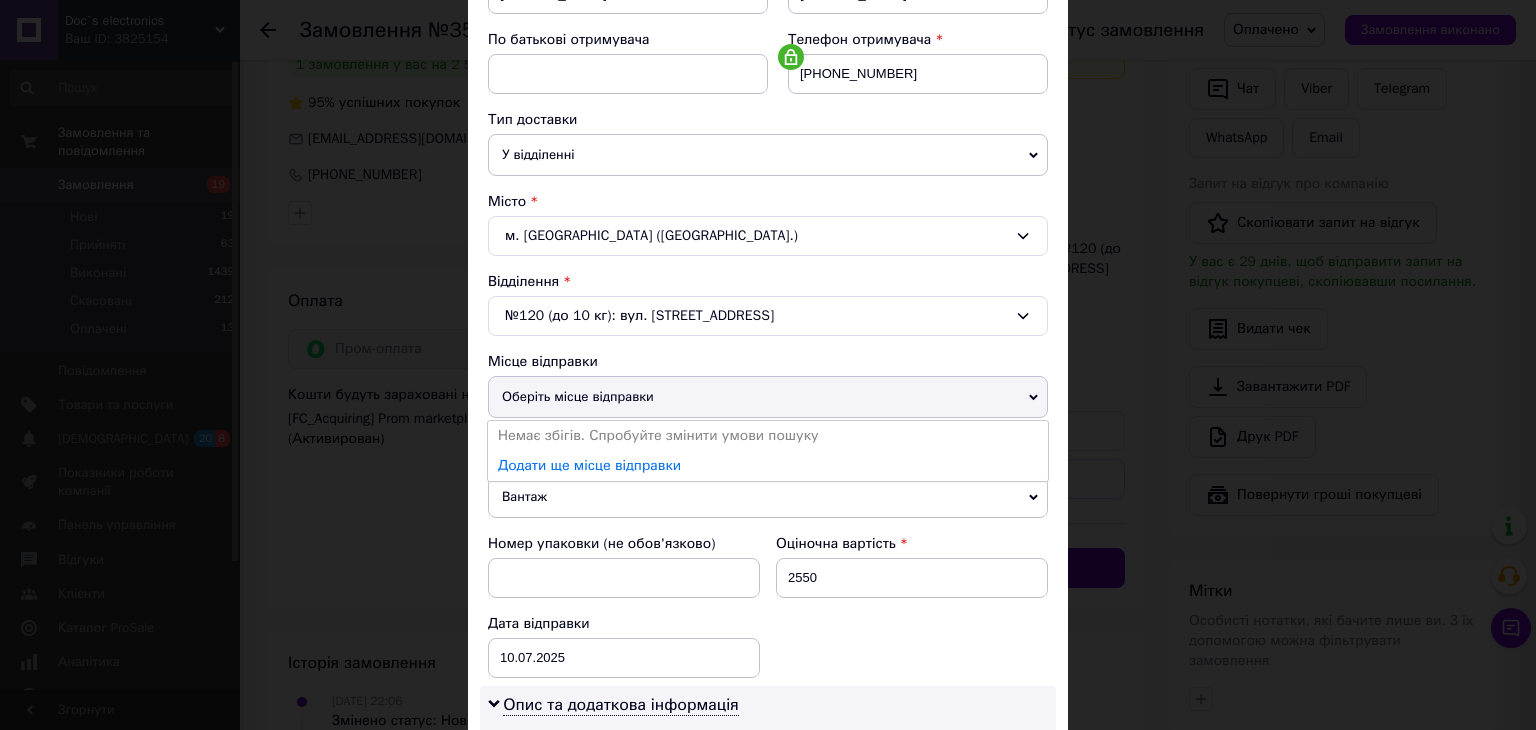 click on "Оберіть місце відправки" at bounding box center [768, 397] 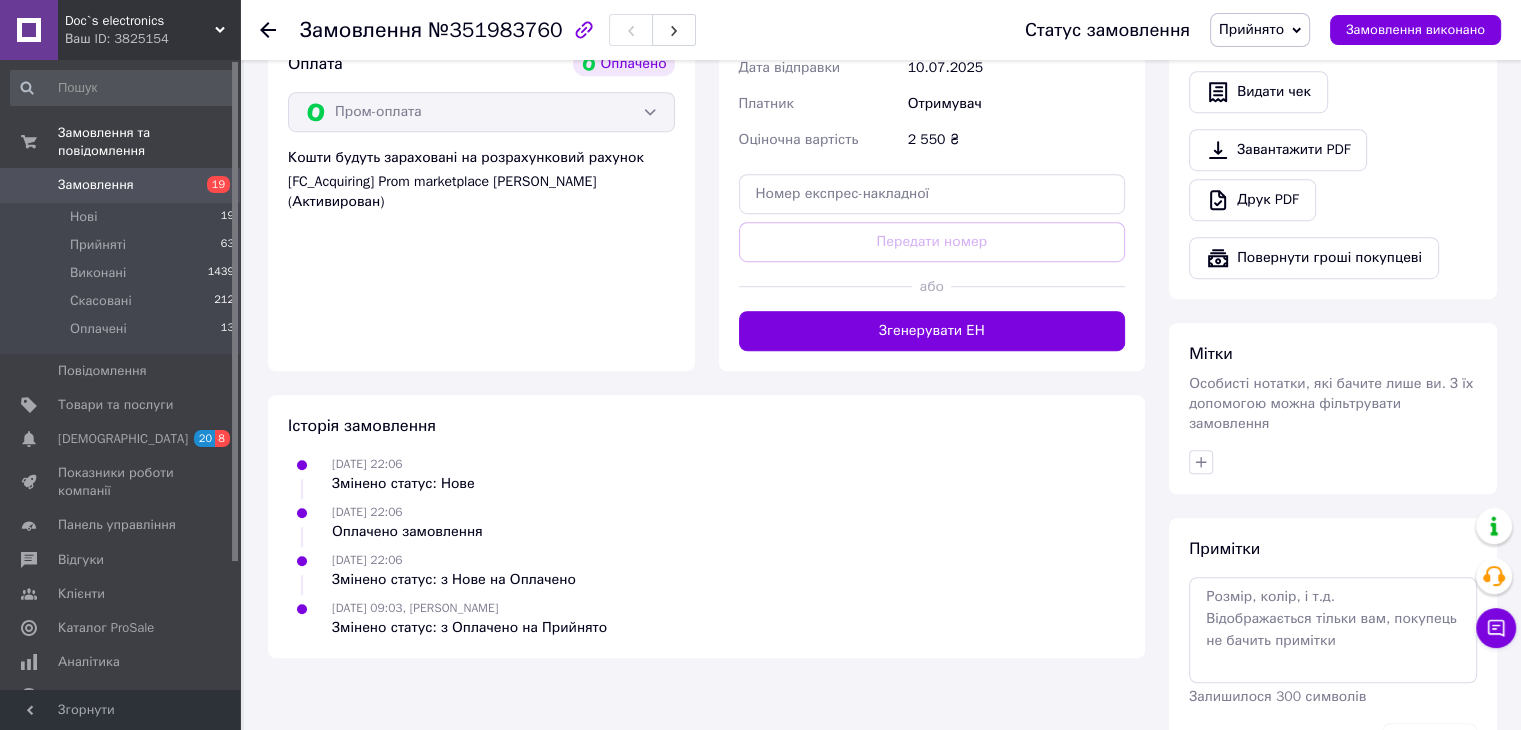 scroll, scrollTop: 1175, scrollLeft: 0, axis: vertical 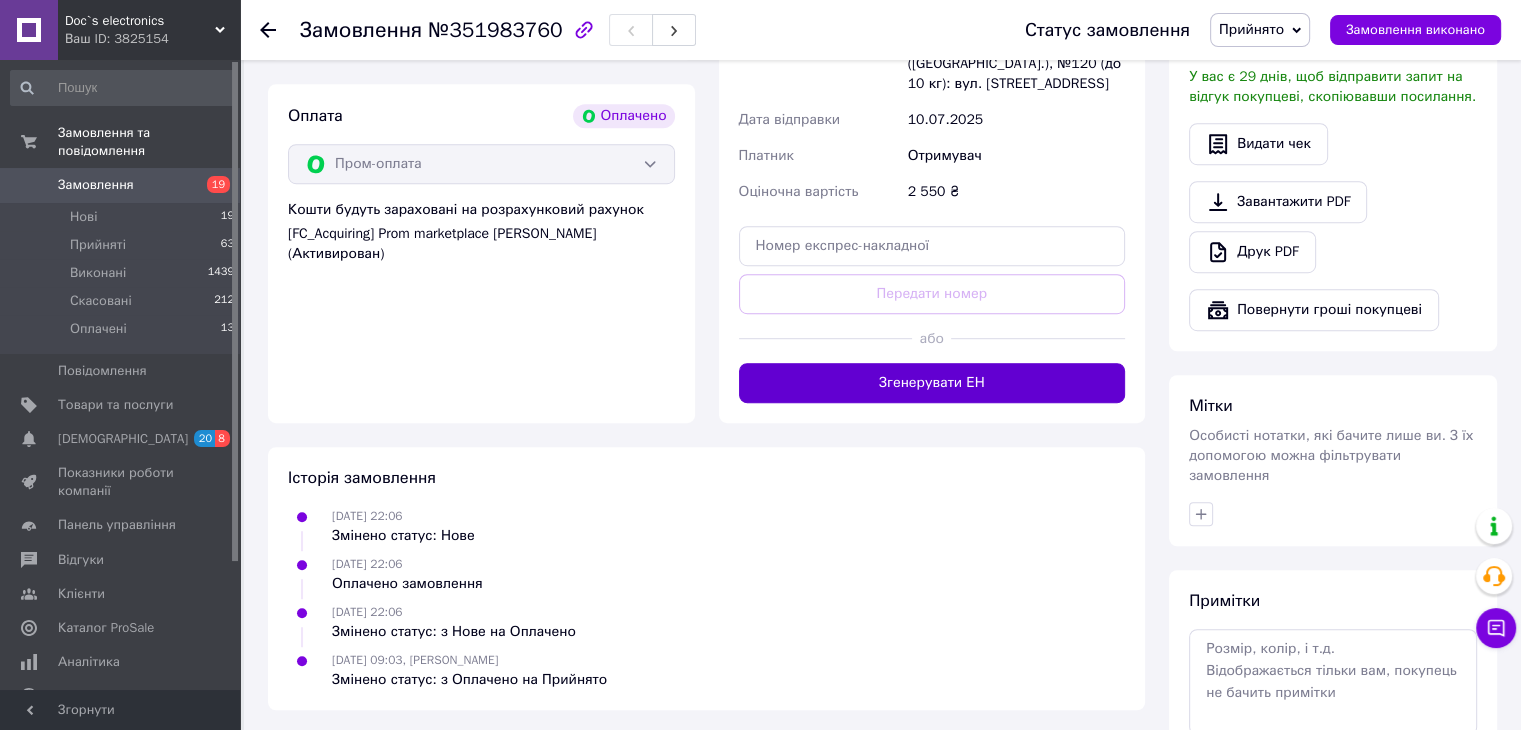 click on "Згенерувати ЕН" at bounding box center (932, 383) 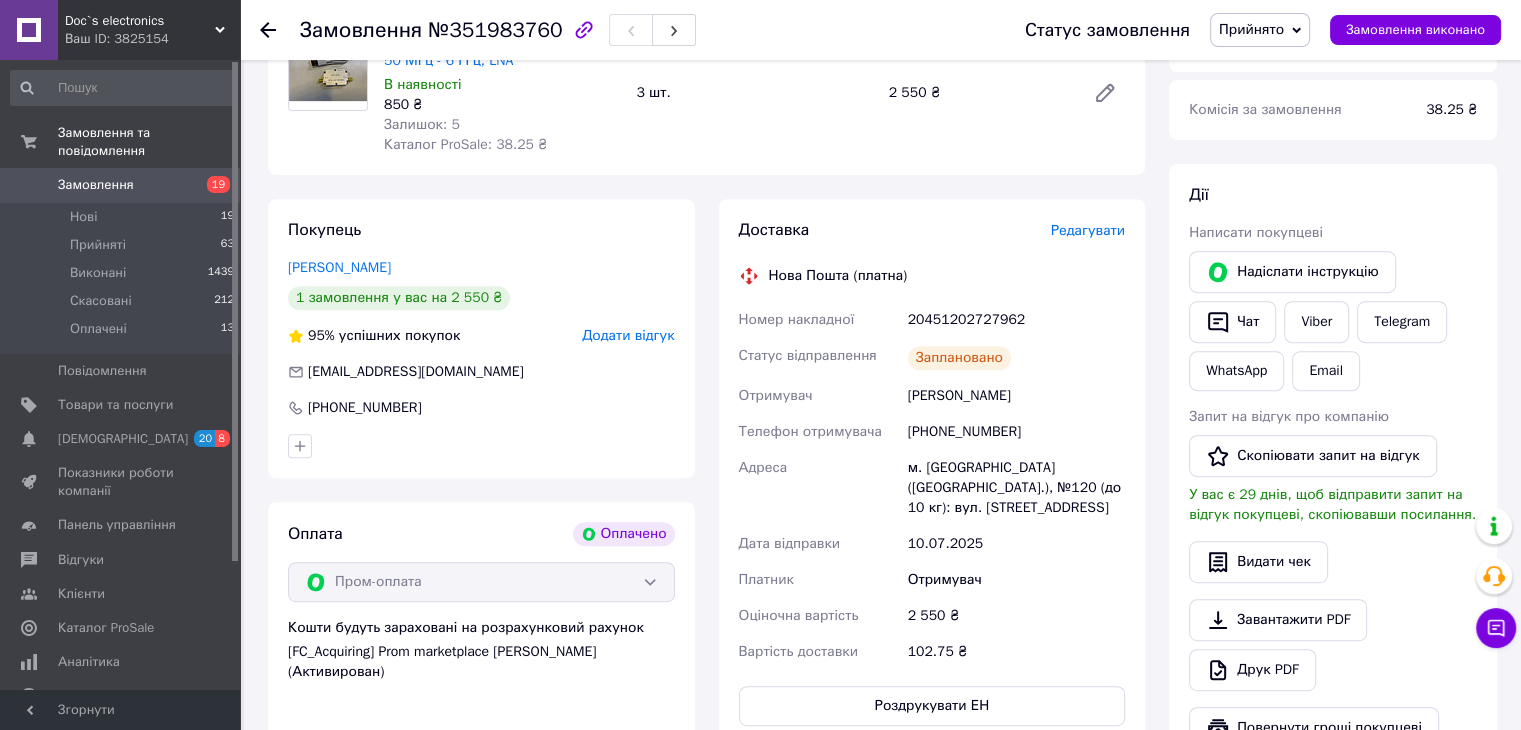 scroll, scrollTop: 768, scrollLeft: 0, axis: vertical 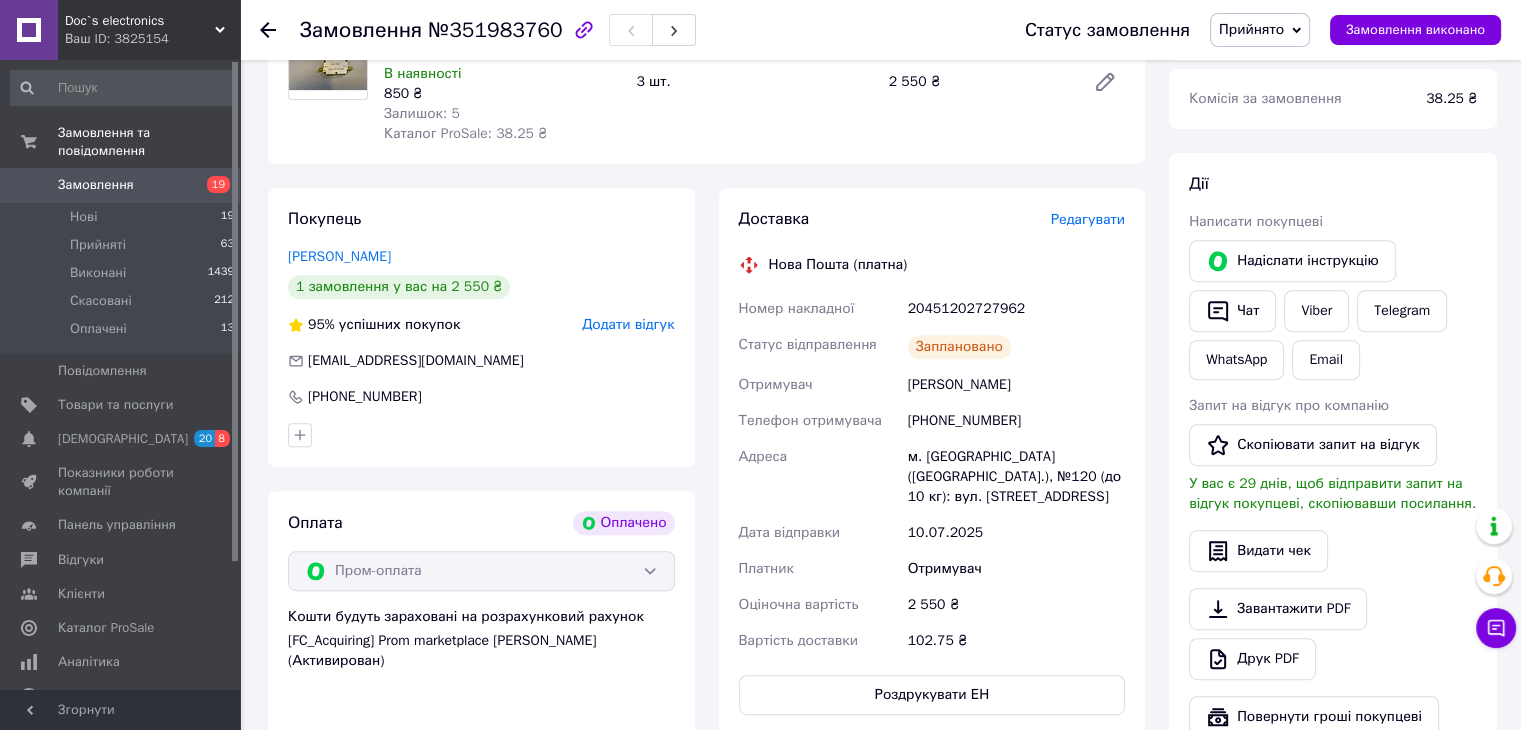 click on "Замовлення" at bounding box center [96, 185] 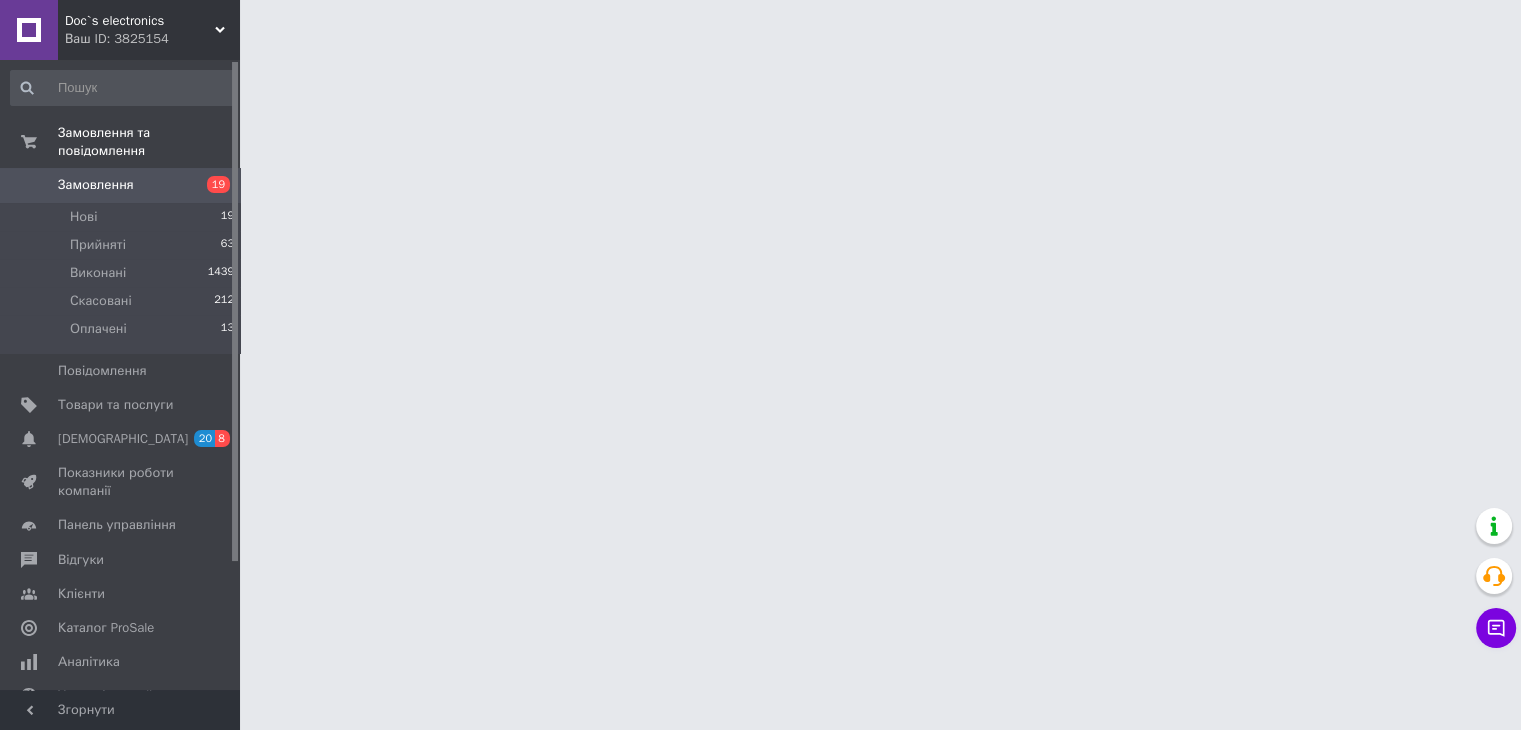 scroll, scrollTop: 0, scrollLeft: 0, axis: both 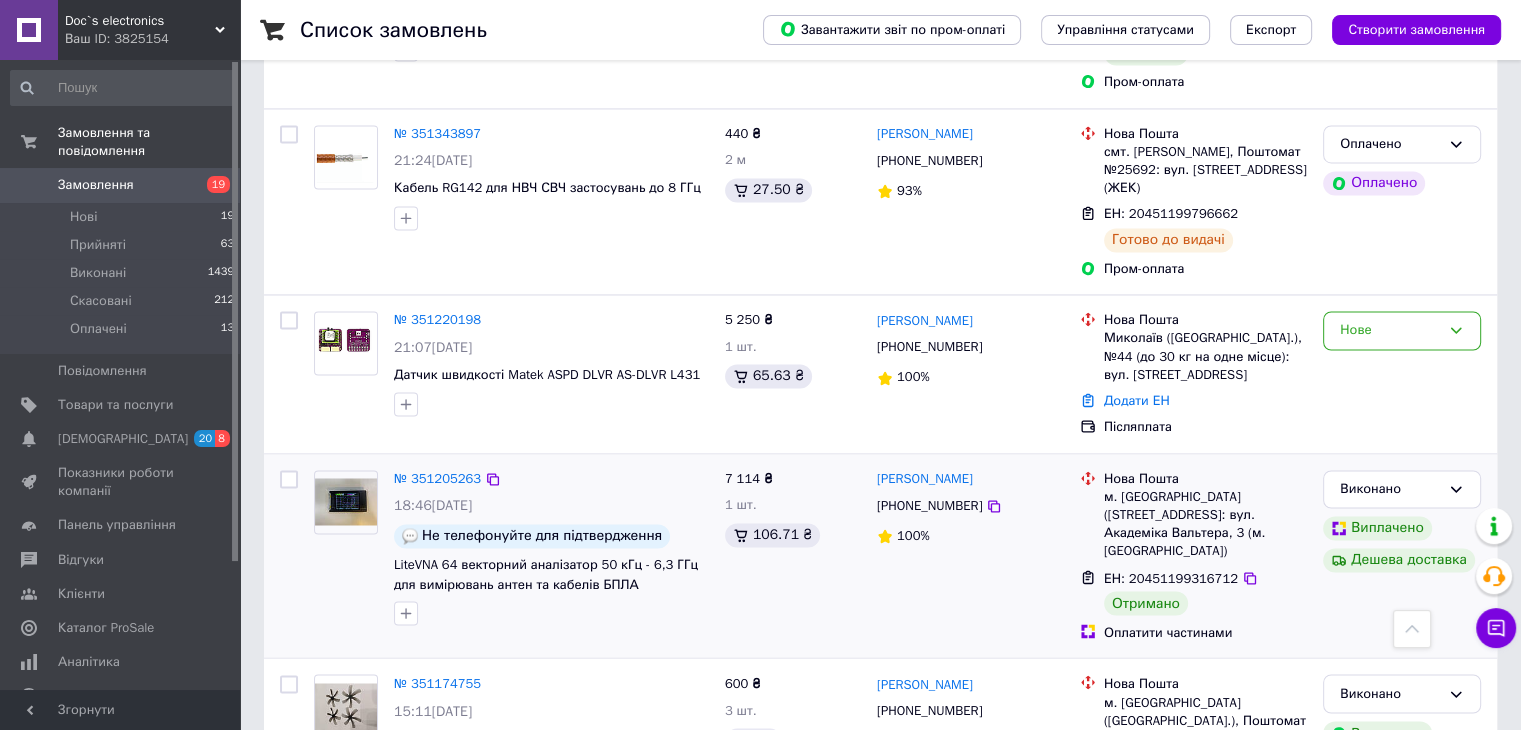 click on "№ 351205263" at bounding box center [551, 479] 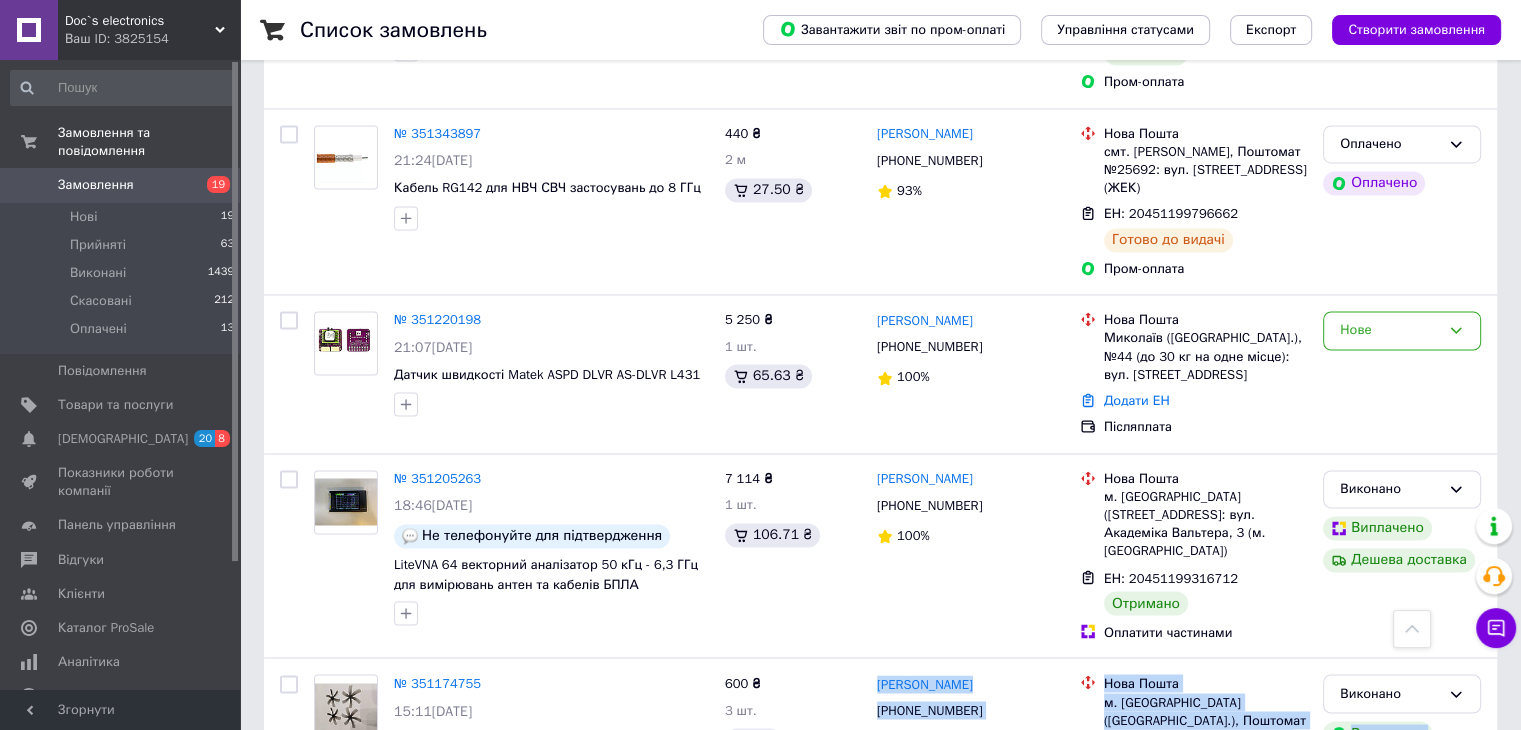 drag, startPoint x: 890, startPoint y: 776, endPoint x: 1535, endPoint y: 776, distance: 645 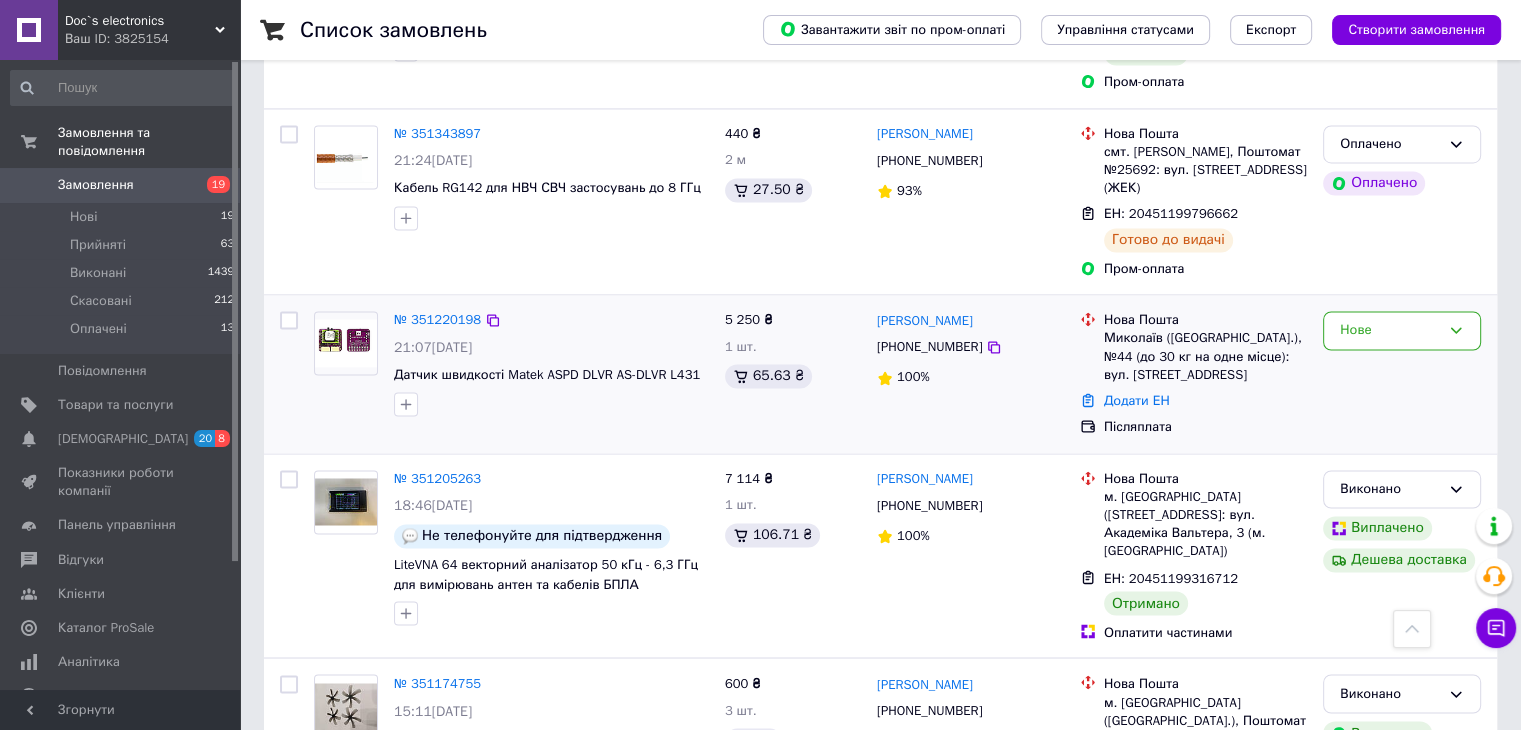 click on "Нове" at bounding box center [1402, 374] 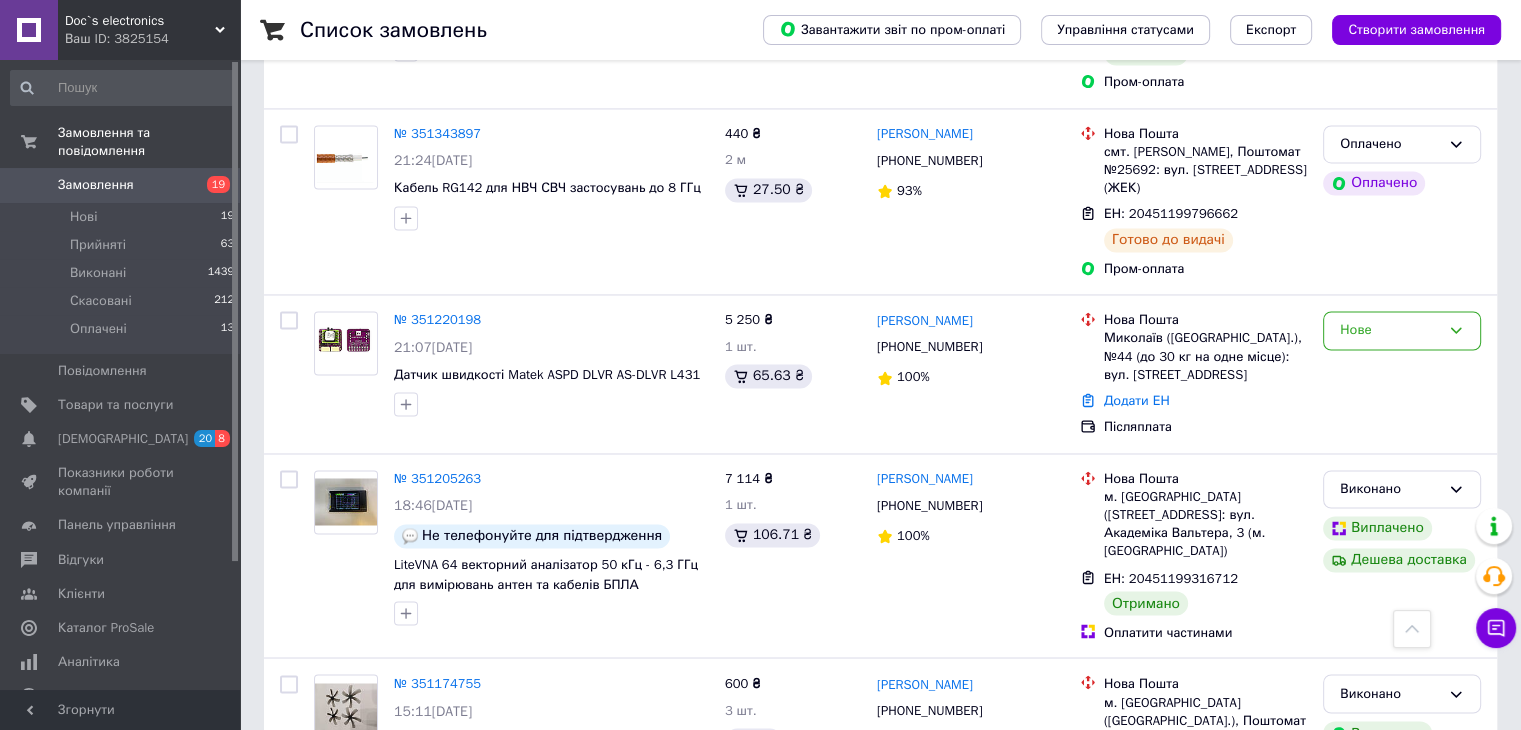 click on "Замовлення" at bounding box center [96, 185] 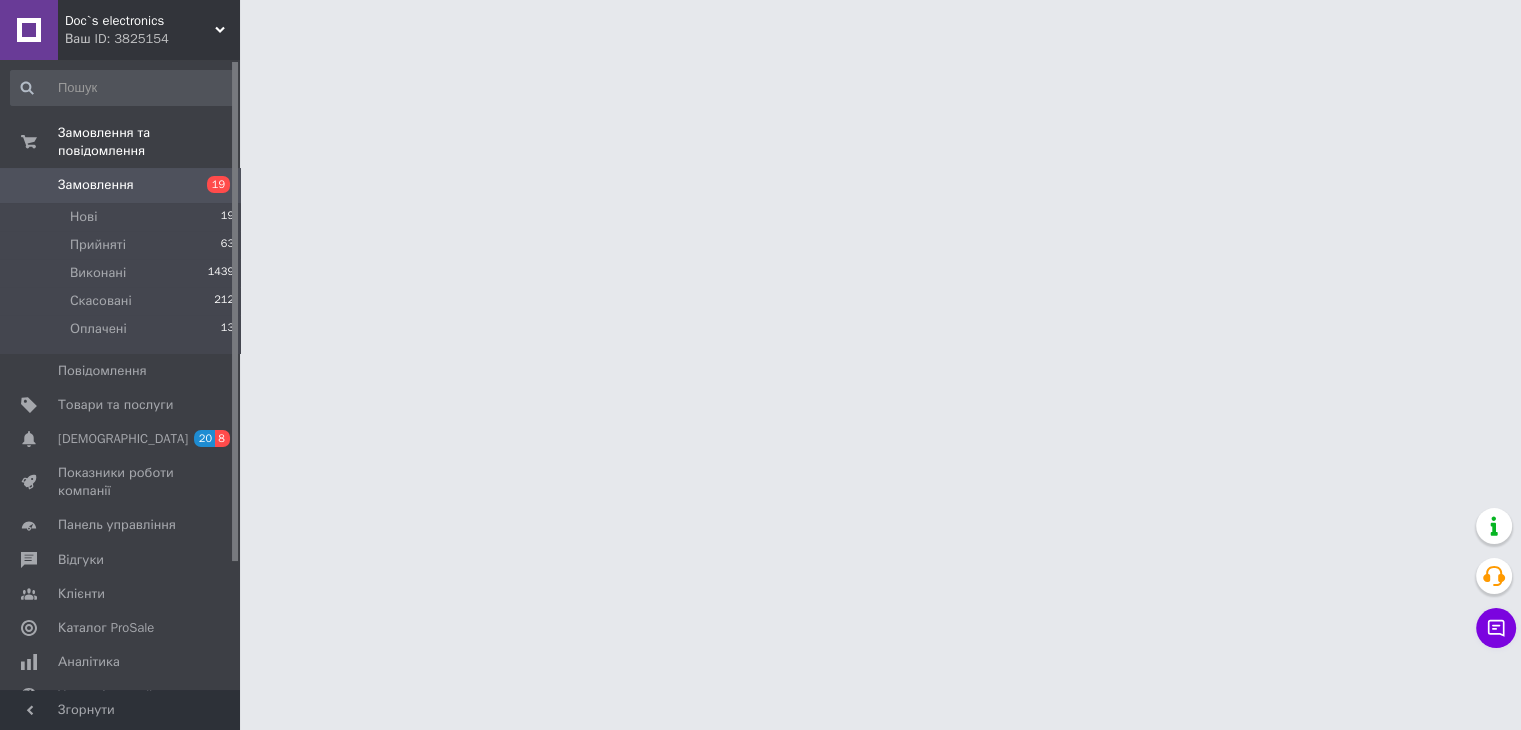 scroll, scrollTop: 0, scrollLeft: 0, axis: both 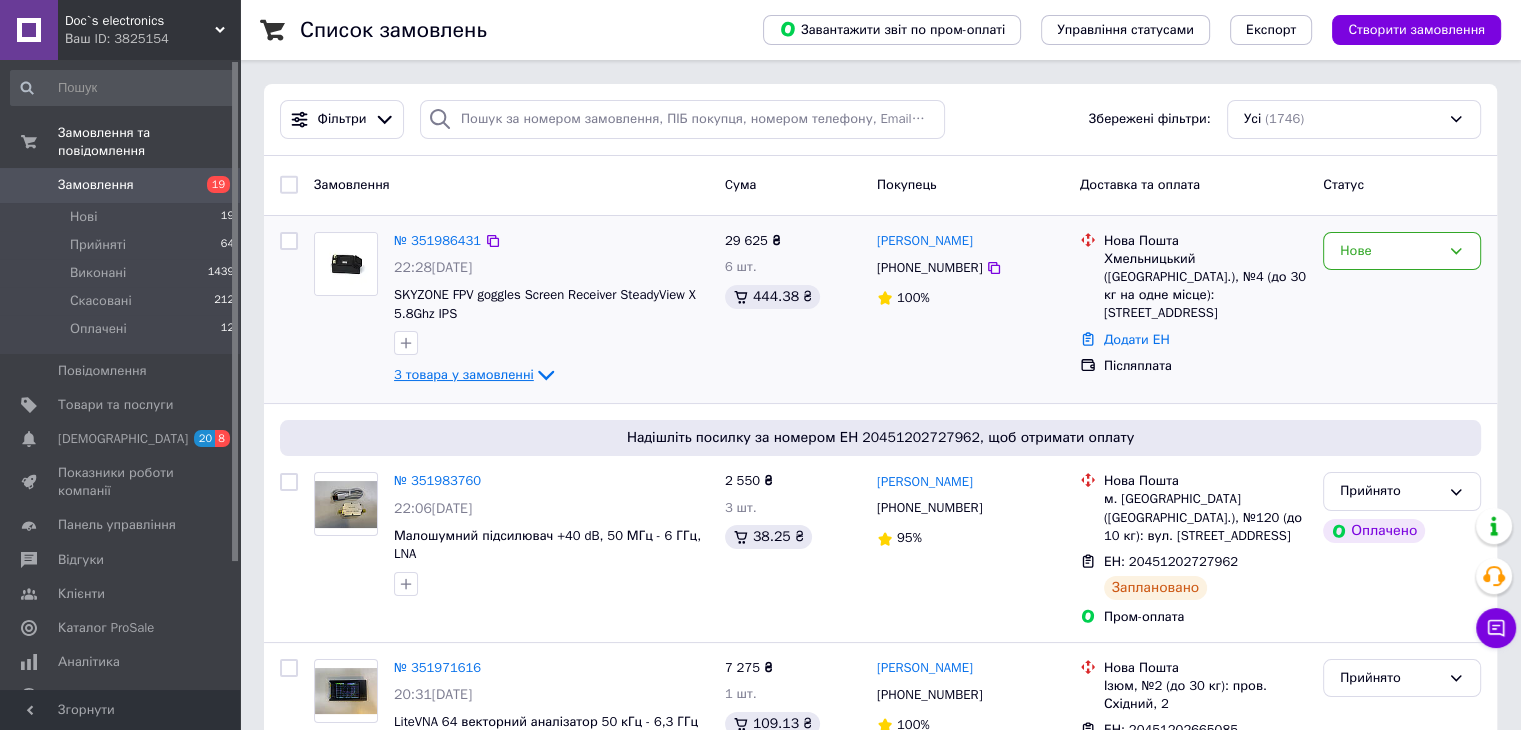 click on "3 товара у замовленні" at bounding box center (464, 374) 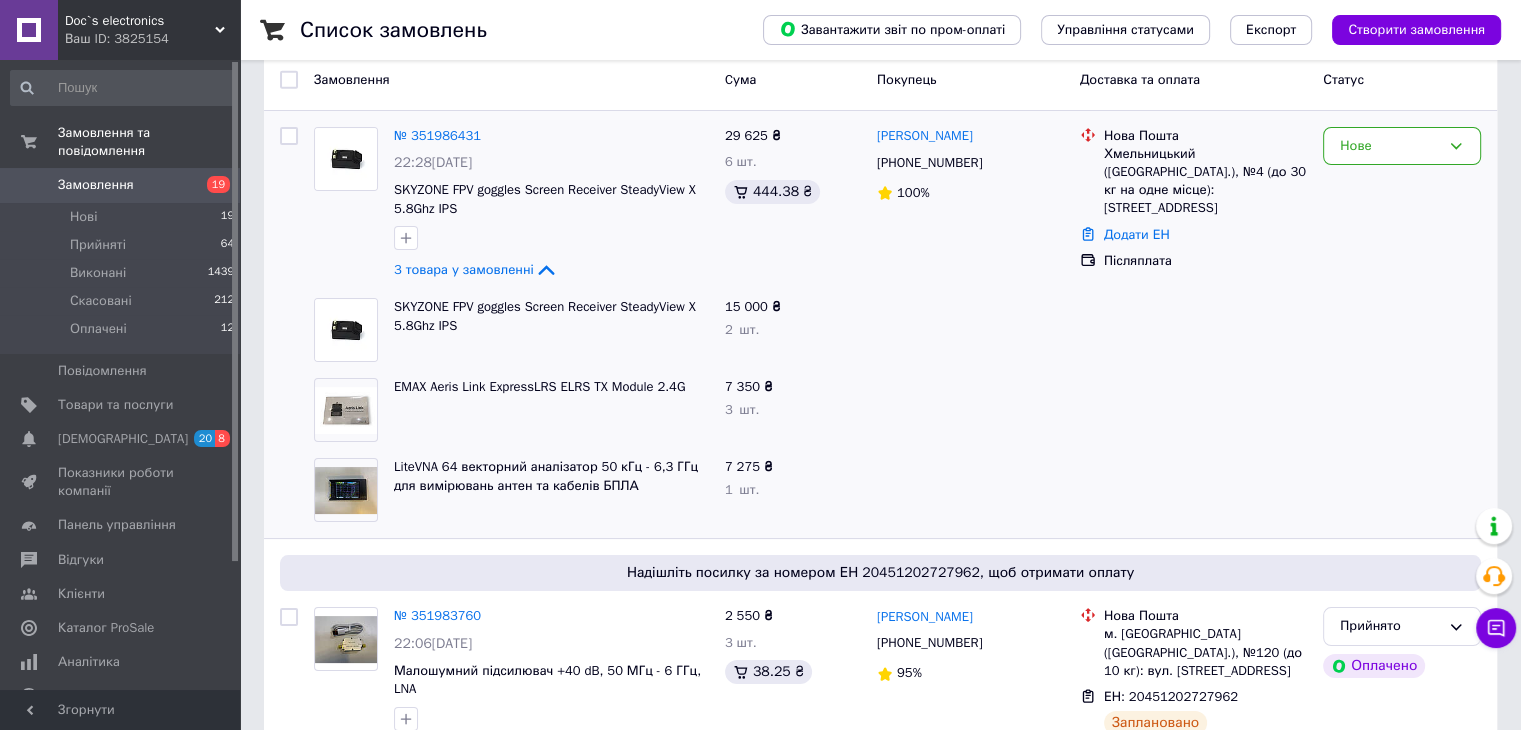scroll, scrollTop: 85, scrollLeft: 0, axis: vertical 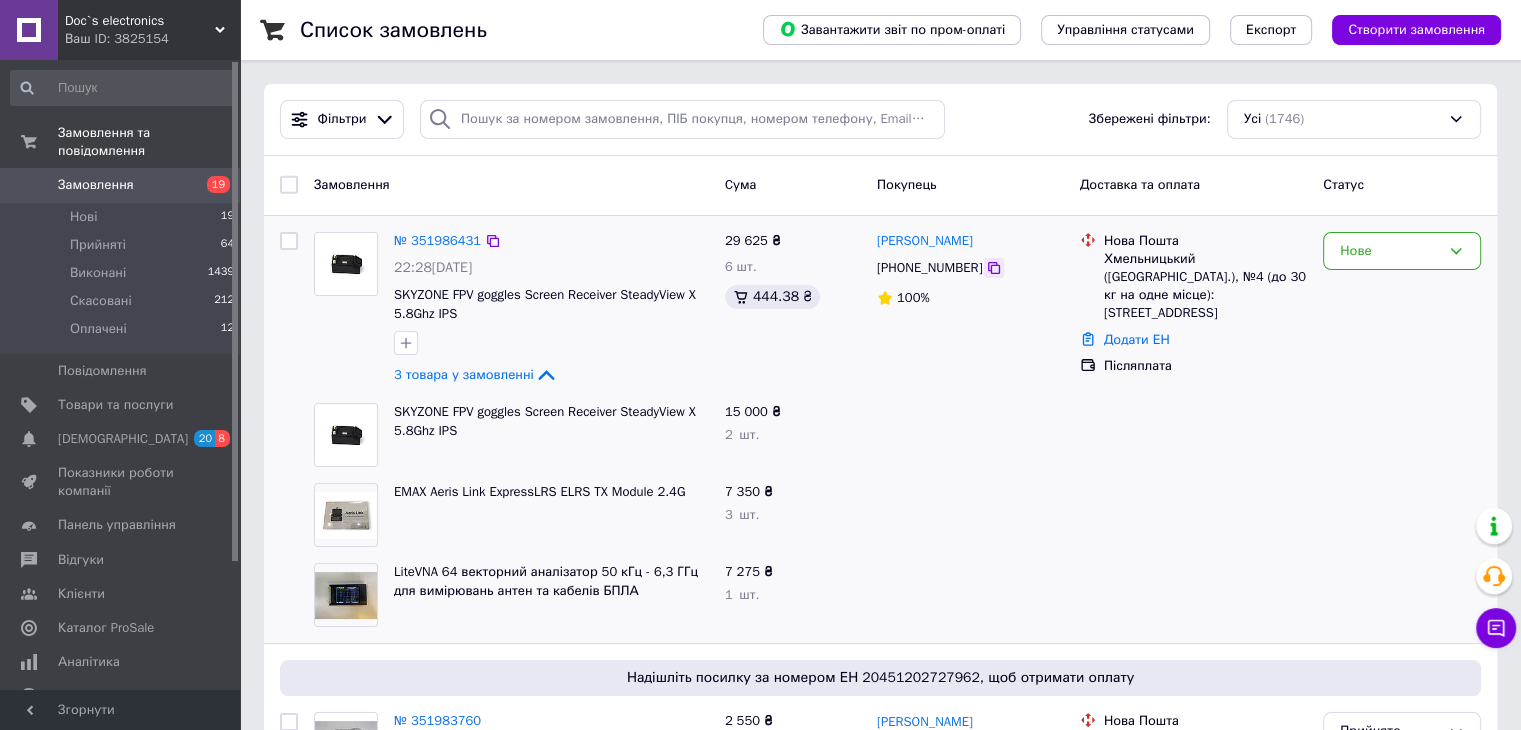 click 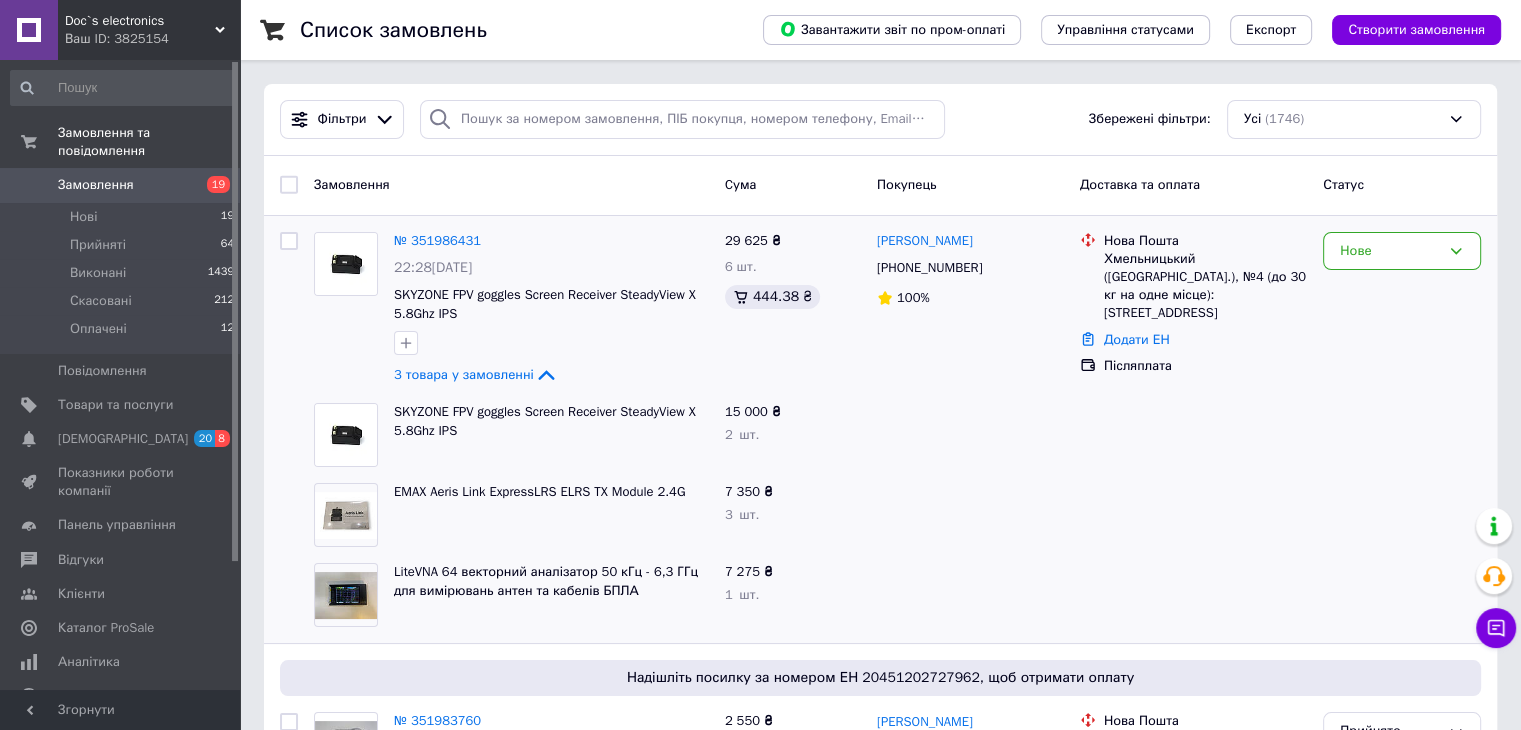 click on "Замовлення" at bounding box center [96, 185] 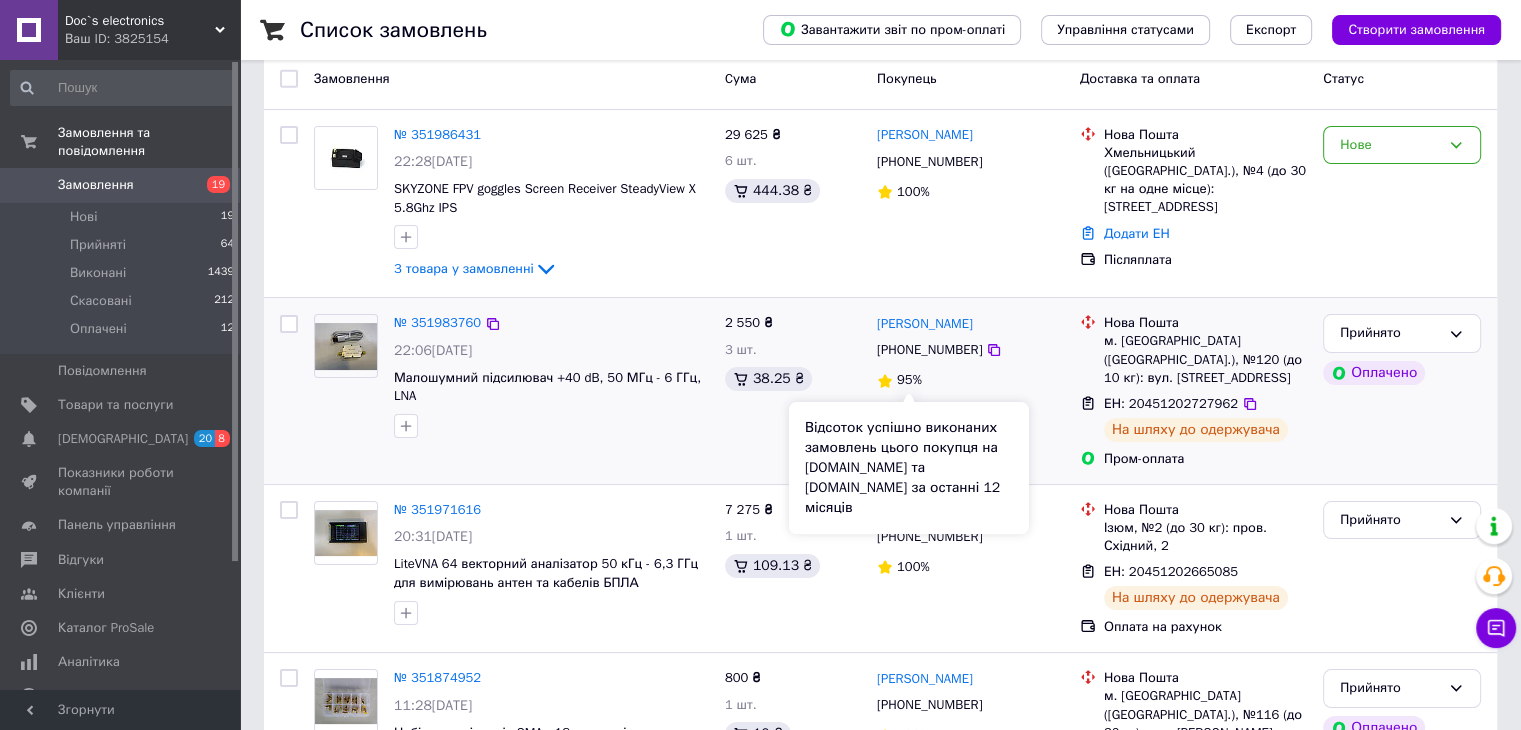 scroll, scrollTop: 114, scrollLeft: 0, axis: vertical 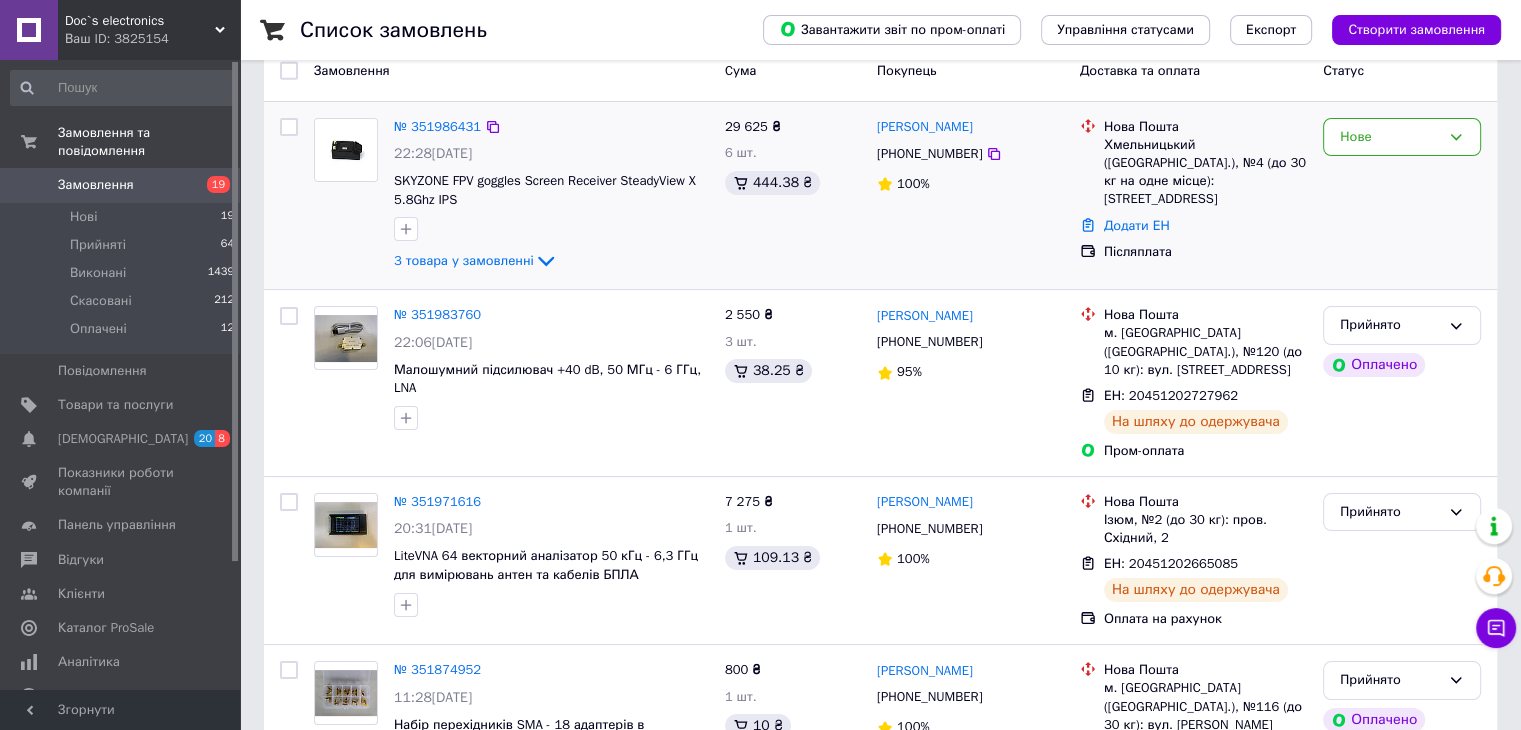click on "3 товара у замовленні" 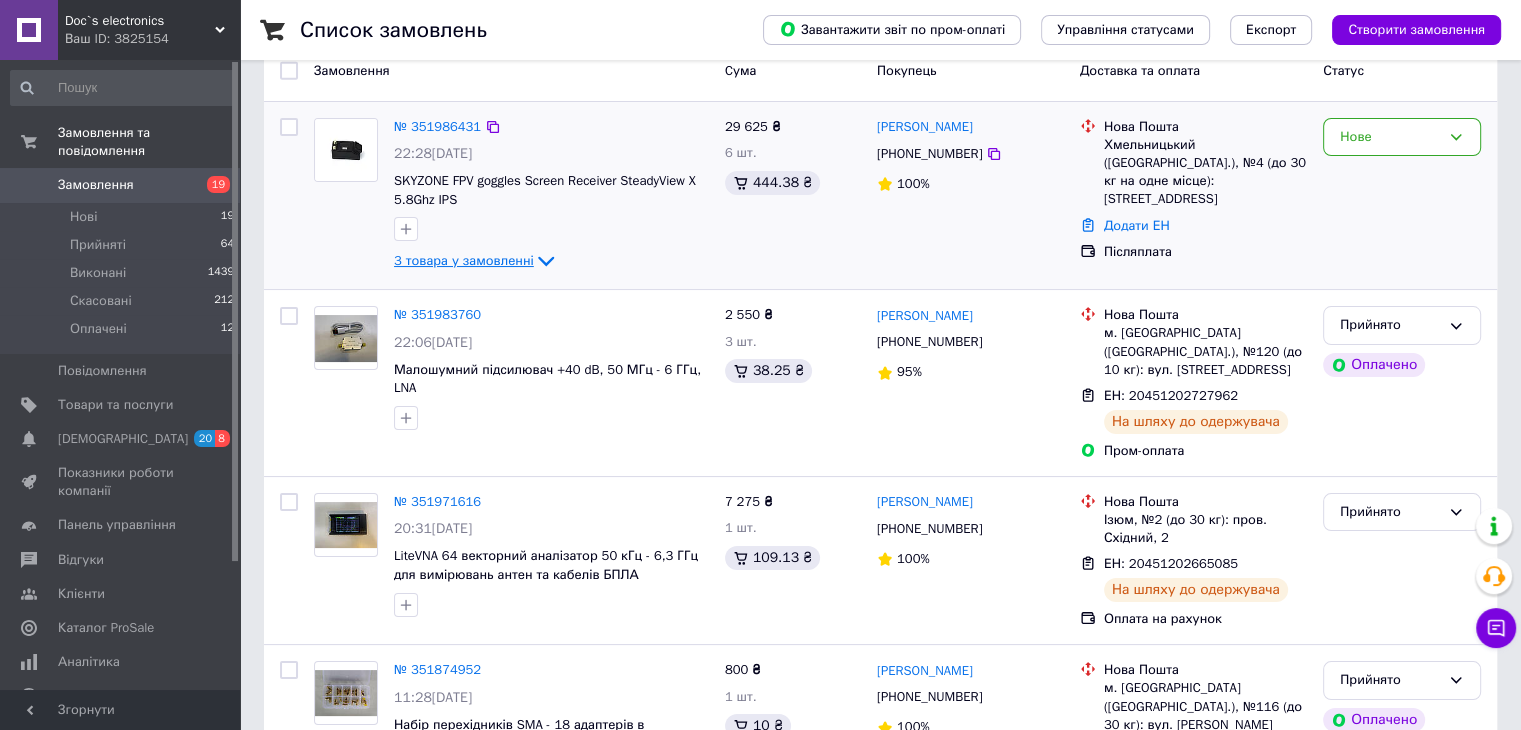 click on "3 товара у замовленні" at bounding box center [464, 260] 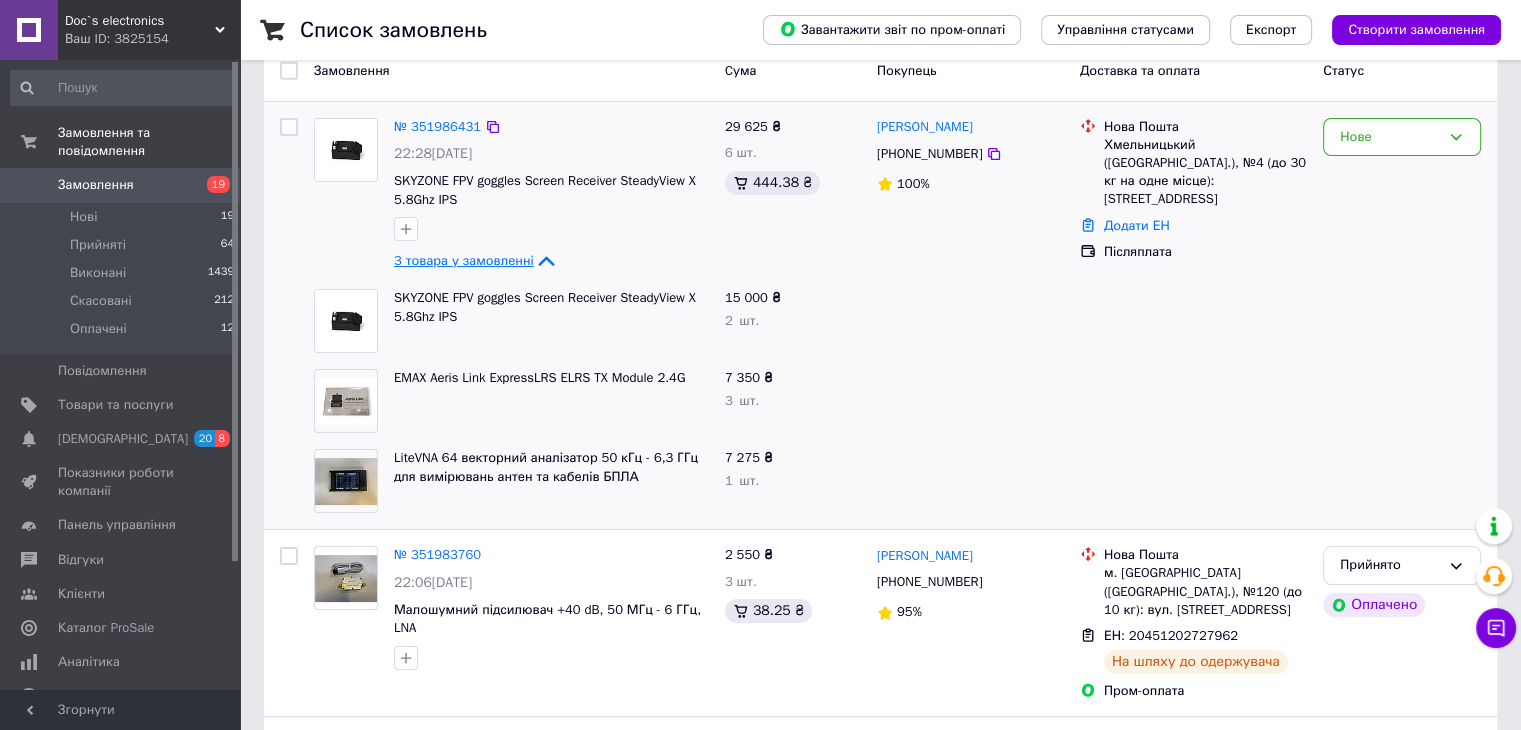 click on "3 товара у замовленні" at bounding box center (464, 260) 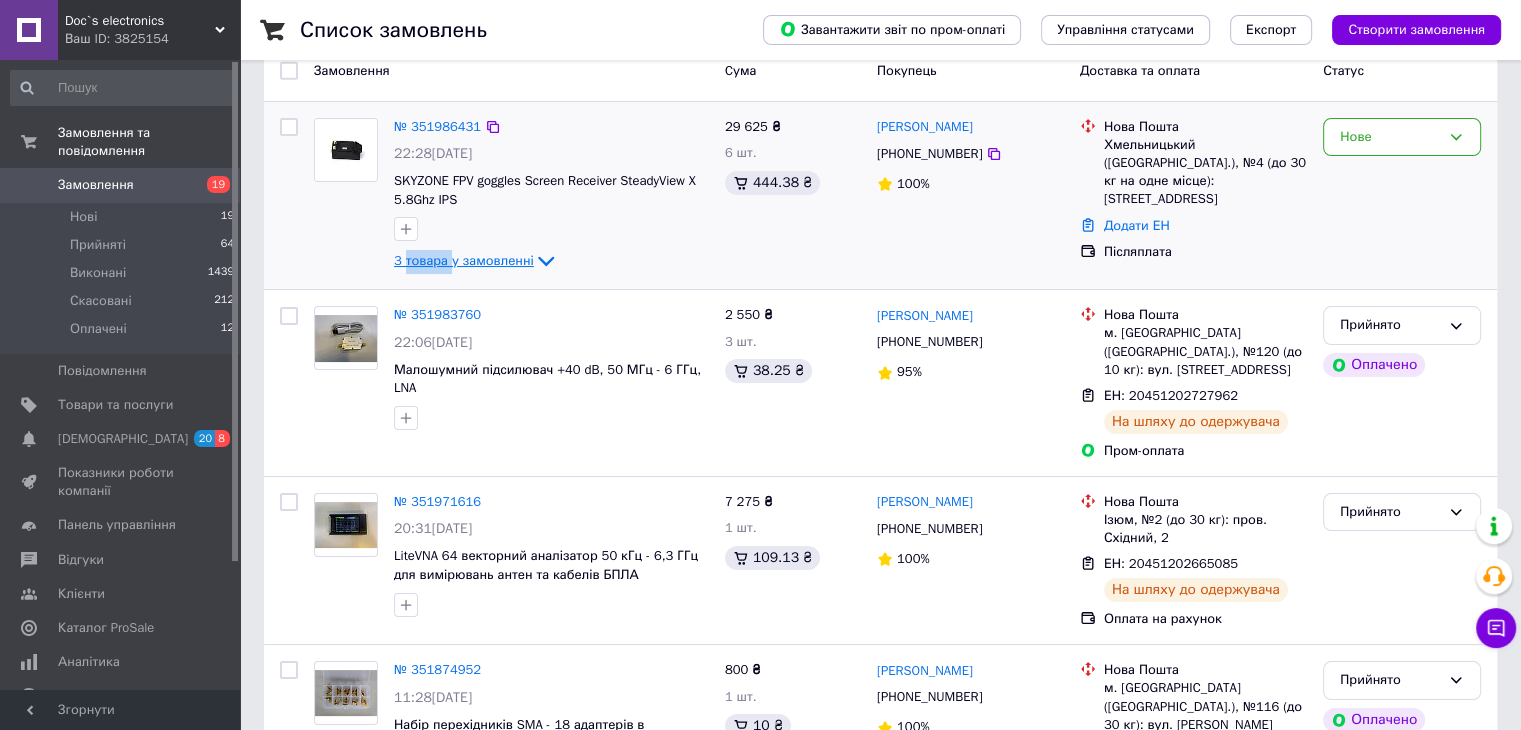 click on "3 товара у замовленні" at bounding box center [464, 260] 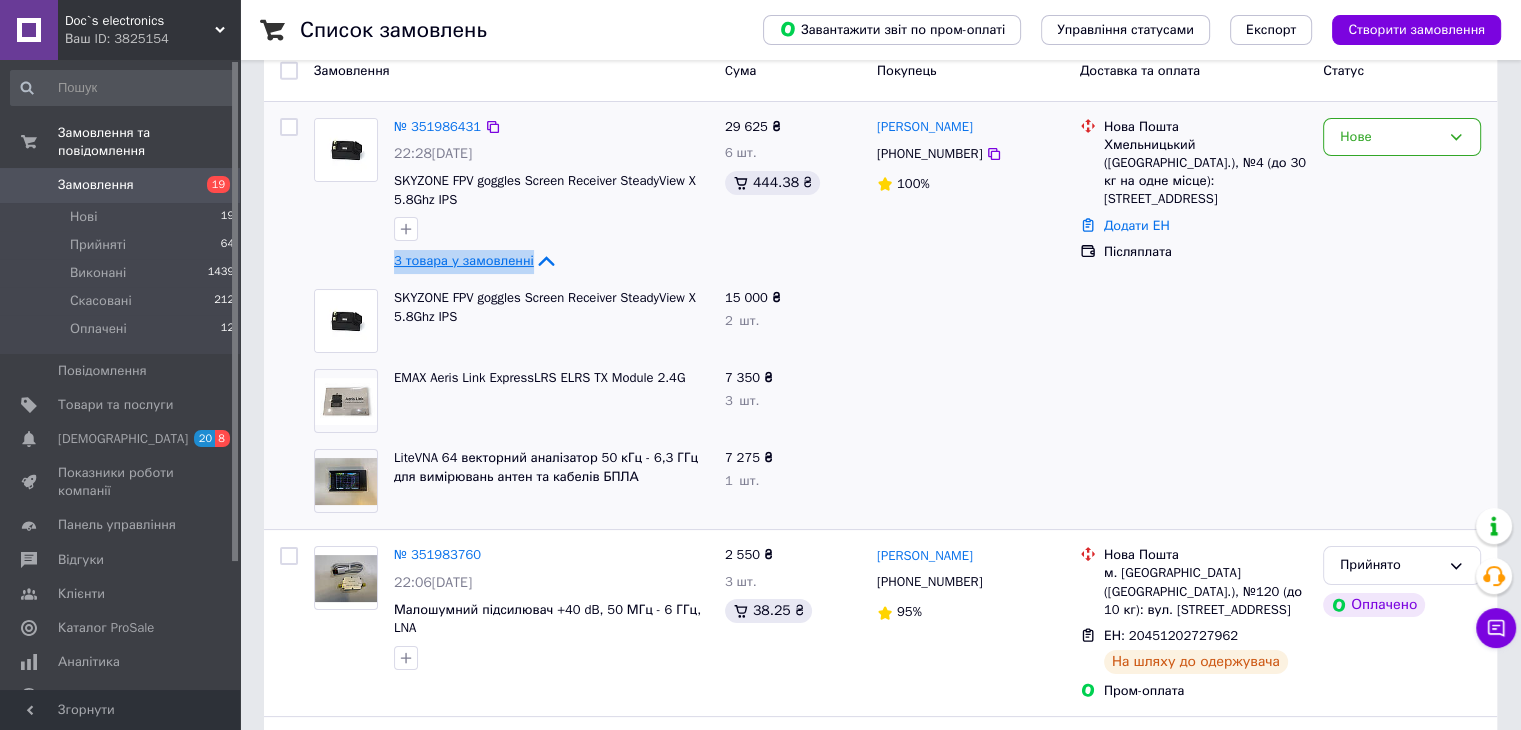 click on "3 товара у замовленні" at bounding box center [464, 260] 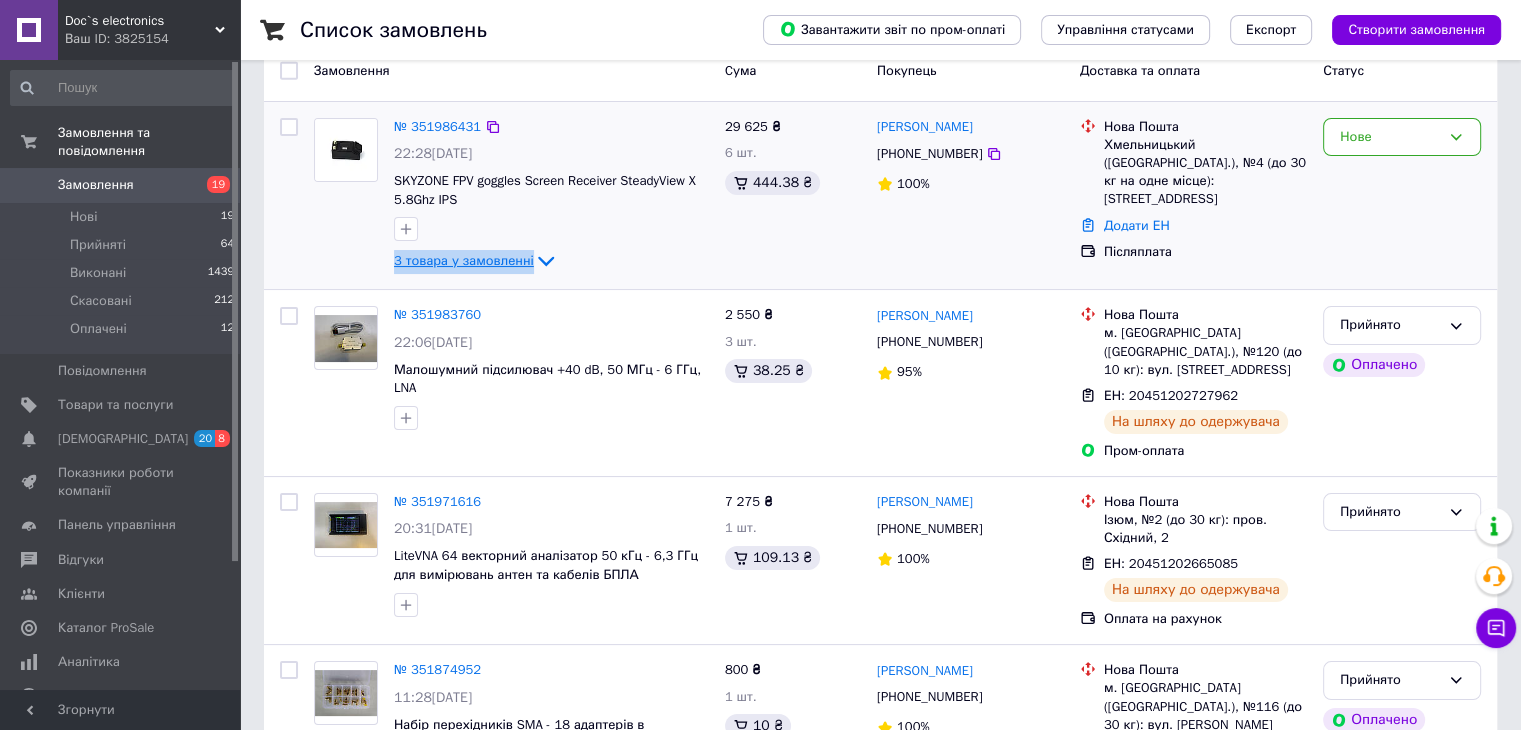 click on "3 товара у замовленні" at bounding box center (464, 260) 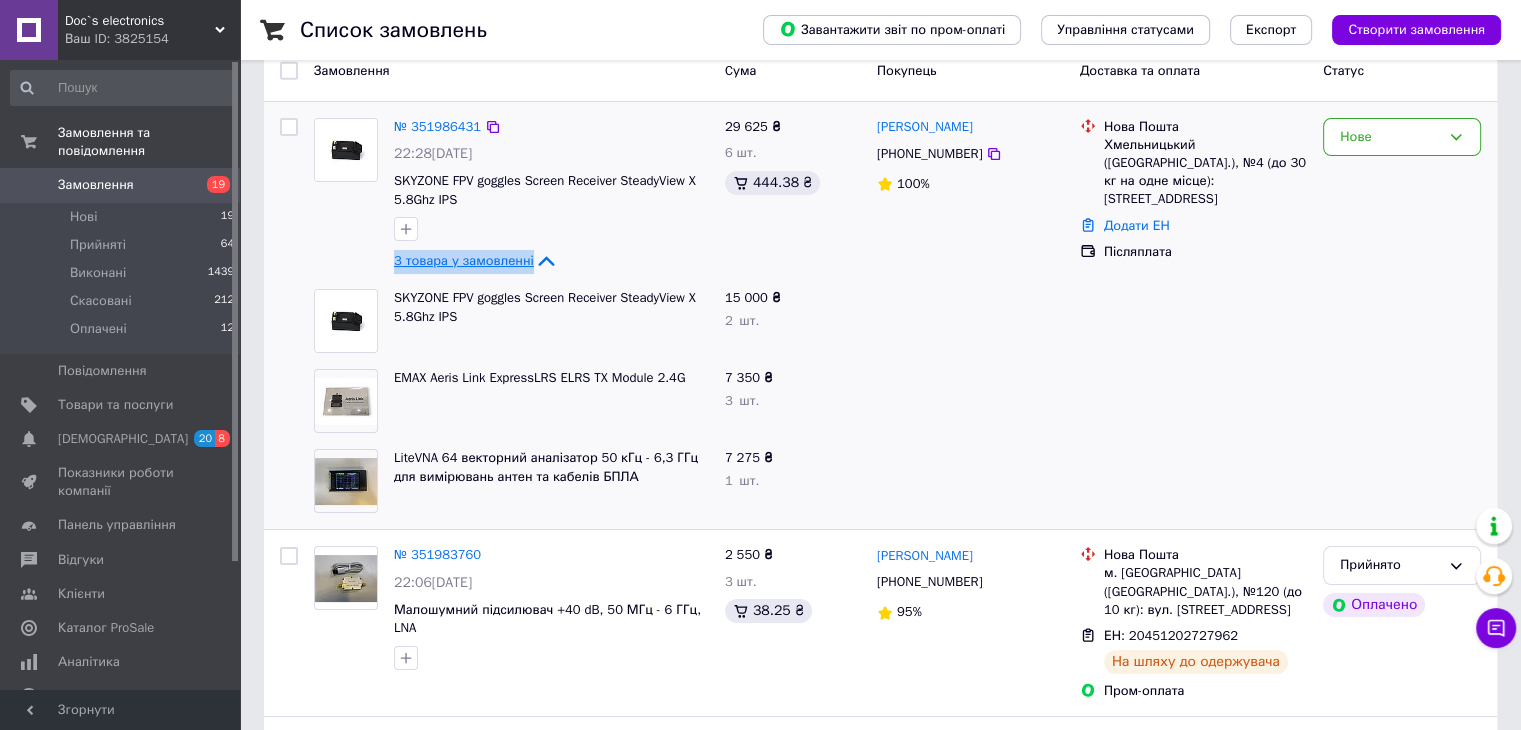 click on "3 товара у замовленні" at bounding box center (464, 260) 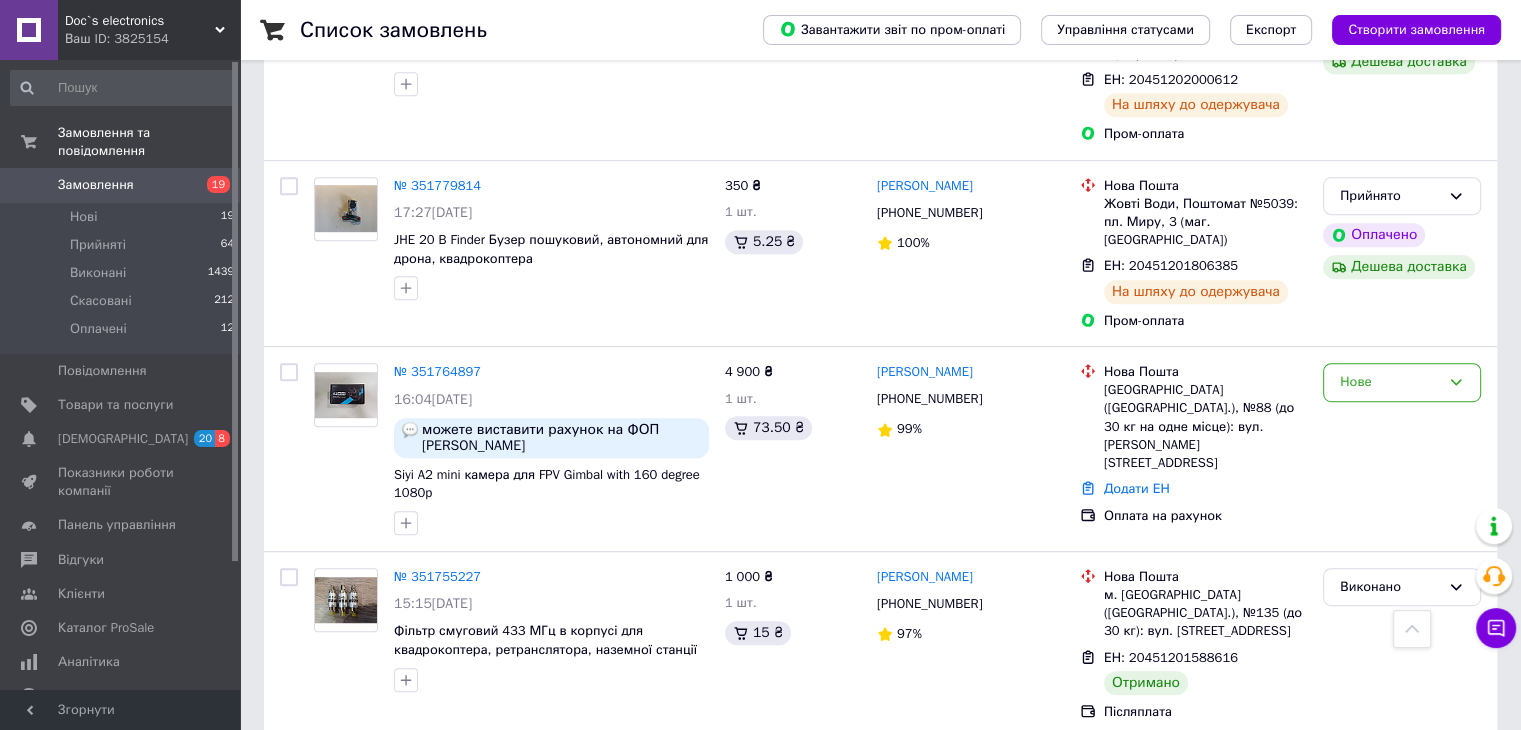 scroll, scrollTop: 0, scrollLeft: 0, axis: both 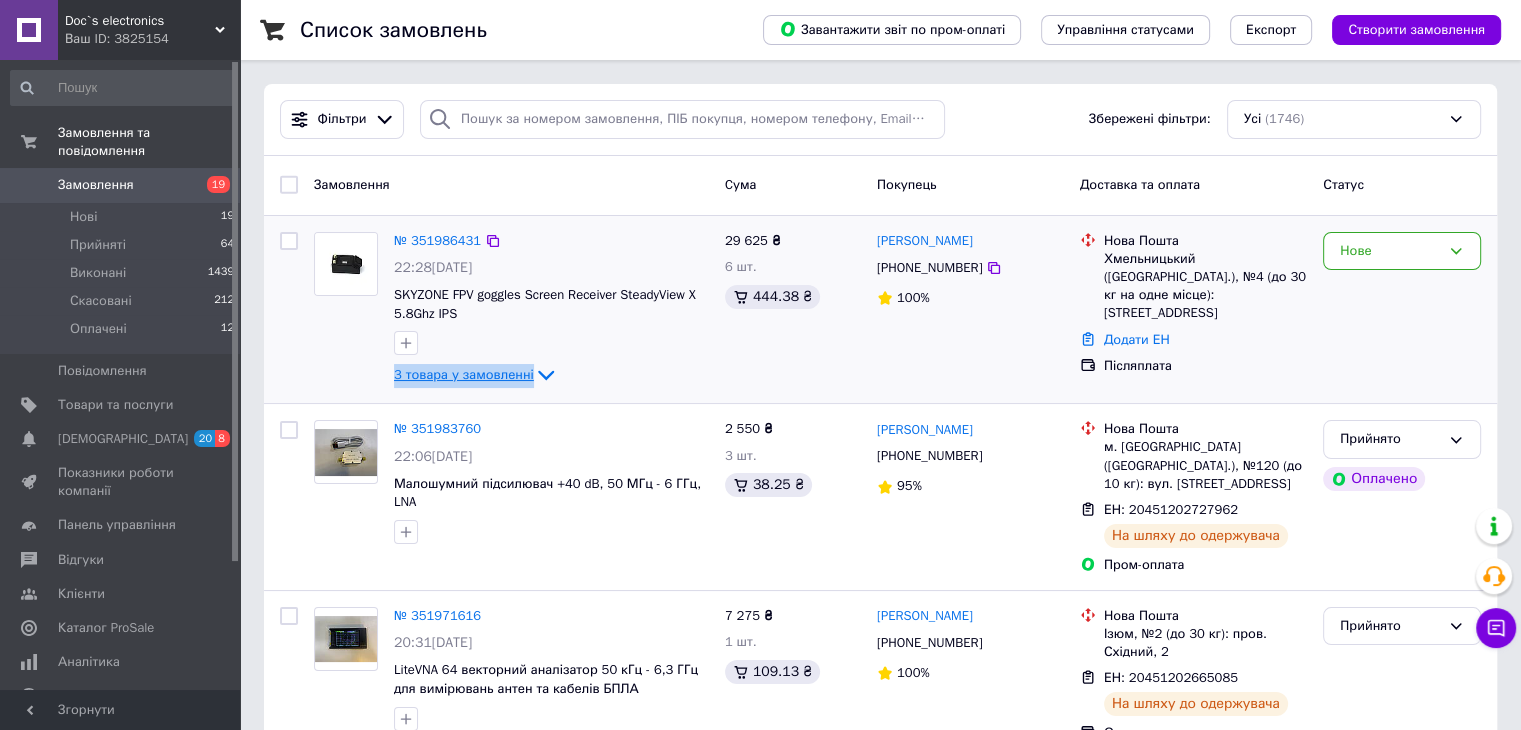 click 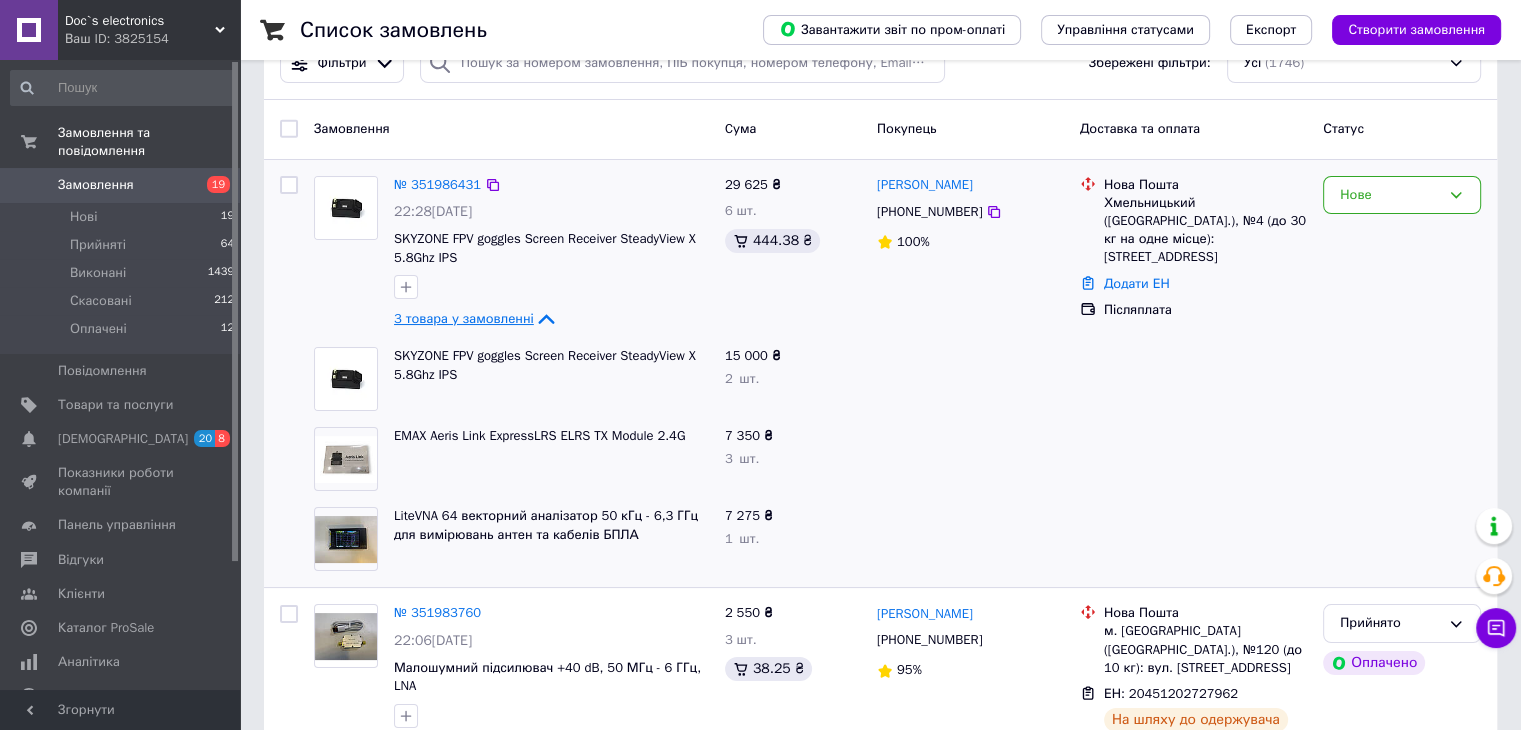 scroll, scrollTop: 75, scrollLeft: 0, axis: vertical 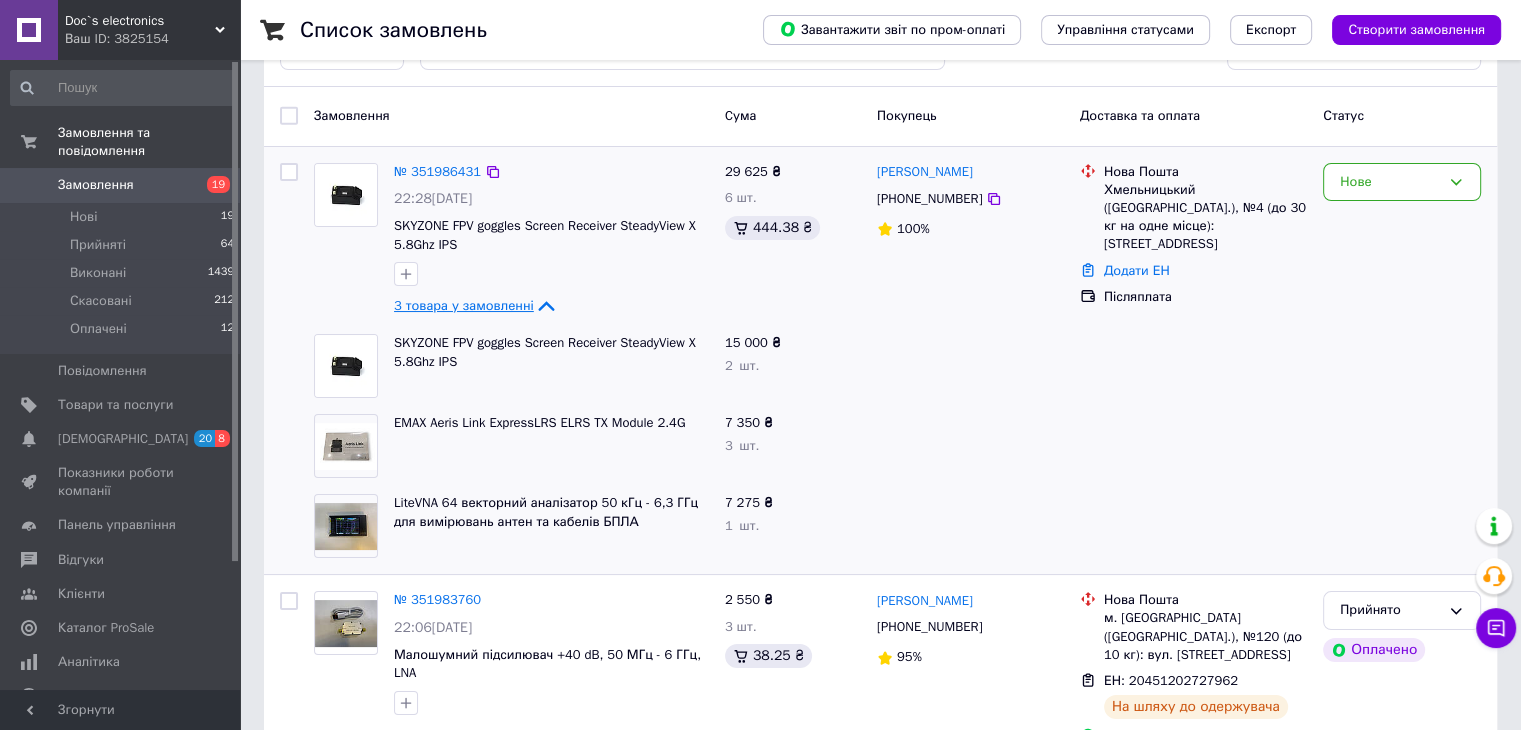 click at bounding box center [1193, 366] 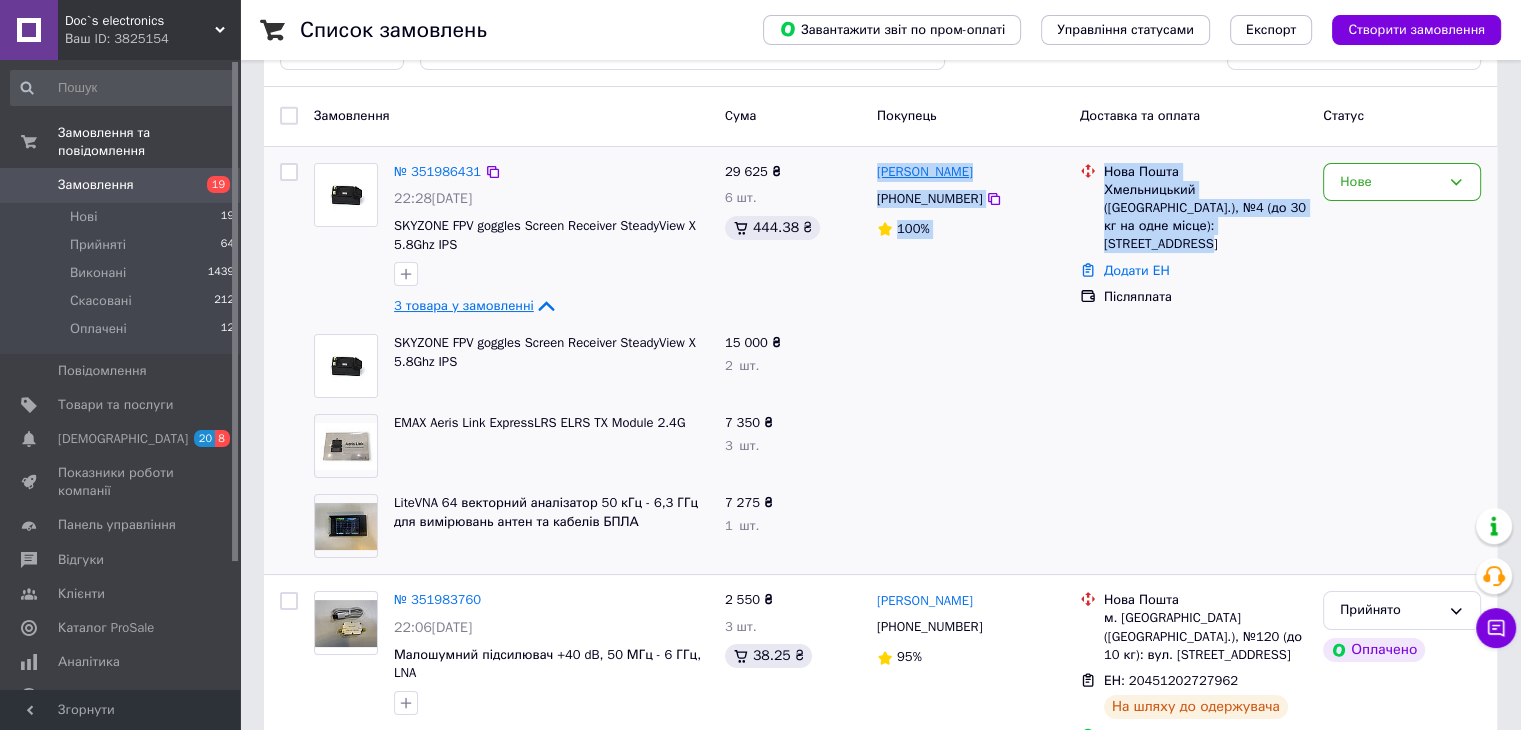 drag, startPoint x: 1269, startPoint y: 225, endPoint x: 876, endPoint y: 175, distance: 396.1679 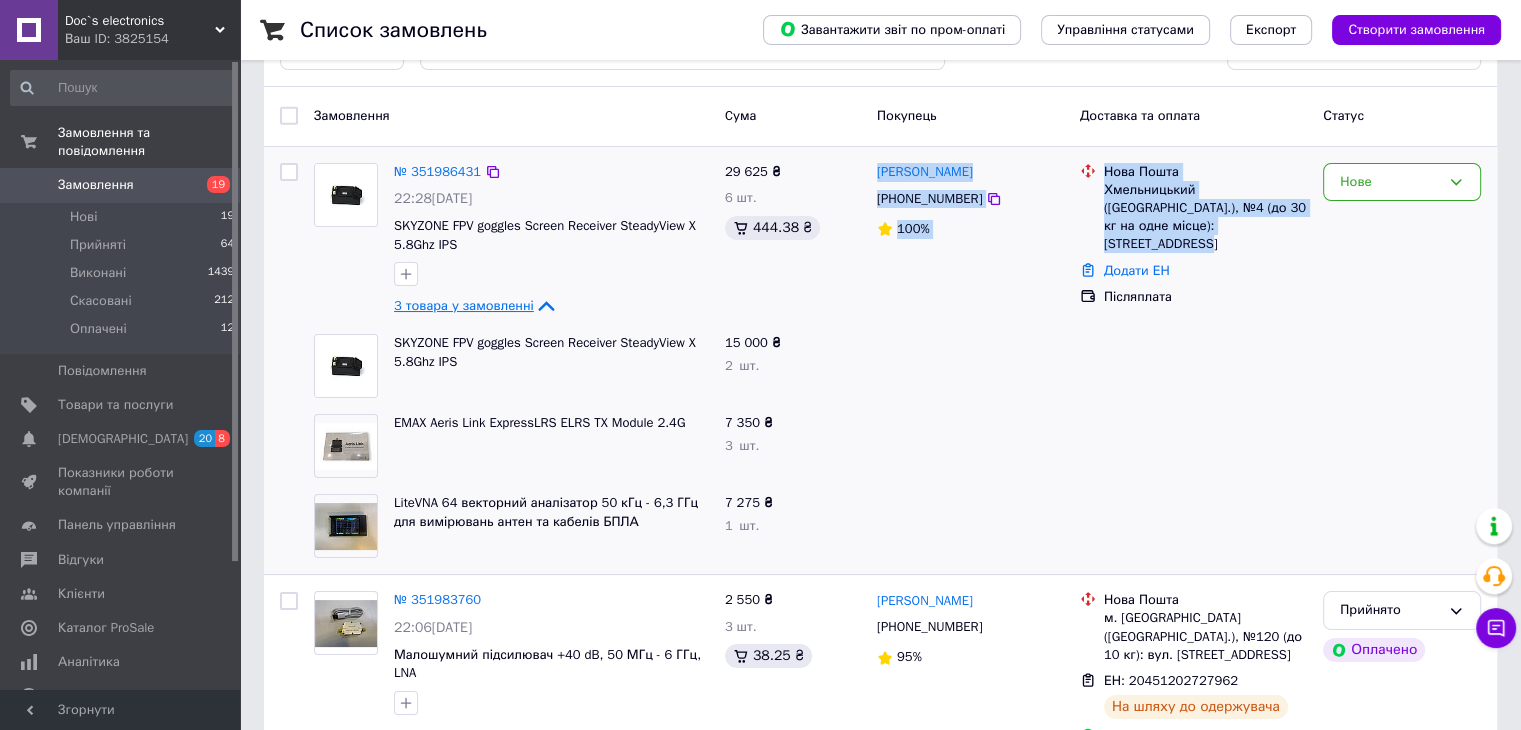 copy on "[PERSON_NAME] [PHONE_NUMBER] 100% [GEOGRAPHIC_DATA] ([GEOGRAPHIC_DATA].), №4 (до 30 кг на одне місце): [STREET_ADDRESS]" 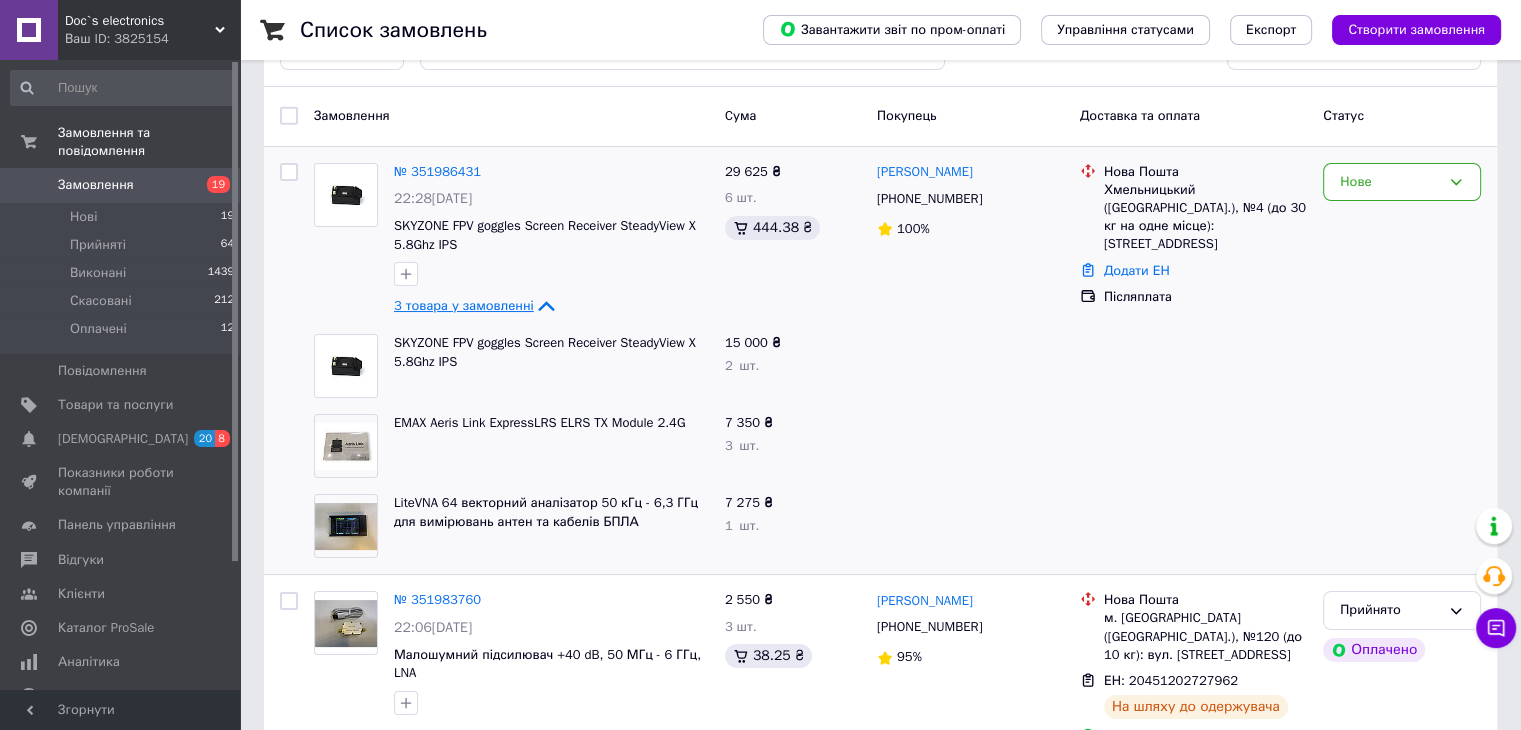 click on "15 000 ₴ 2   шт." at bounding box center [793, 366] 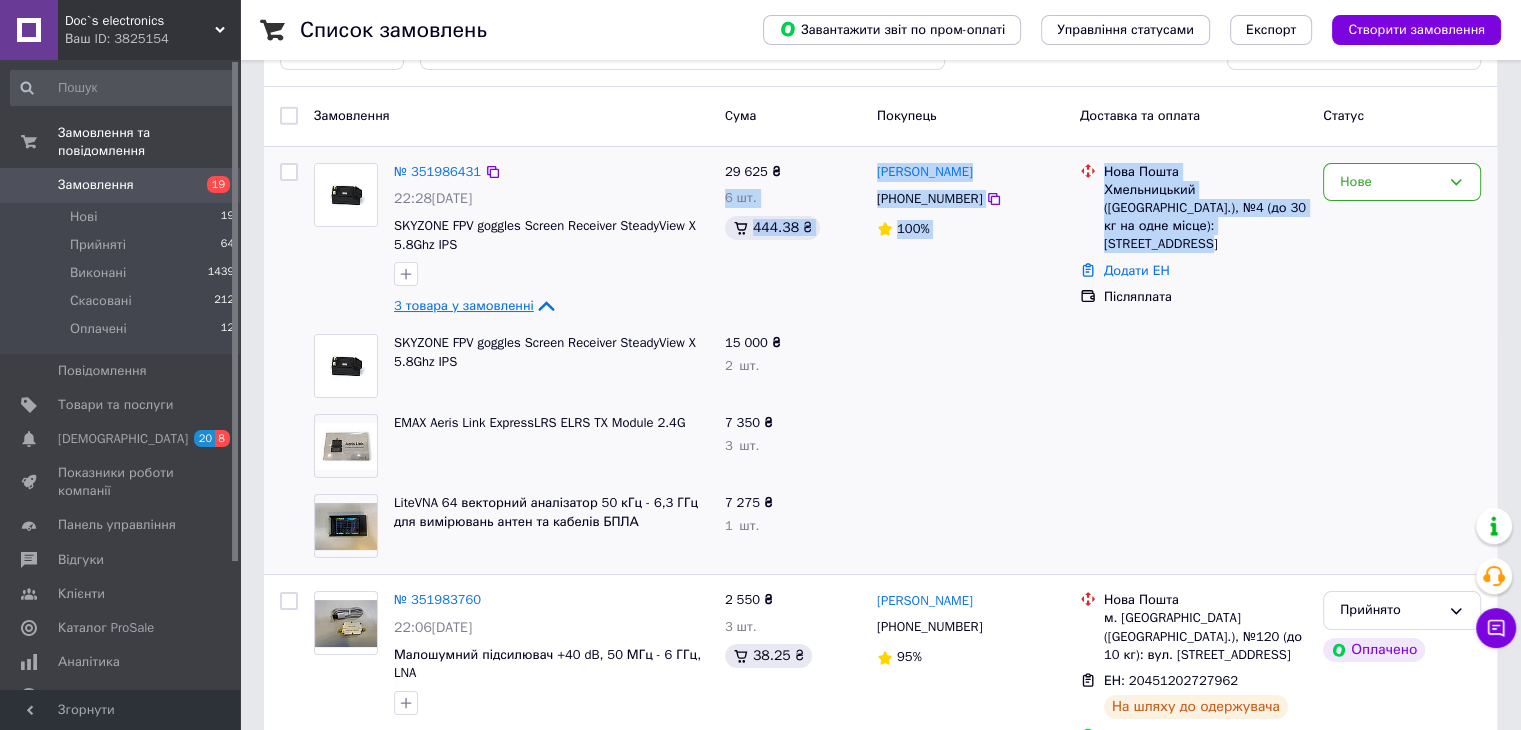 drag, startPoint x: 866, startPoint y: 169, endPoint x: 1261, endPoint y: 227, distance: 399.23553 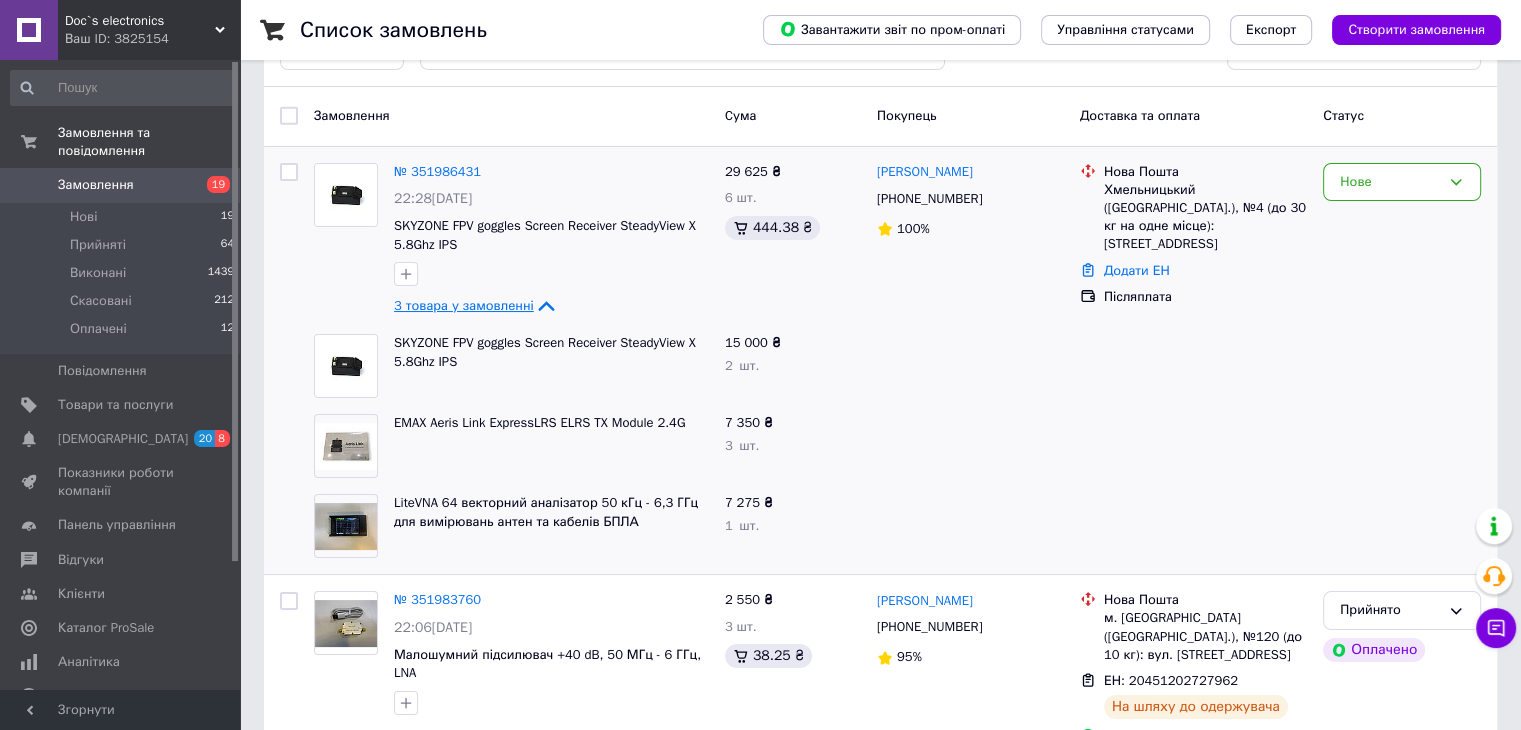 click at bounding box center [1193, 446] 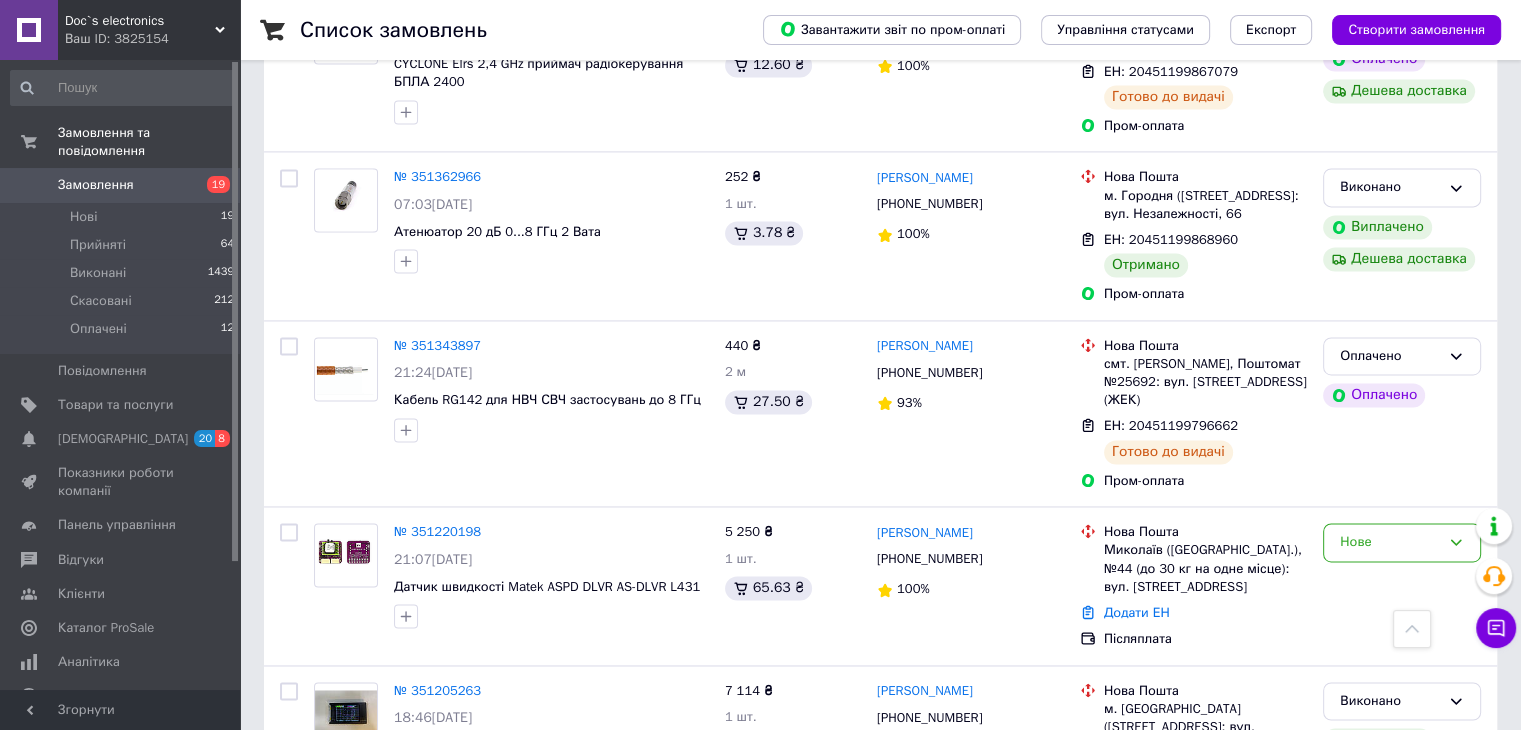scroll, scrollTop: 3168, scrollLeft: 0, axis: vertical 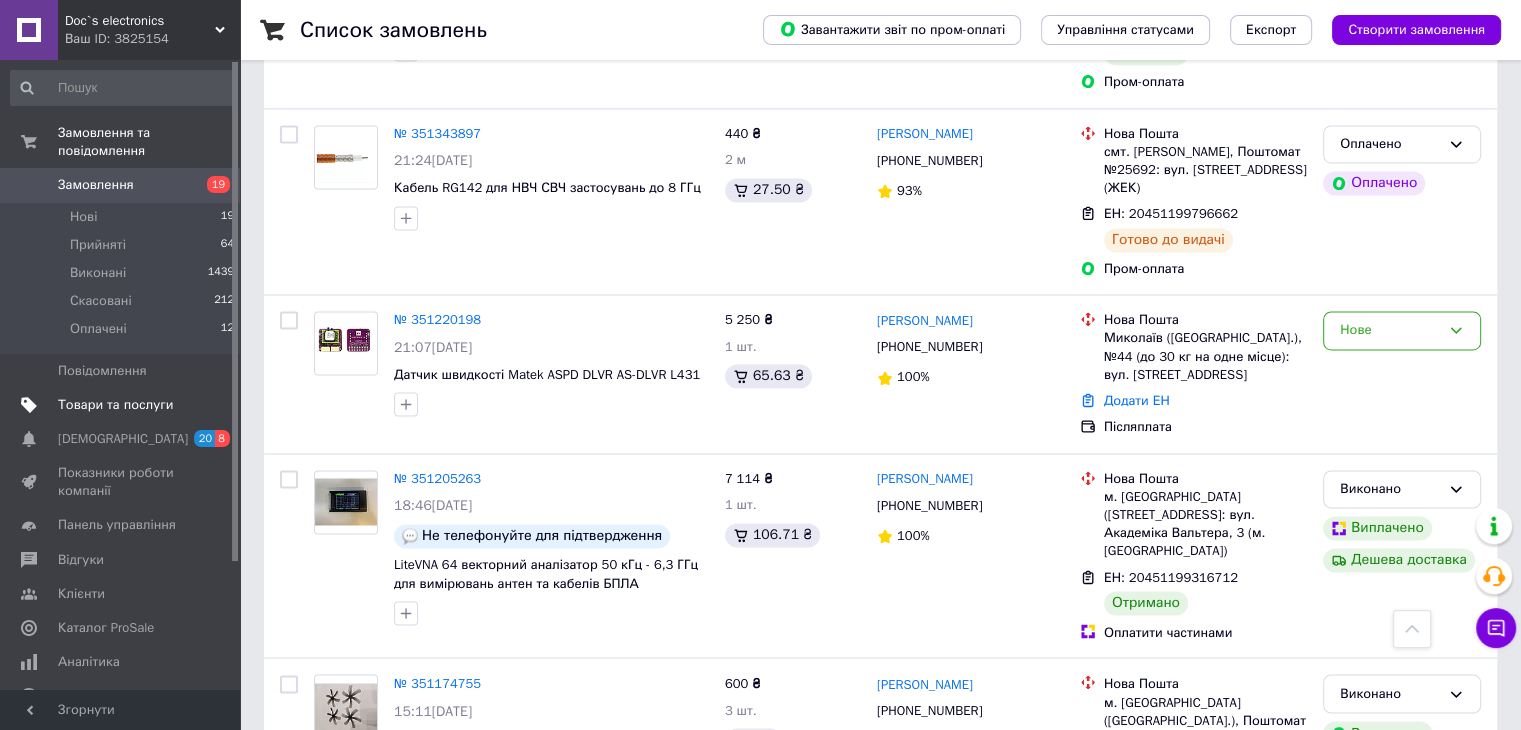 click on "Товари та послуги" at bounding box center (115, 405) 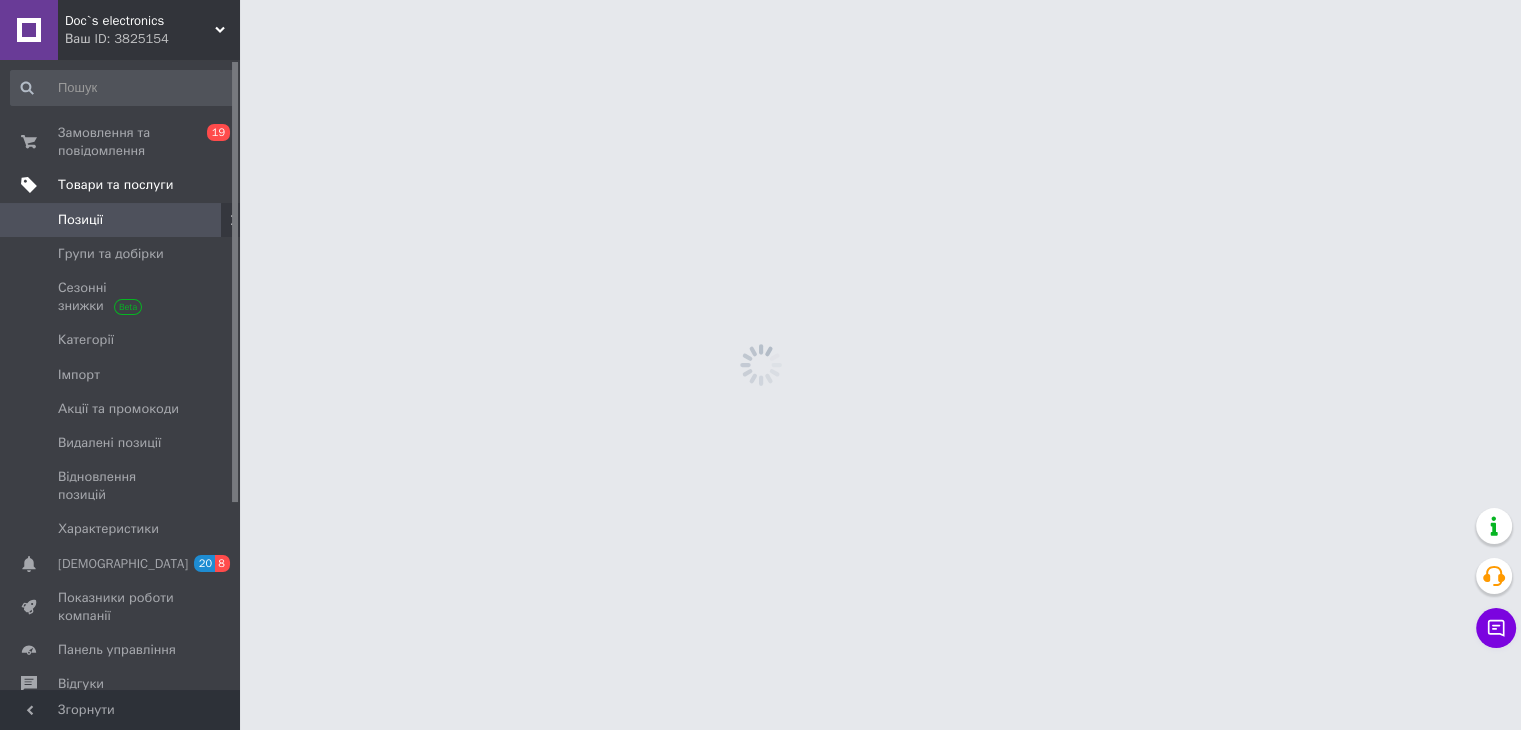 scroll, scrollTop: 0, scrollLeft: 0, axis: both 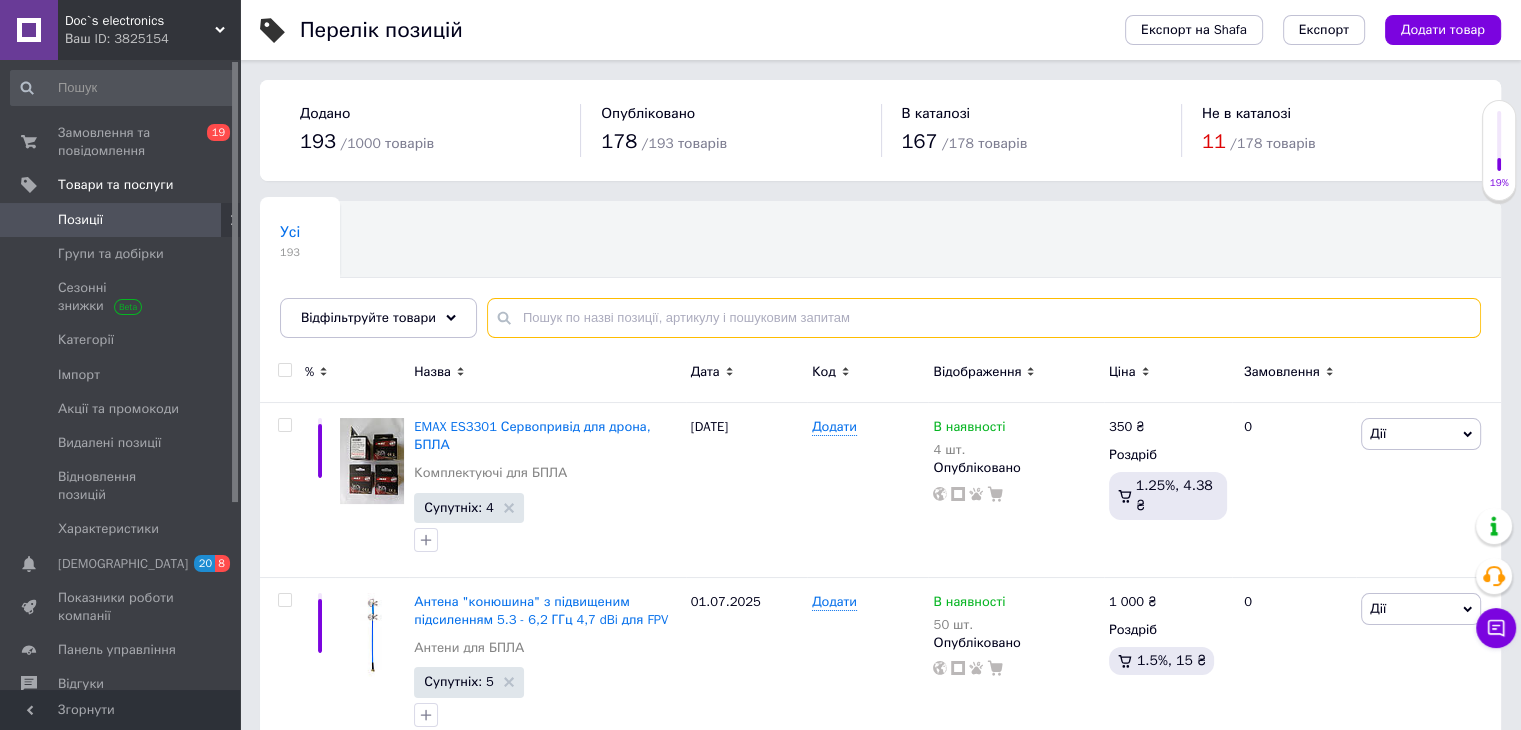 click at bounding box center [984, 318] 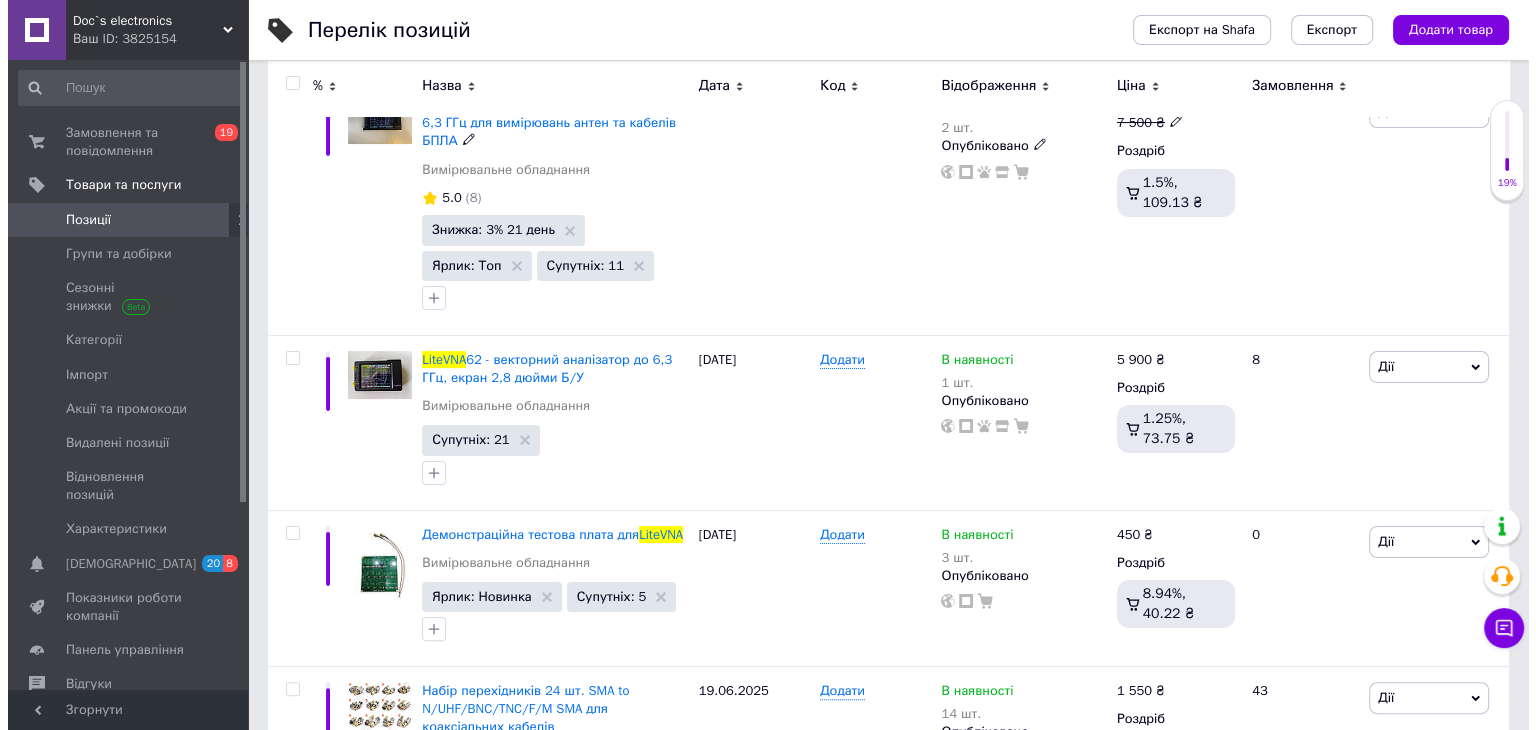 scroll, scrollTop: 0, scrollLeft: 0, axis: both 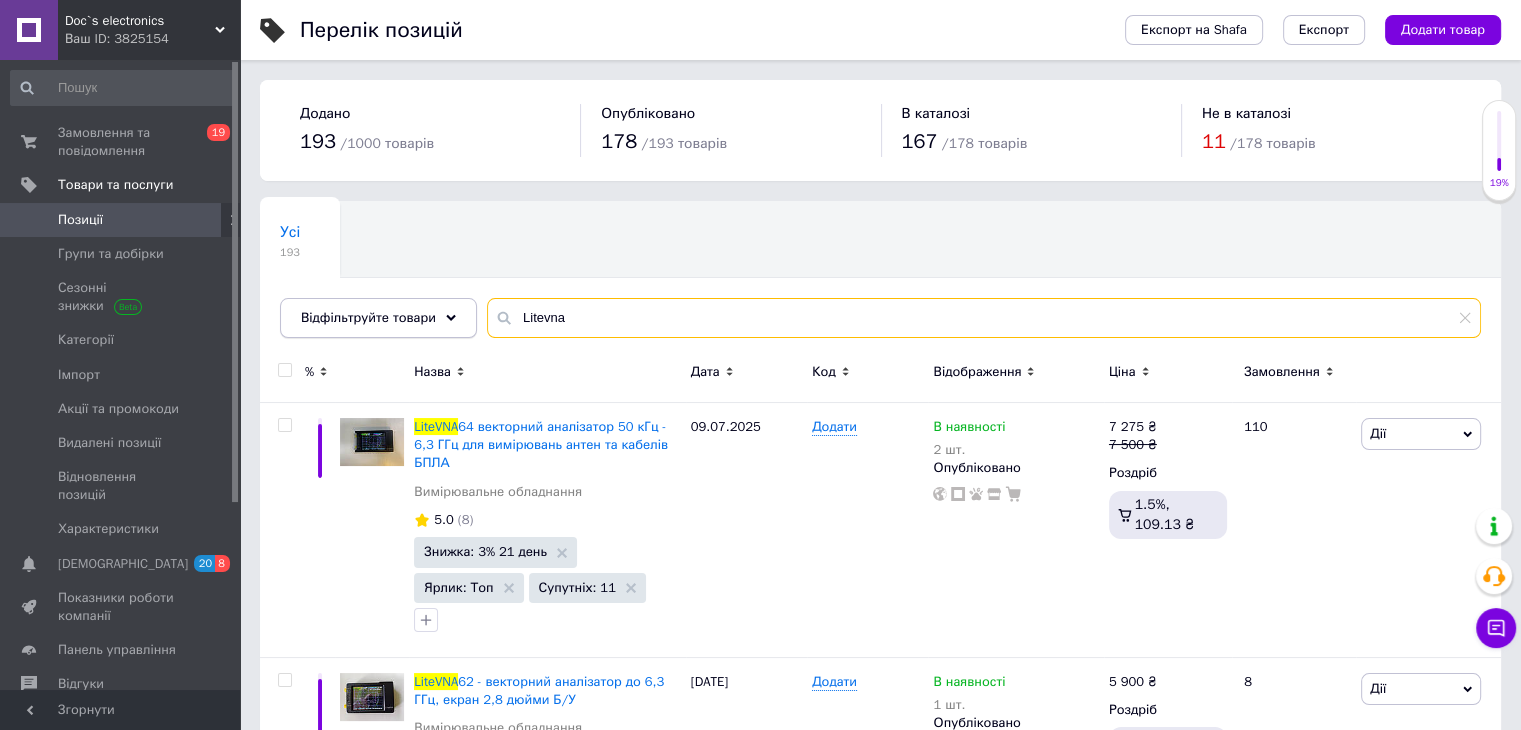 drag, startPoint x: 574, startPoint y: 317, endPoint x: 391, endPoint y: 316, distance: 183.00273 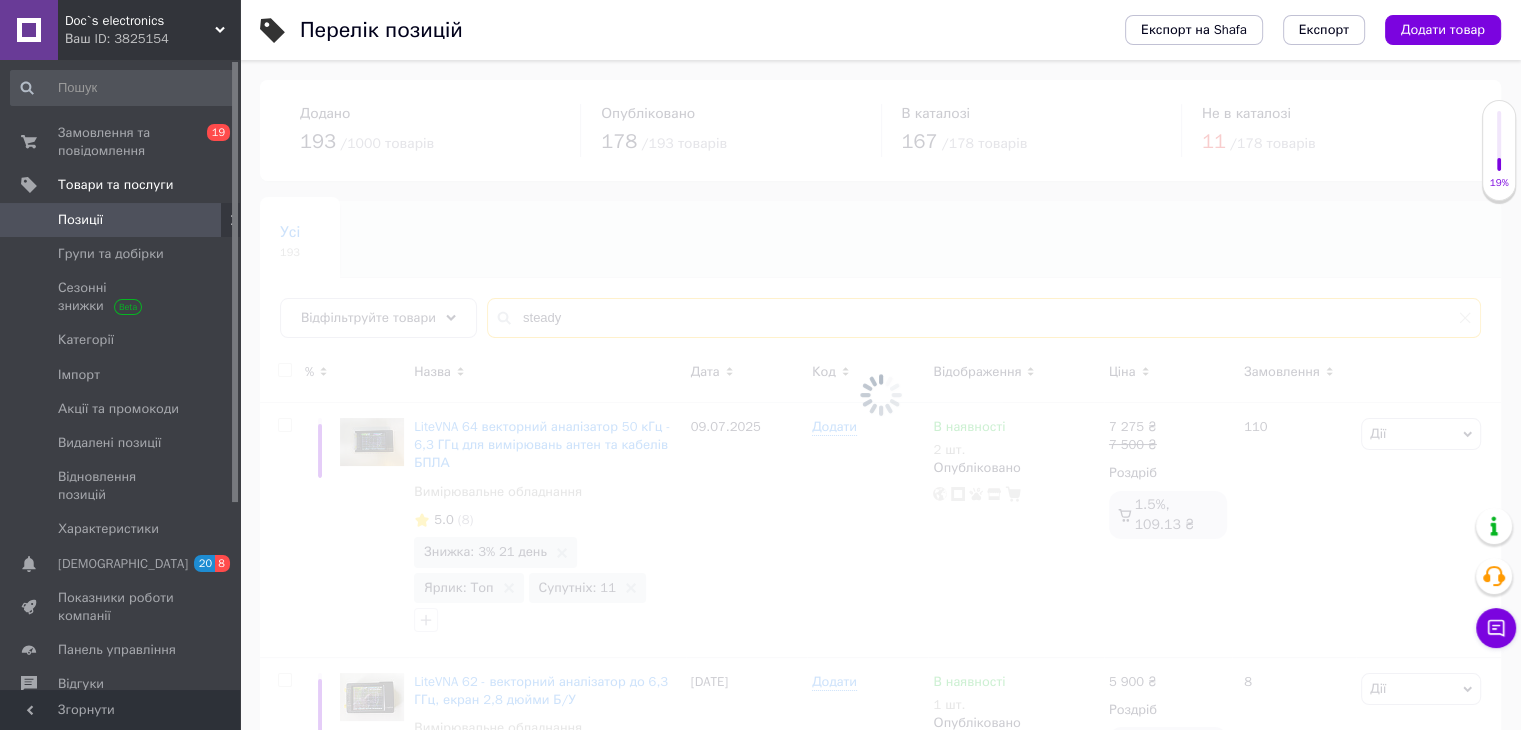 type on "steady" 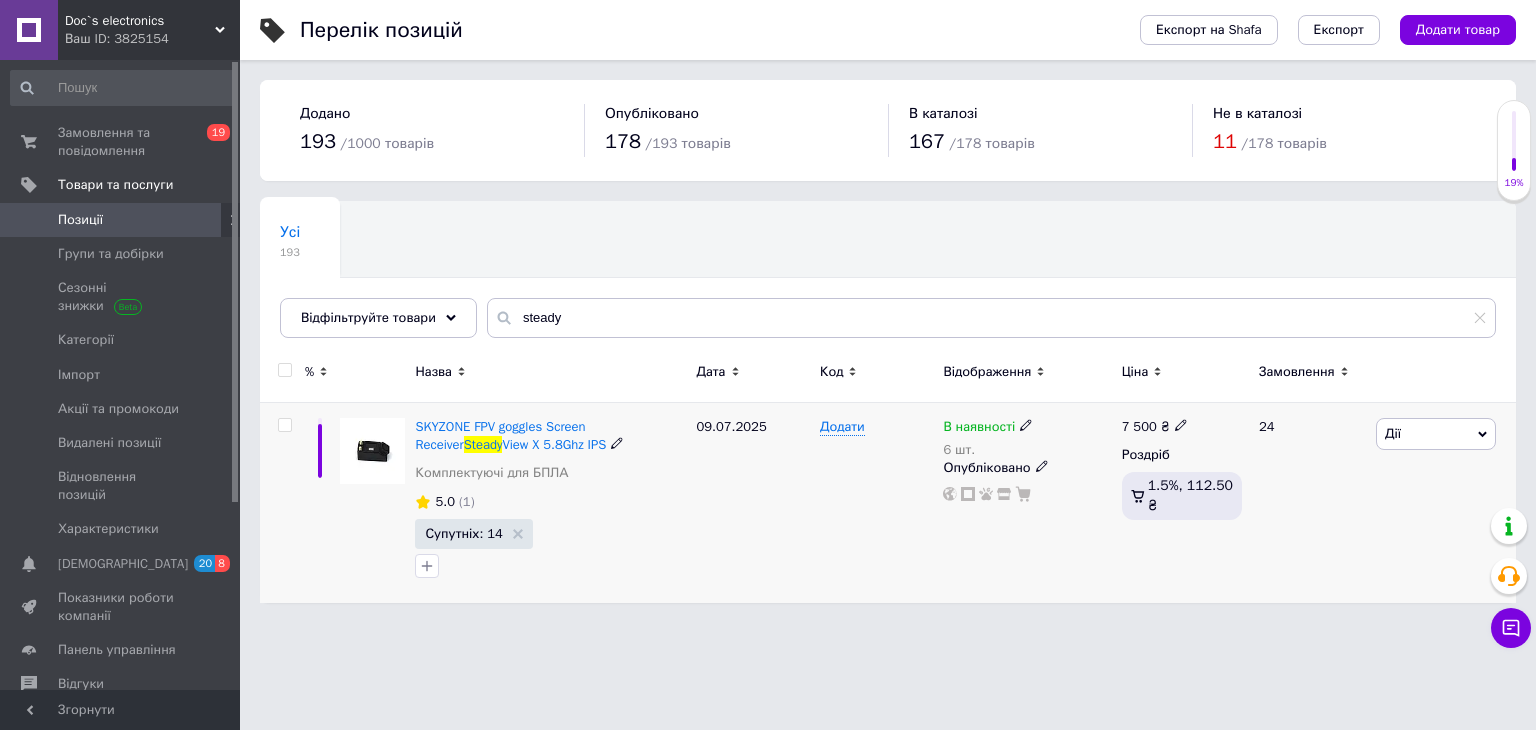 click 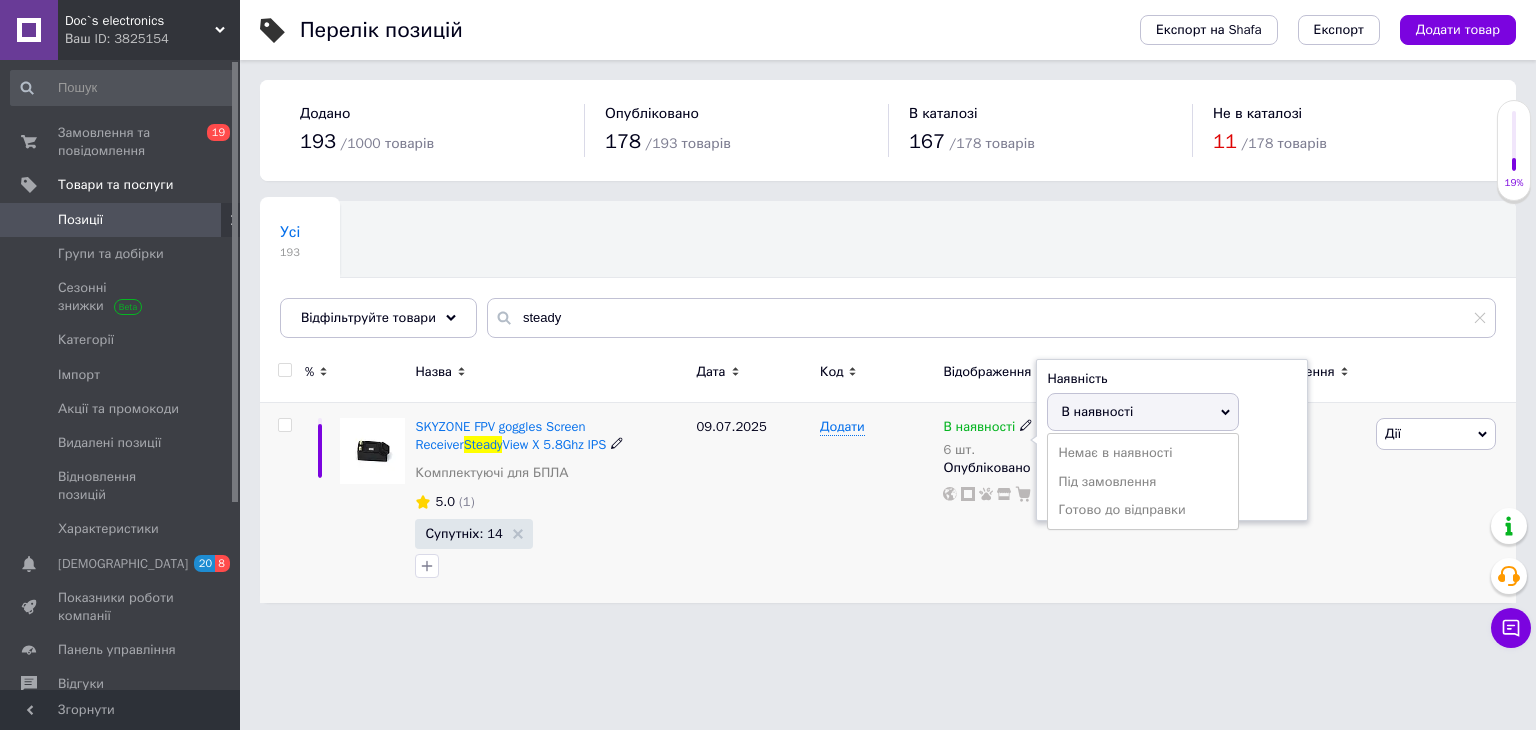 click on "В наявності" at bounding box center [1143, 412] 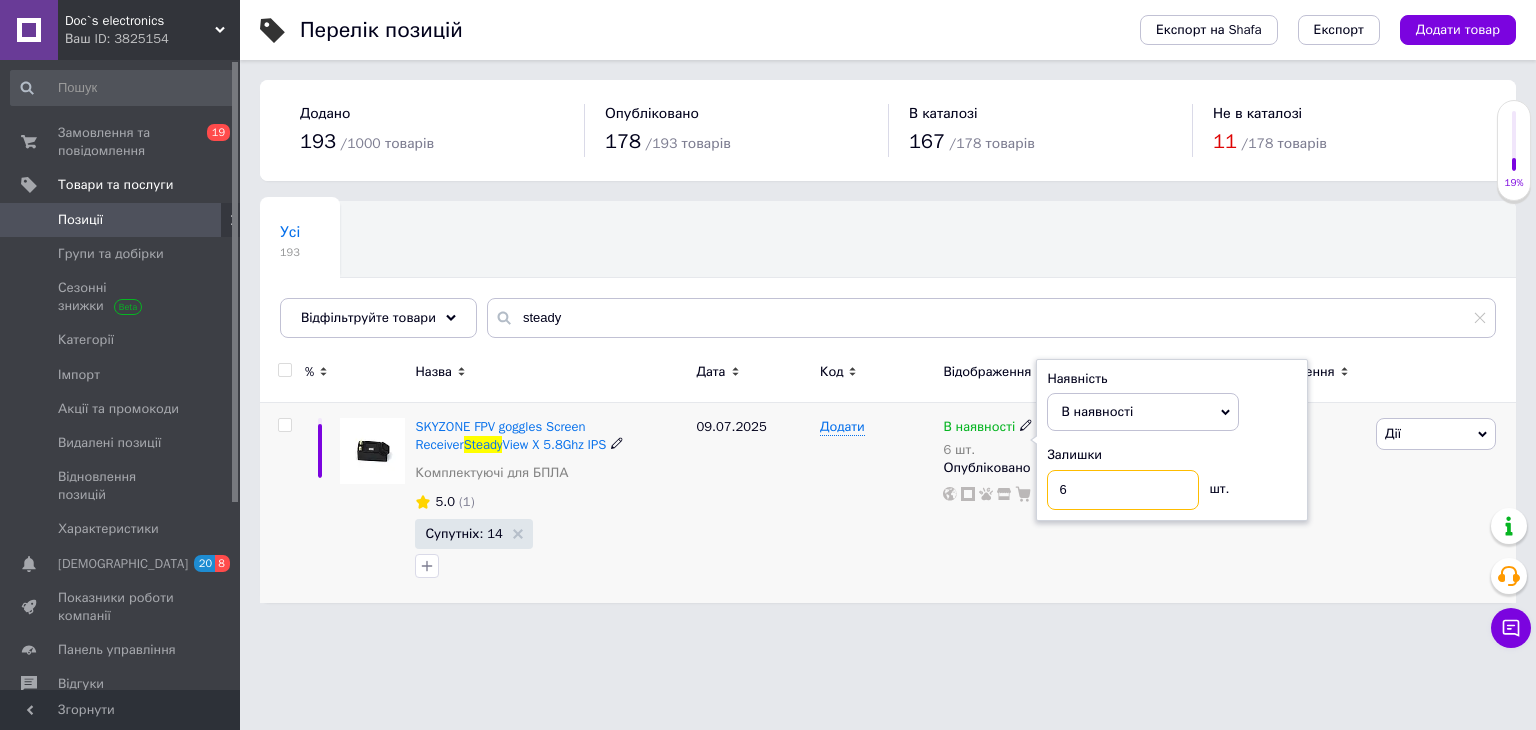 drag, startPoint x: 1087, startPoint y: 478, endPoint x: 918, endPoint y: 482, distance: 169.04733 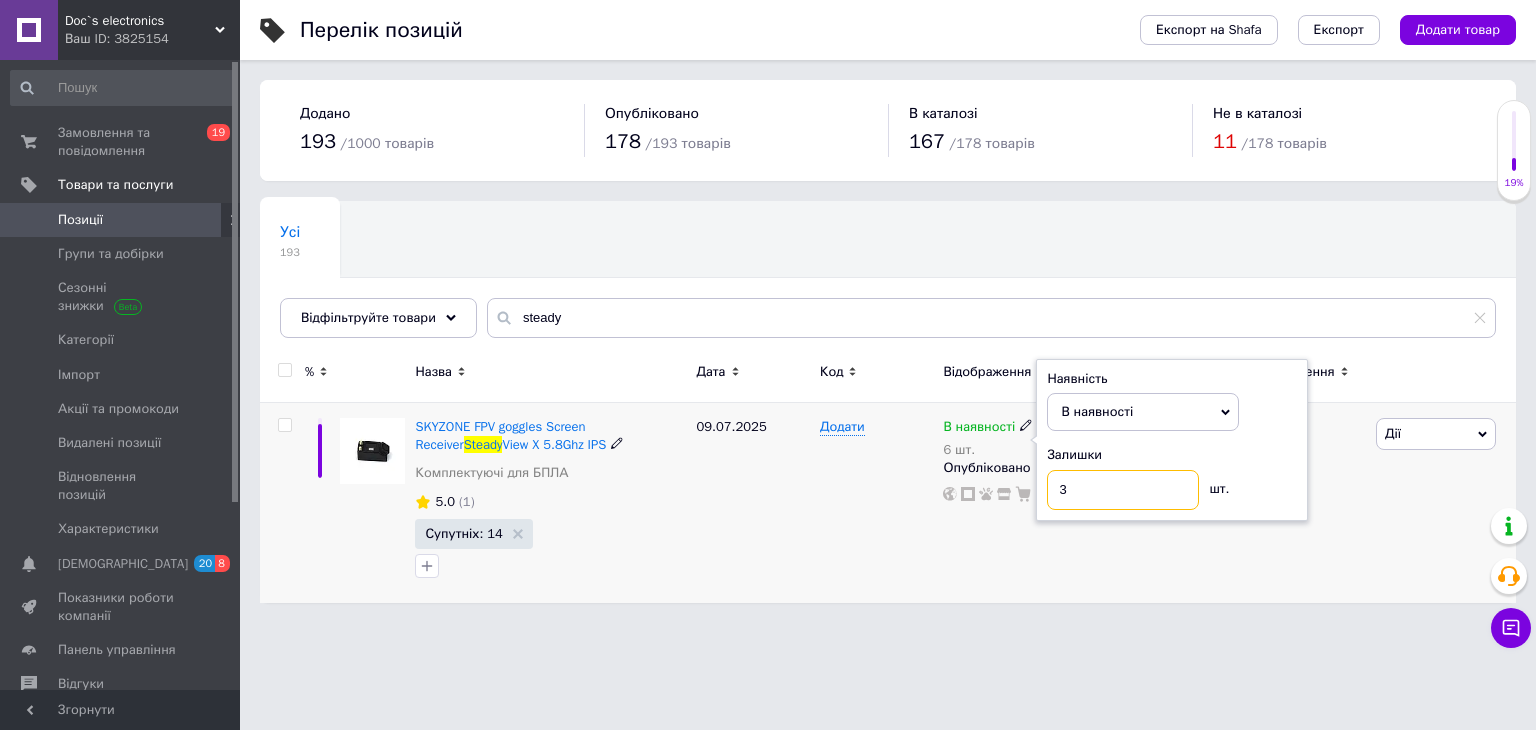 type on "3" 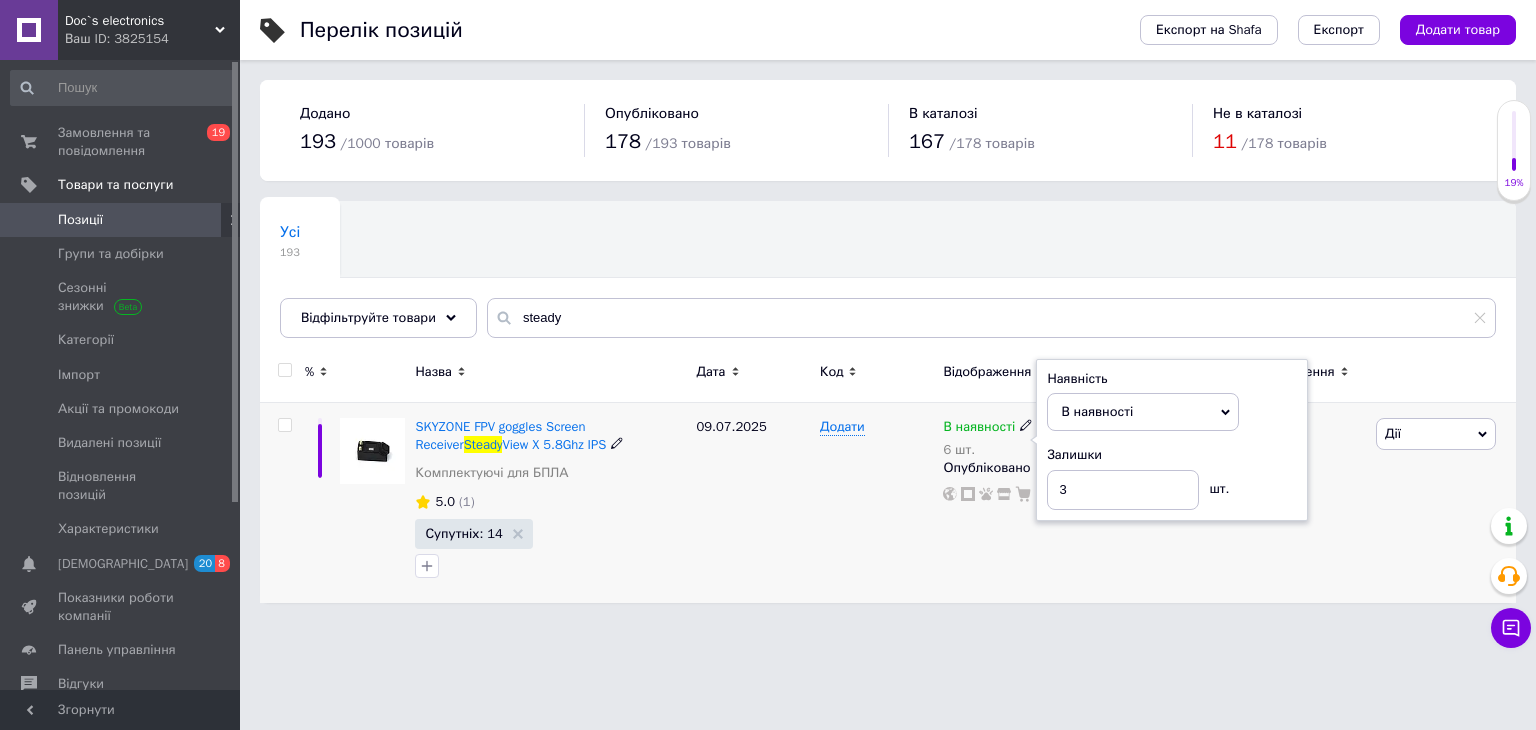 click on "Додати" at bounding box center [876, 503] 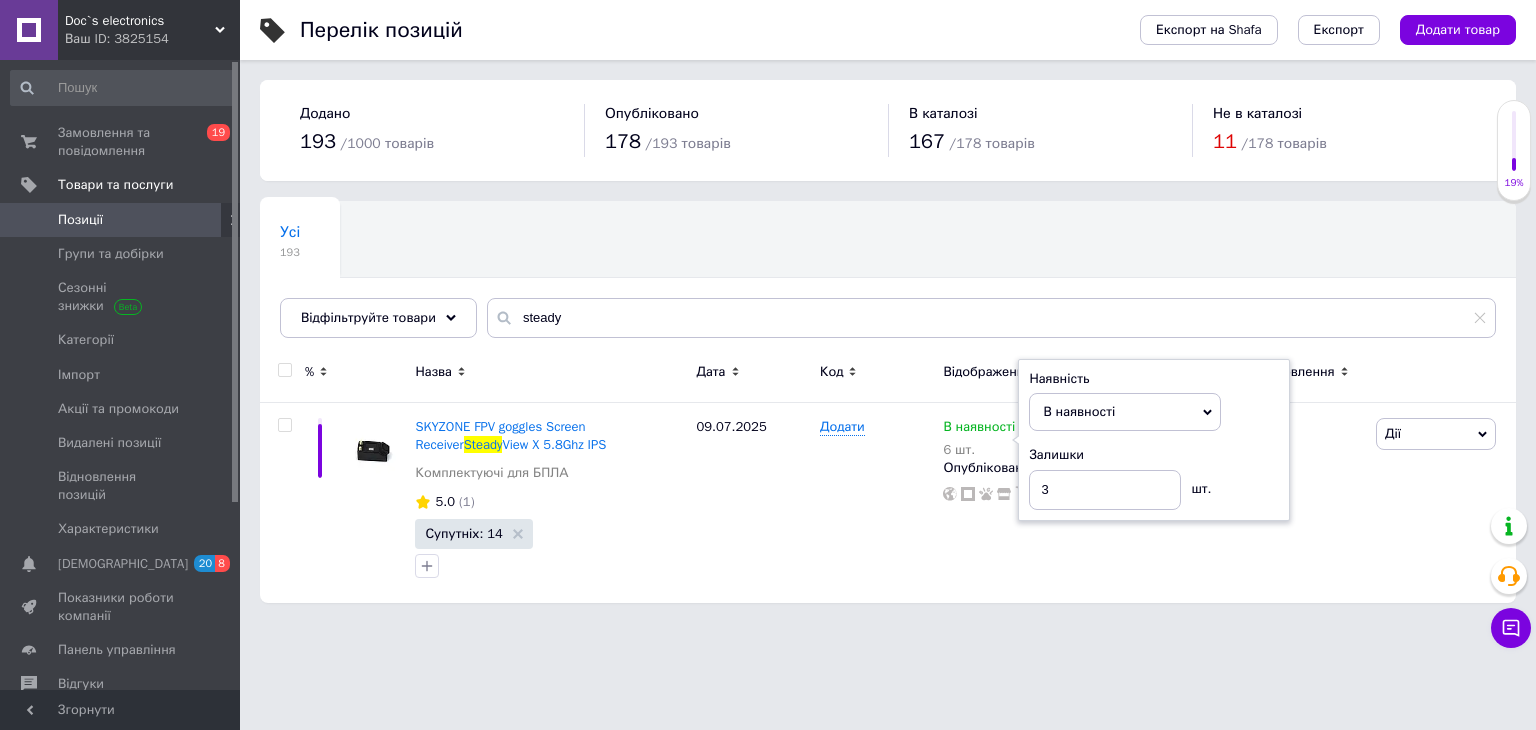click on "Перелік позицій Експорт на Shafa Експорт Додати товар Додано 193   / 1000   товарів Опубліковано 178   / 193   товарів В каталозі 167   / 178   товарів Не в каталозі 11   / 178   товарів Усі 193 Ok Відфільтровано...  Зберегти Нічого не знайдено Можливо, помилка у слові  або немає відповідностей за вашим запитом. Усі 193 Відфільтруйте товари steady % Назва Дата Код Відображення Ціна Замовлення SKYZONE FPV goggles Screen Receiver  Steady View X 5.8Ghz IPS Комплектуючі для БПЛА 5.0 (1) Супутніх: 14 [DATE] Додати В наявності 6 шт. Наявність В наявності Немає в наявності Під замовлення [PERSON_NAME] до відправки Залишки 3 шт. 7 500   ₴ 24" at bounding box center (888, 311) 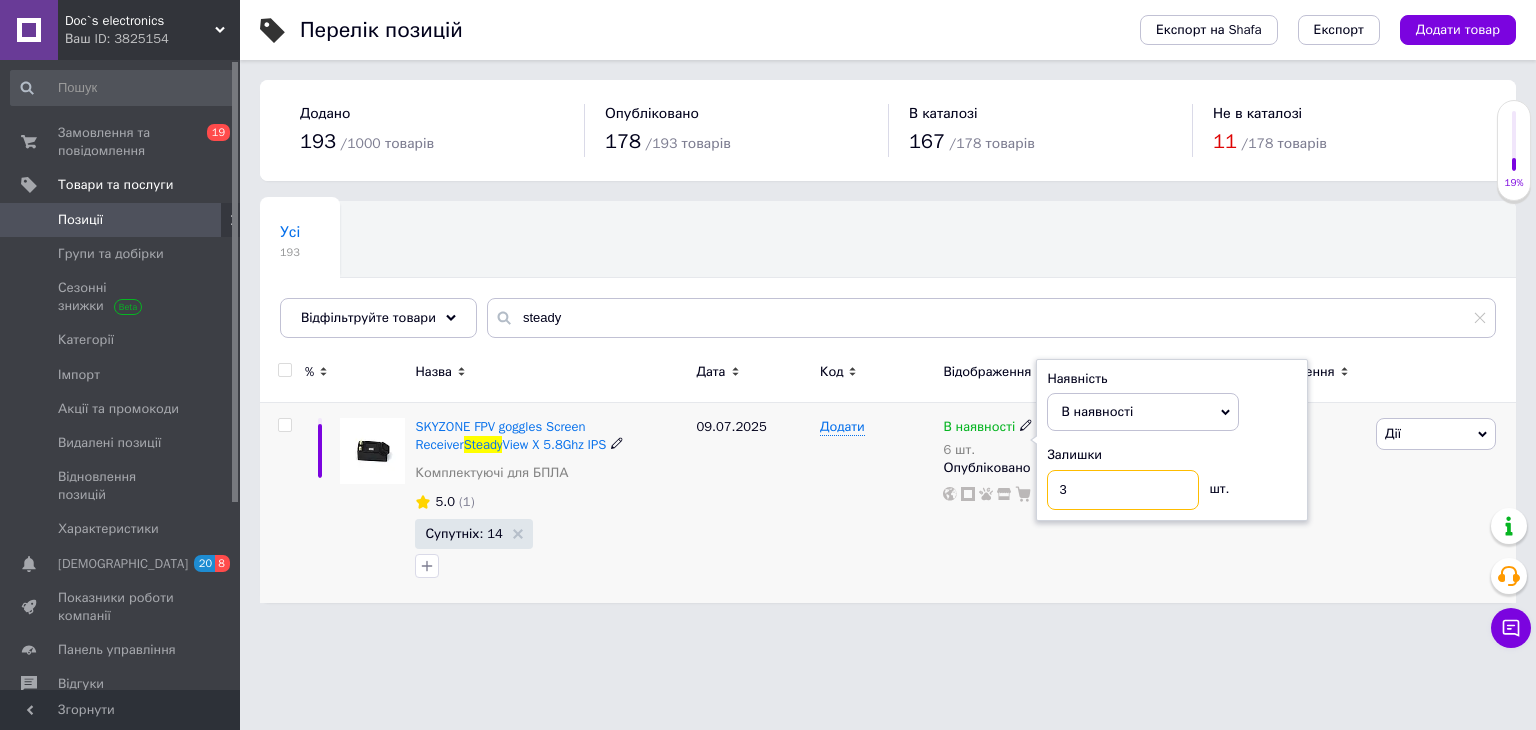 click on "3" at bounding box center [1123, 490] 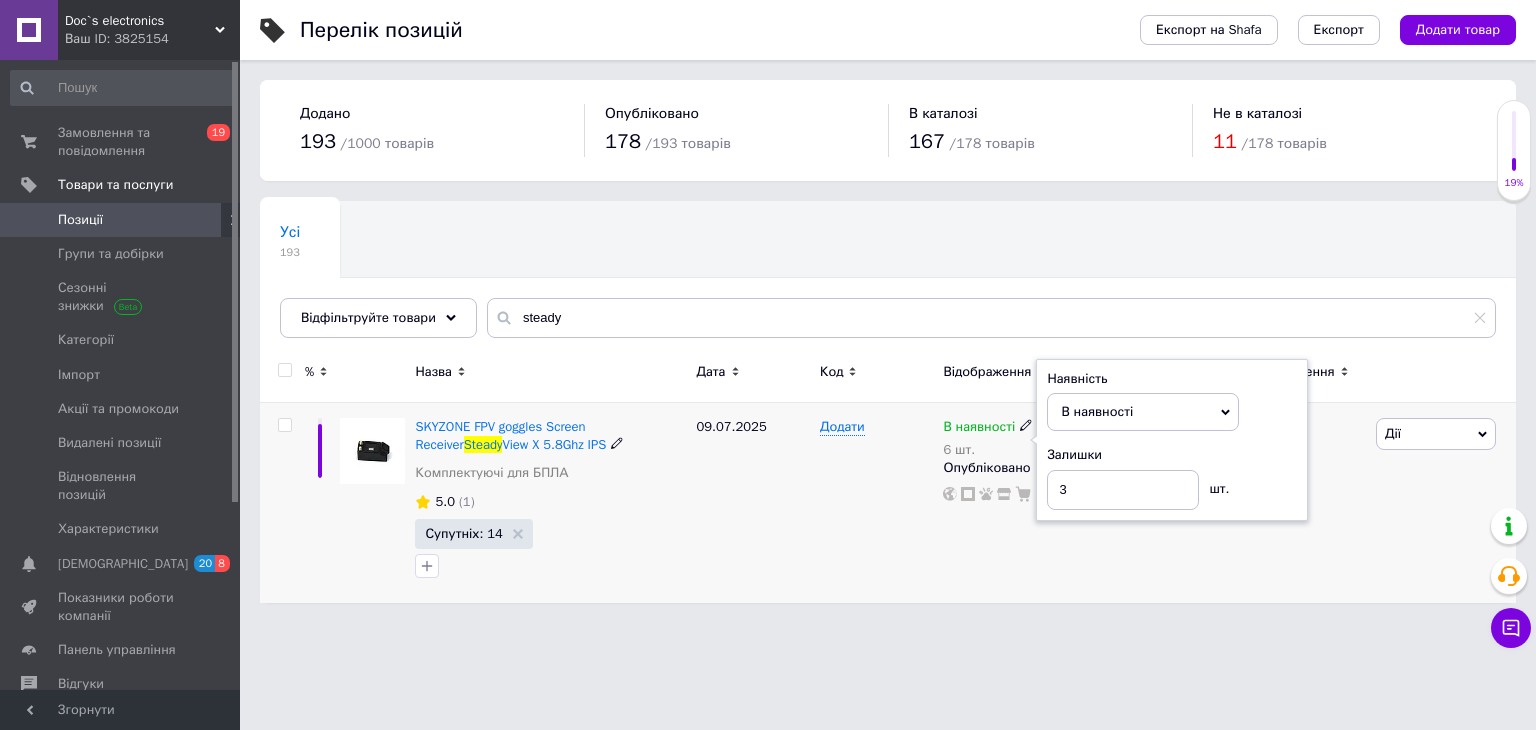 click on "Додати" at bounding box center (876, 503) 